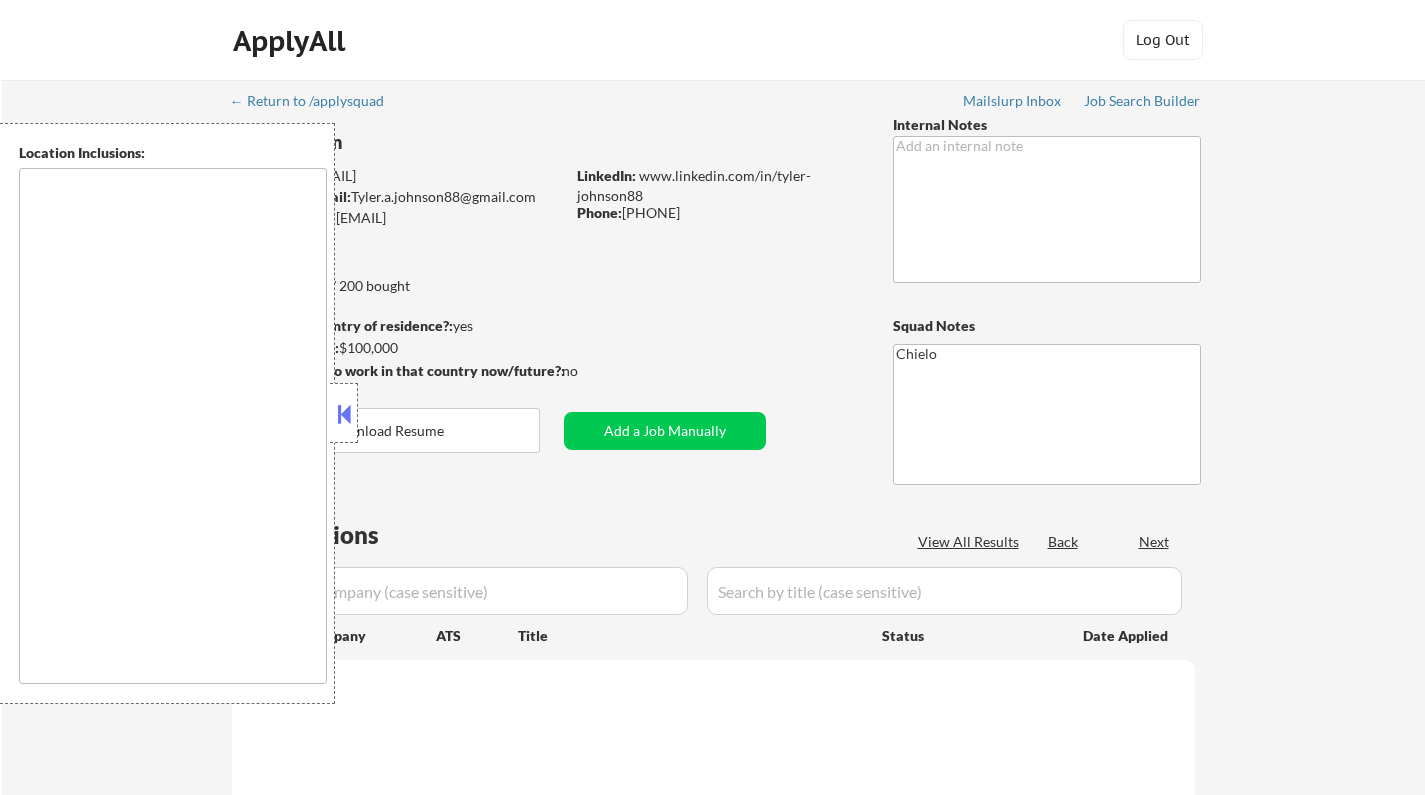 scroll, scrollTop: 0, scrollLeft: 0, axis: both 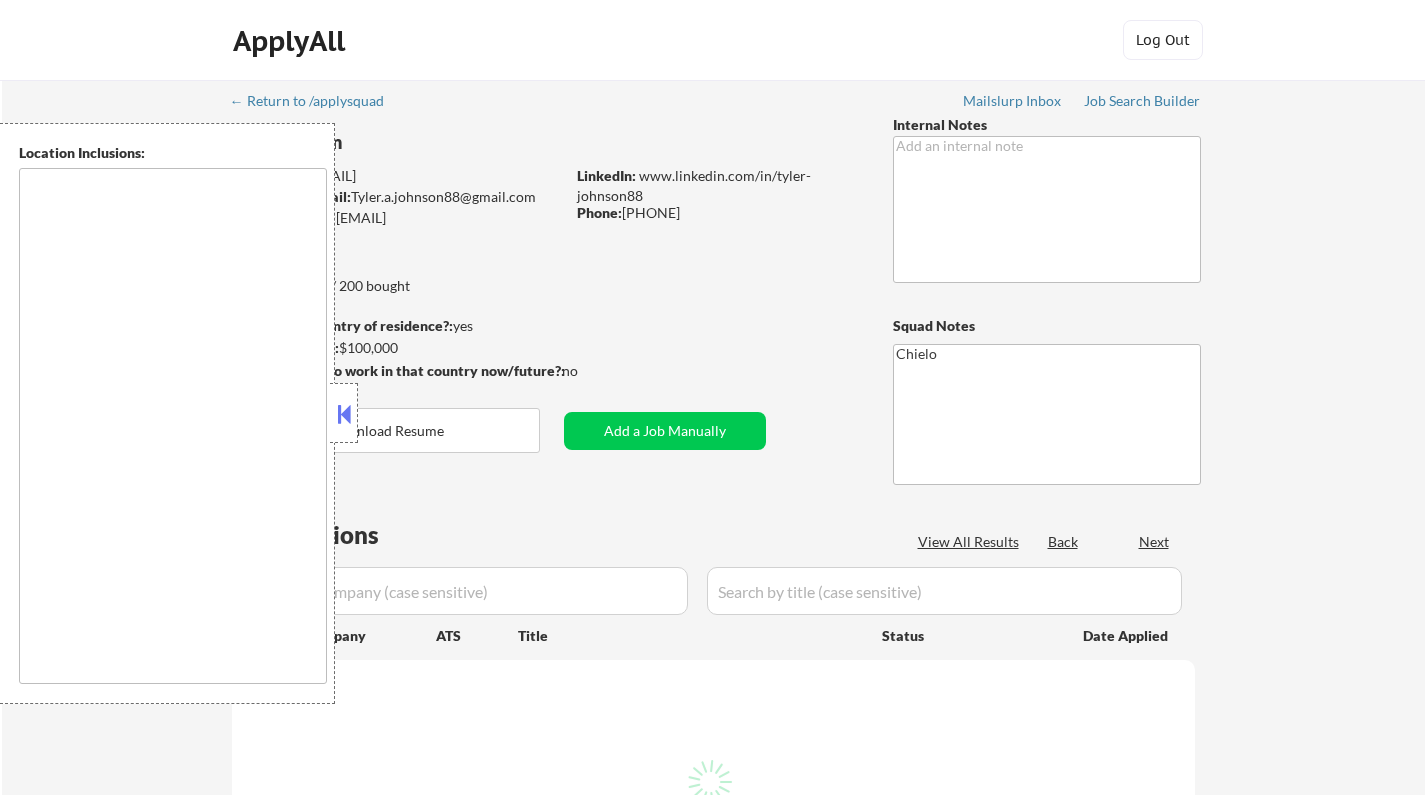 type on "remote" 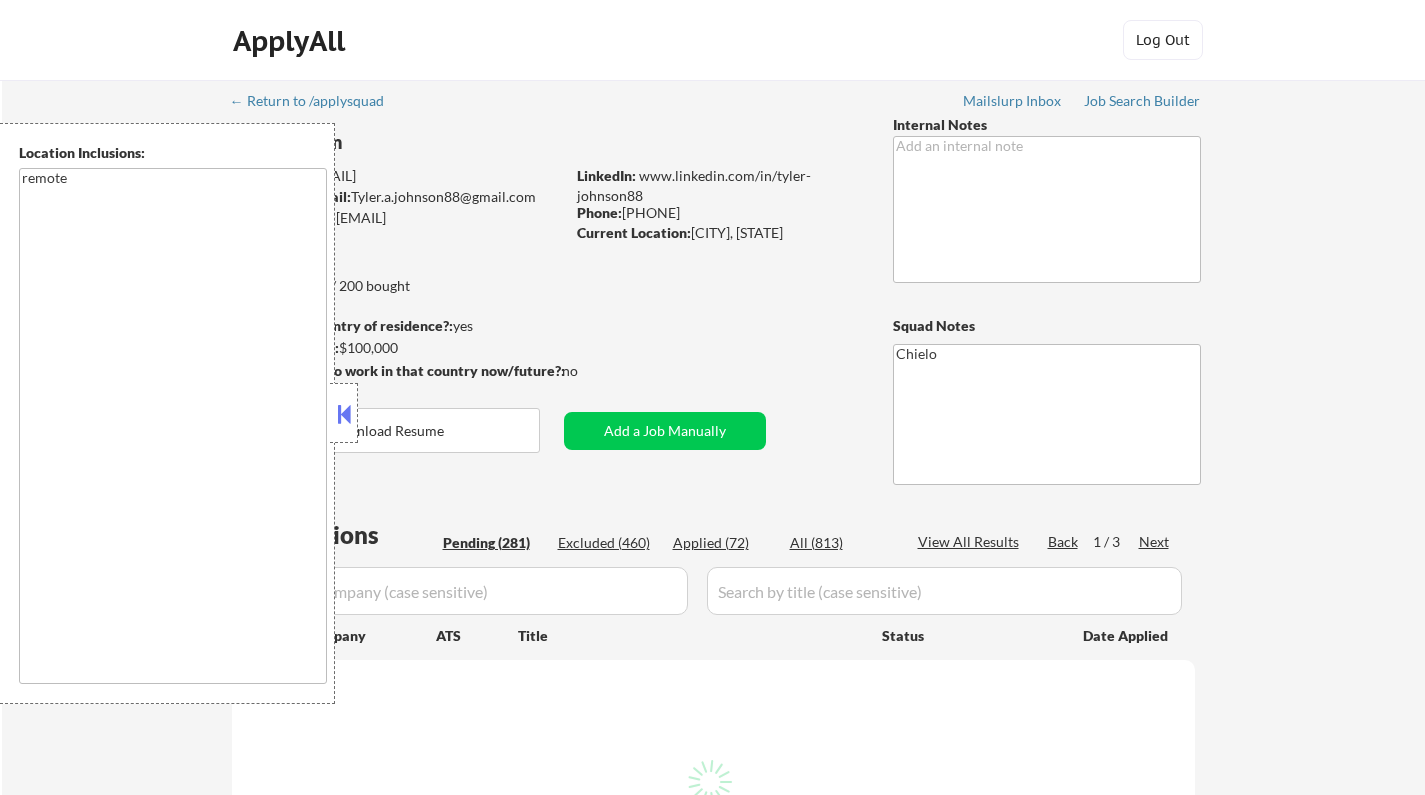 click at bounding box center (344, 414) 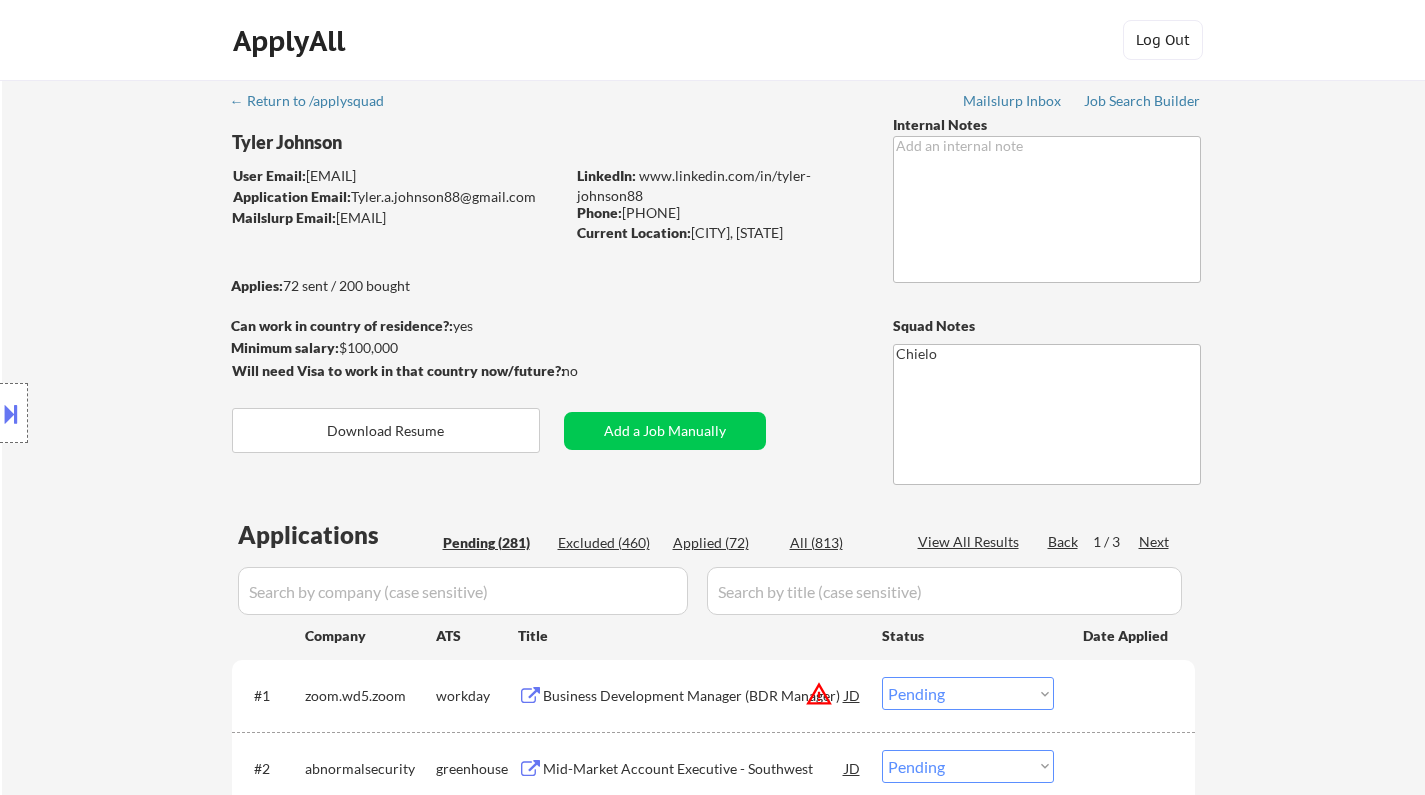 scroll, scrollTop: 400, scrollLeft: 0, axis: vertical 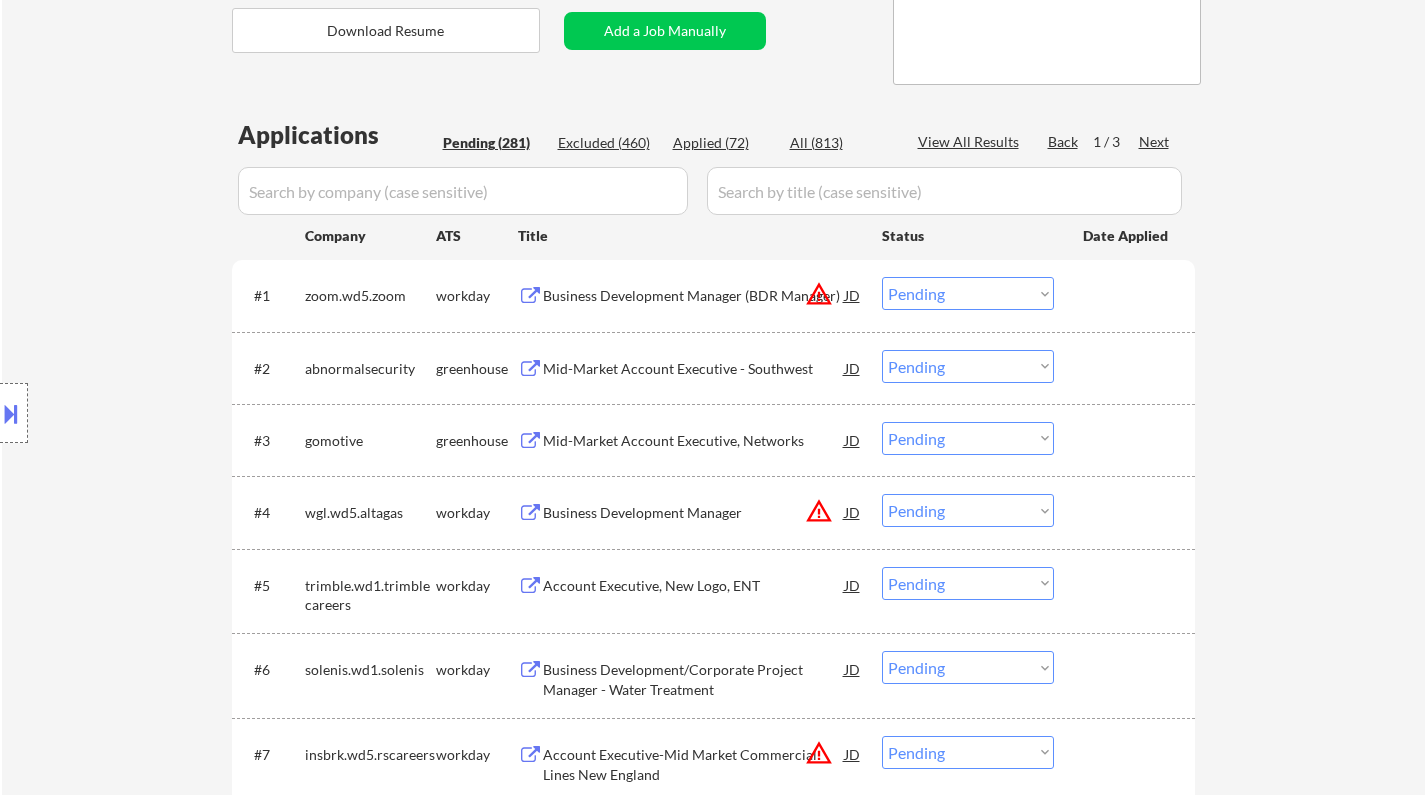 click on "Mid-Market Account Executive - Southwest" at bounding box center (694, 369) 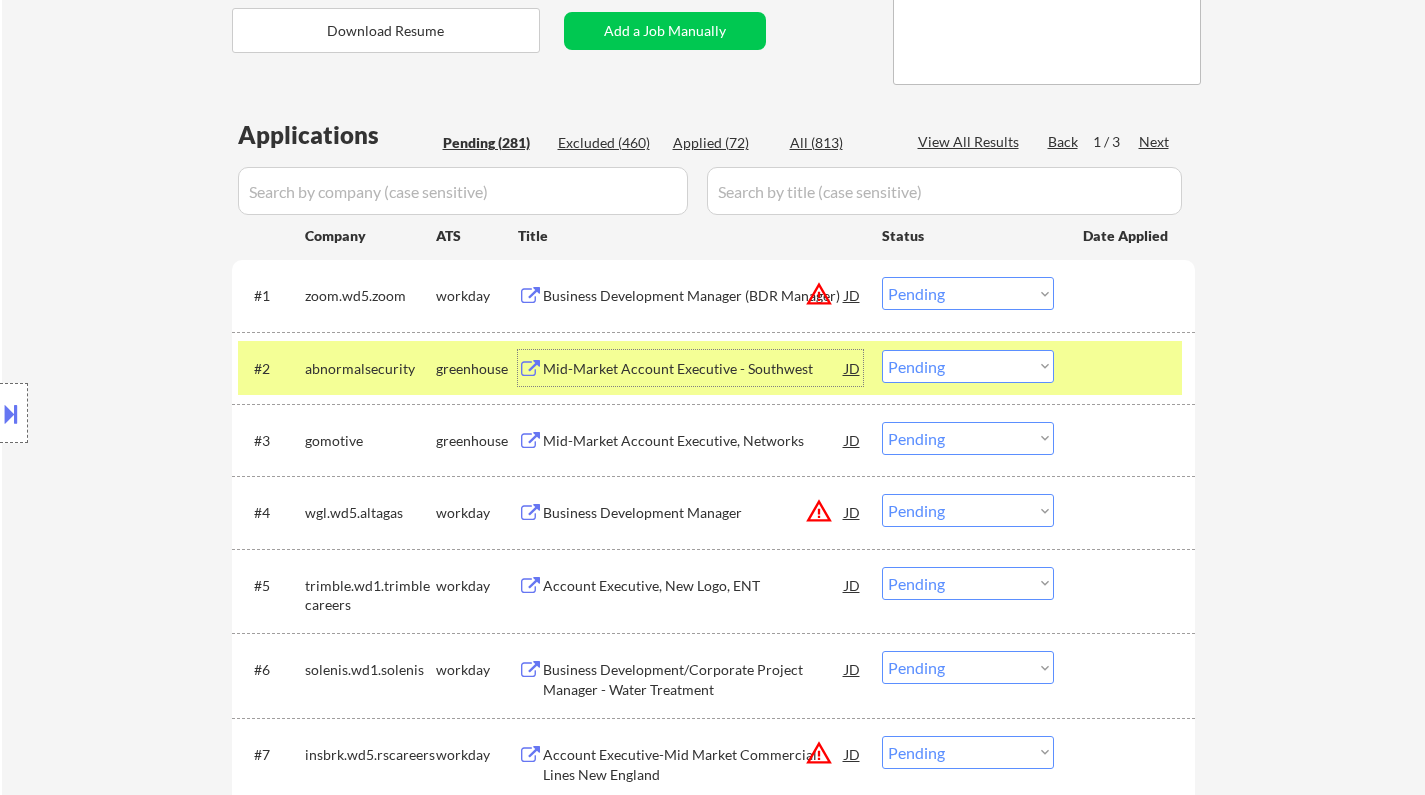 click on "Choose an option... Pending Applied Excluded (Questions) Excluded (Expired) Excluded (Location) Excluded (Bad Match) Excluded (Blocklist) Excluded (Salary) Excluded (Other)" at bounding box center (968, 438) 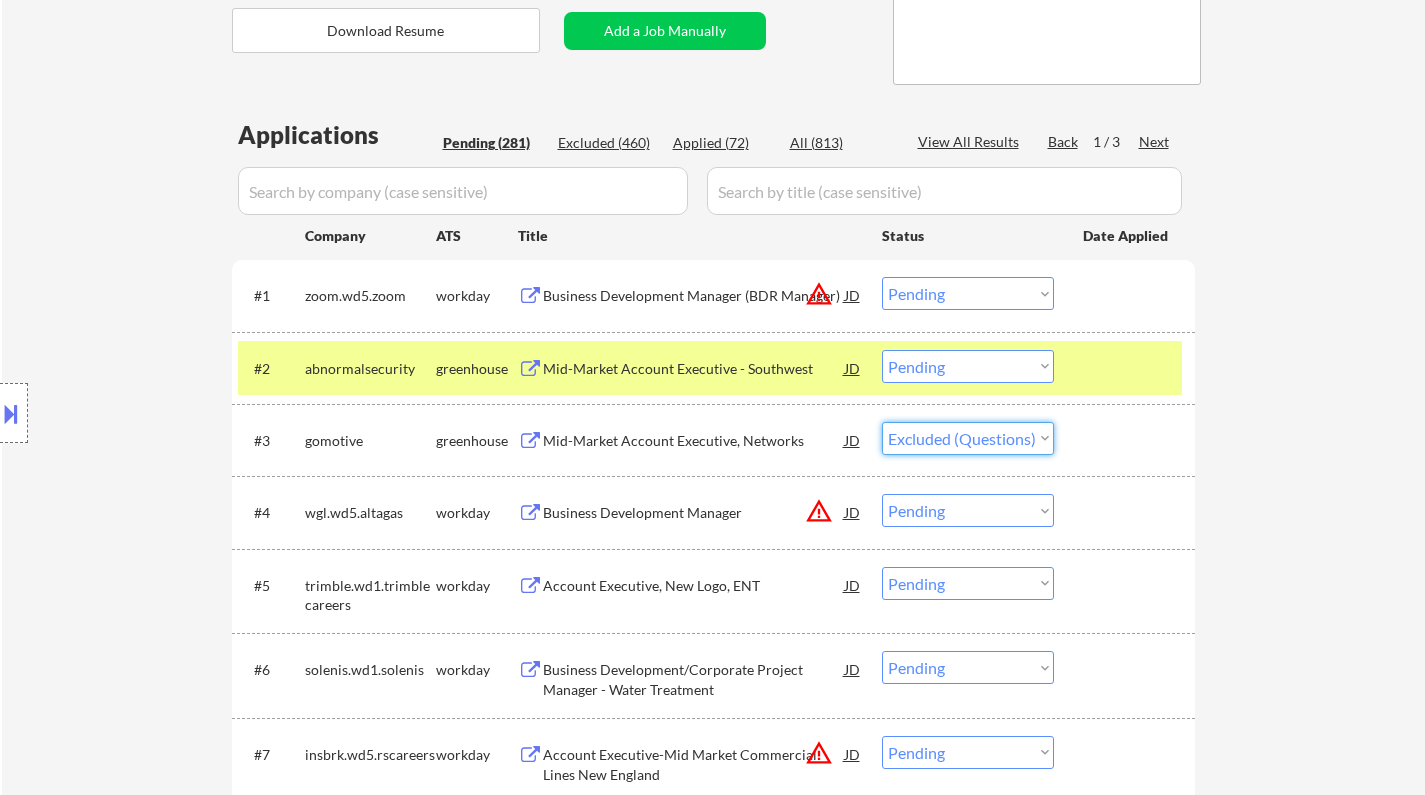 click on "Choose an option... Pending Applied Excluded (Questions) Excluded (Expired) Excluded (Location) Excluded (Bad Match) Excluded (Blocklist) Excluded (Salary) Excluded (Other)" at bounding box center (968, 438) 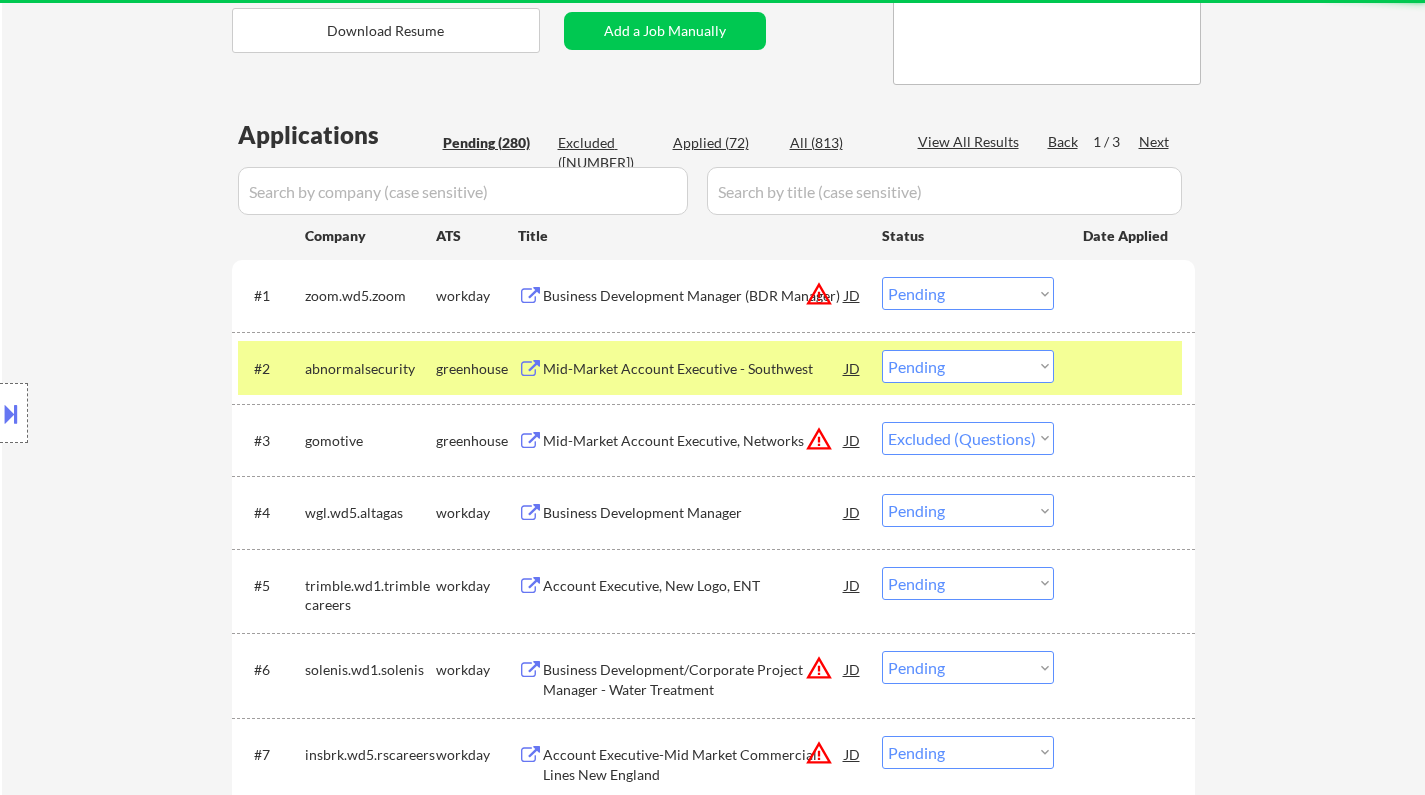 select on ""pending"" 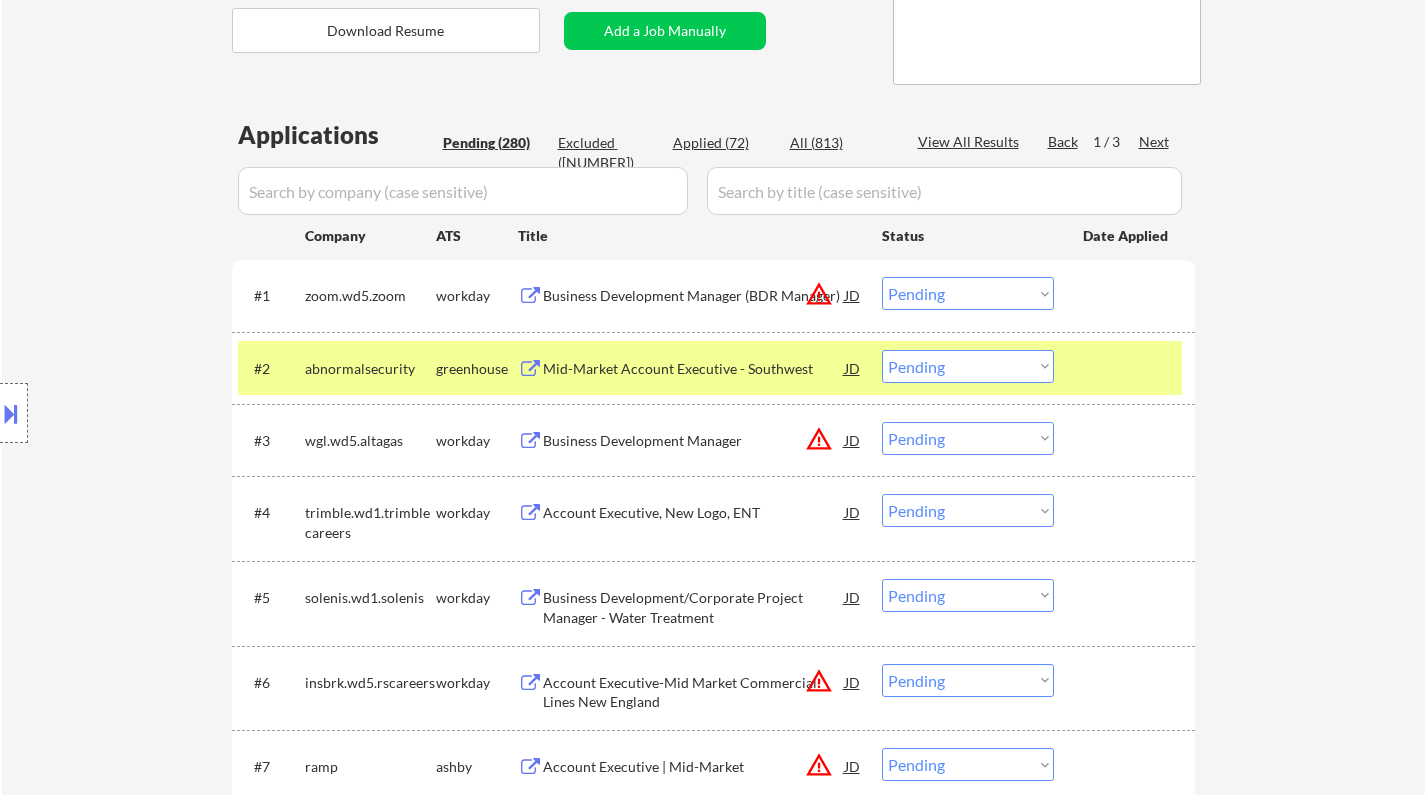 drag, startPoint x: 981, startPoint y: 369, endPoint x: 994, endPoint y: 379, distance: 16.40122 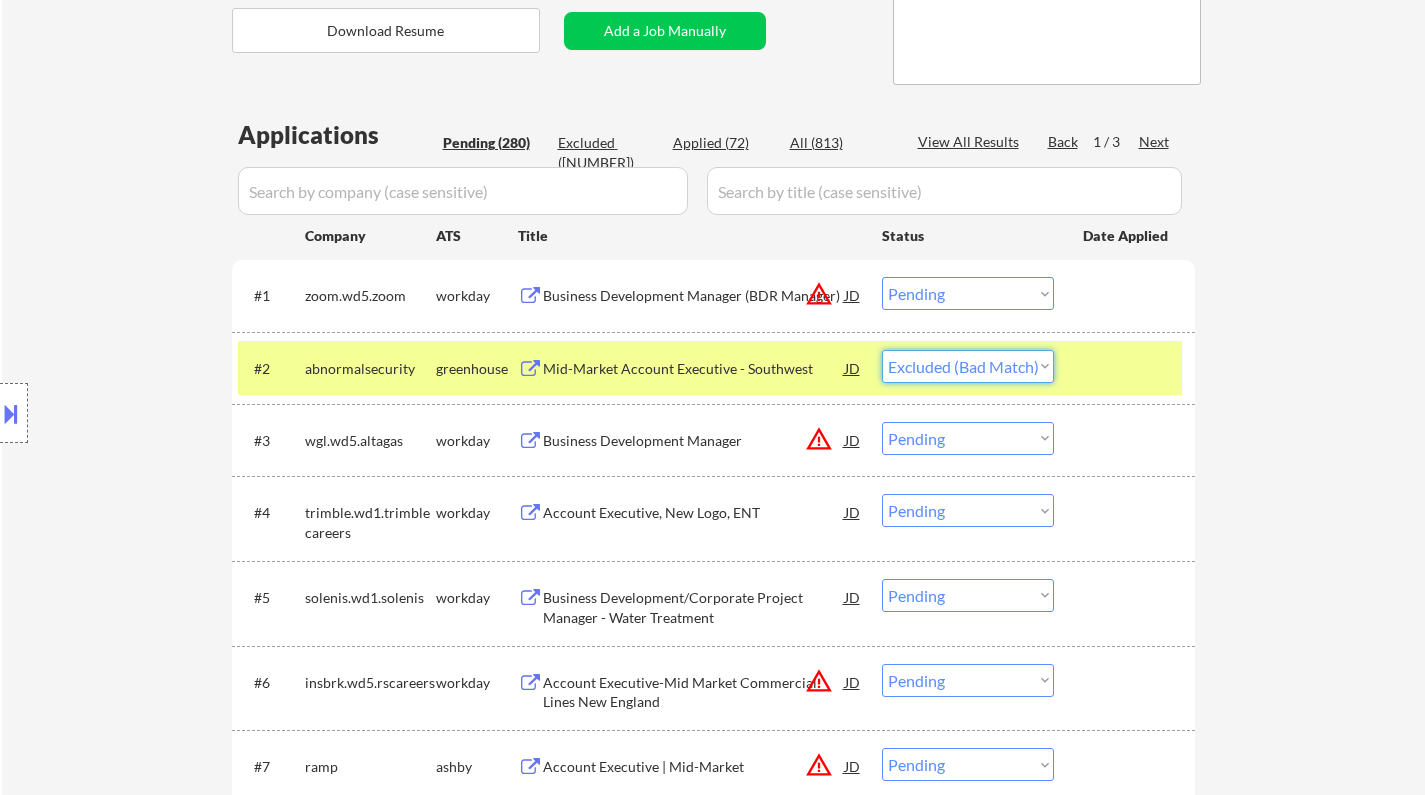 click on "Choose an option... Pending Applied Excluded (Questions) Excluded (Expired) Excluded (Location) Excluded (Bad Match) Excluded (Blocklist) Excluded (Salary) Excluded (Other)" at bounding box center (968, 366) 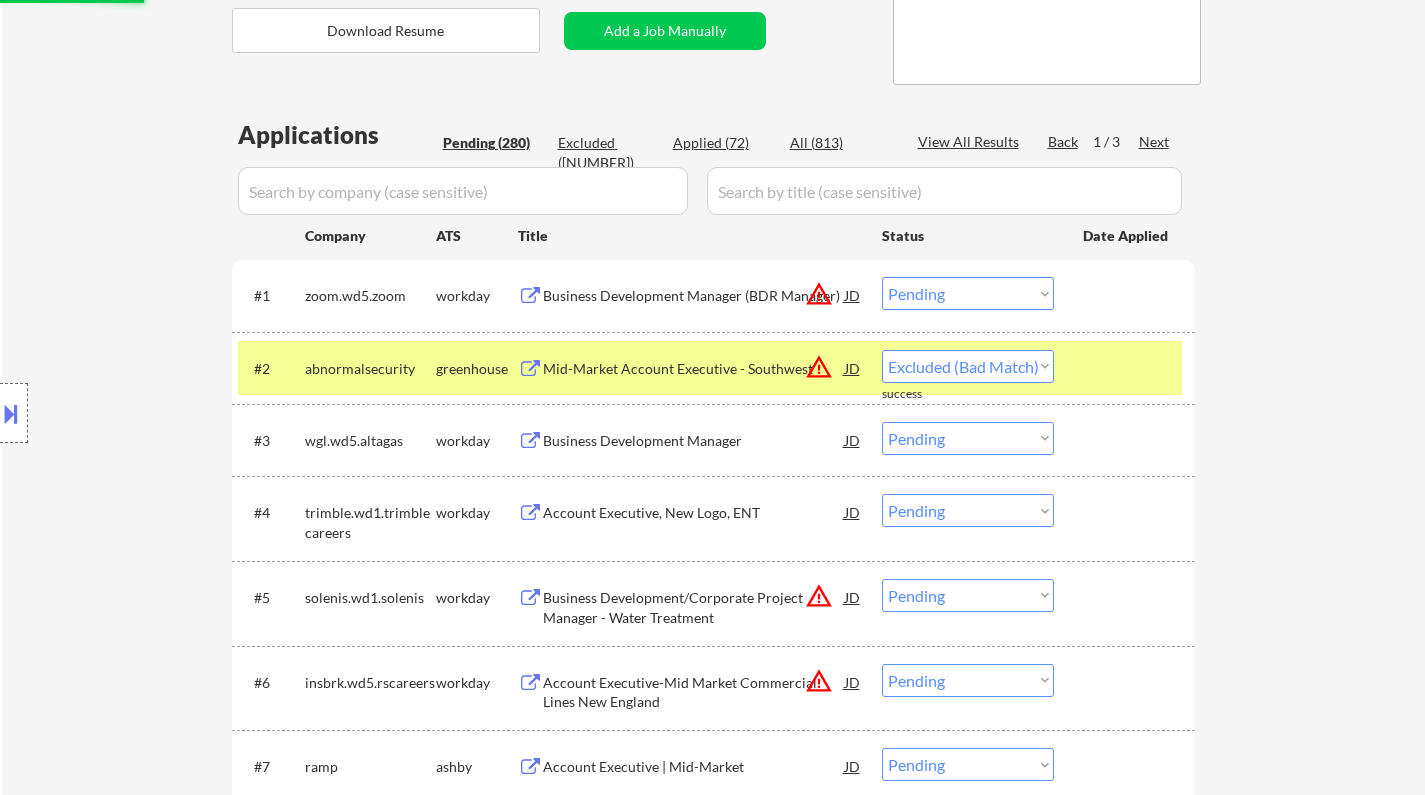 select on ""pending"" 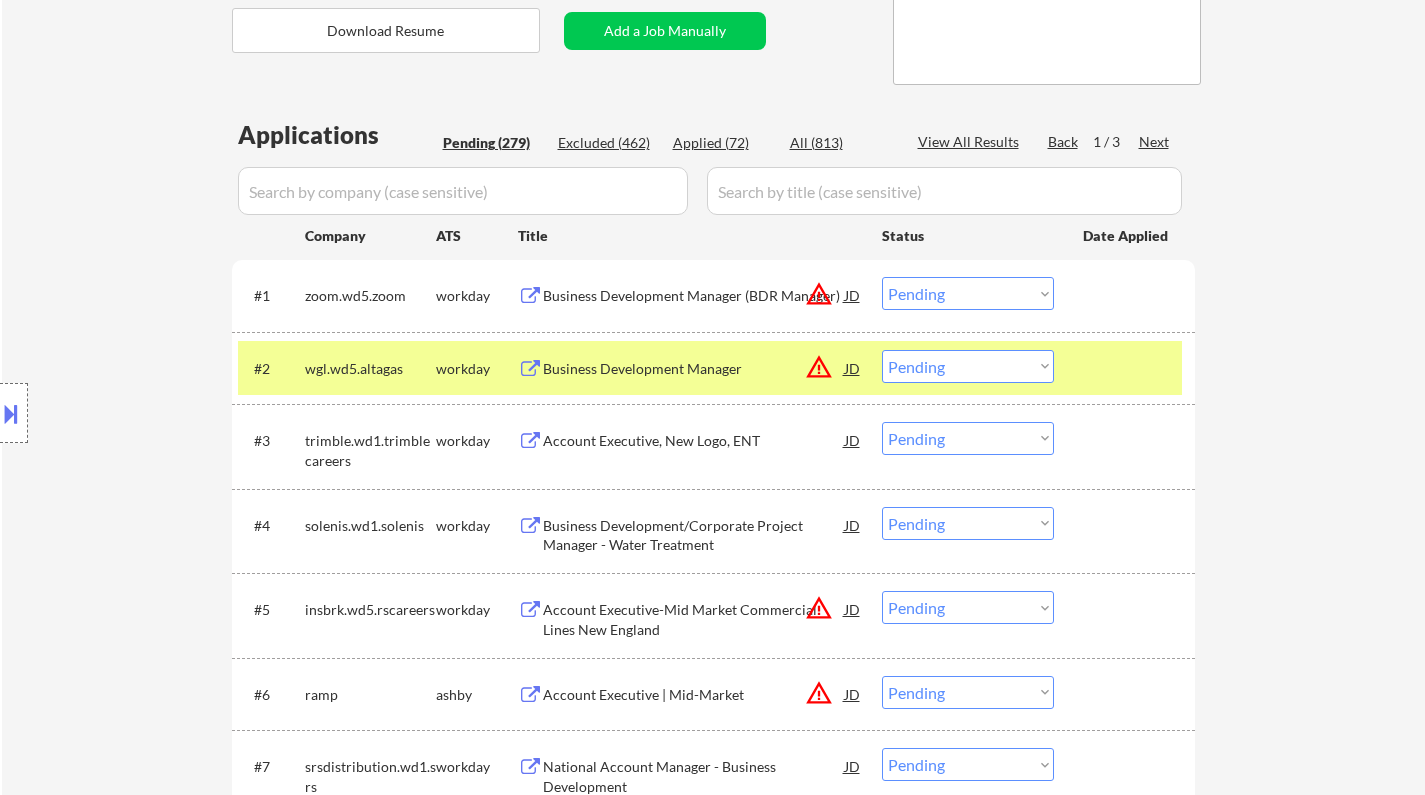 click on "JD" at bounding box center (853, 368) 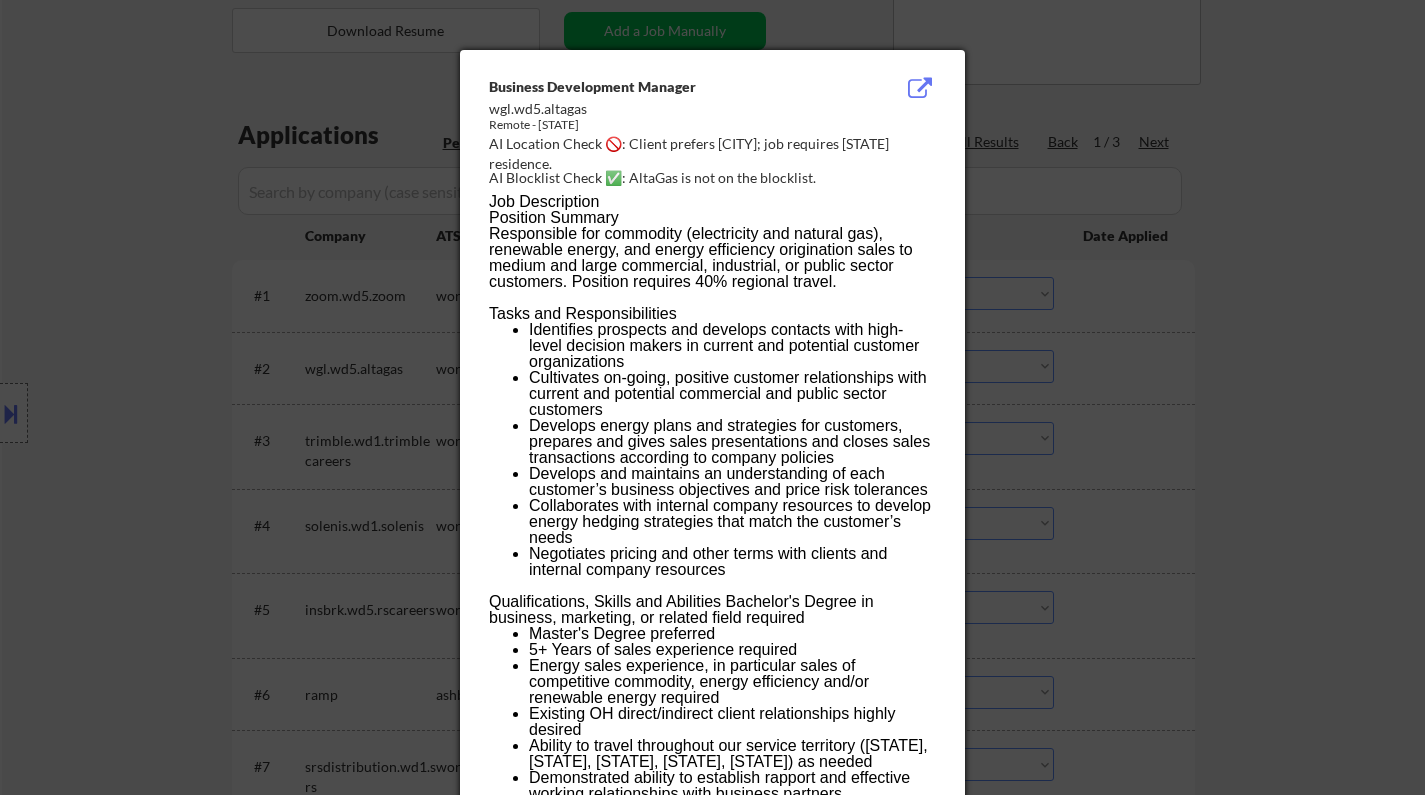 click at bounding box center (712, 397) 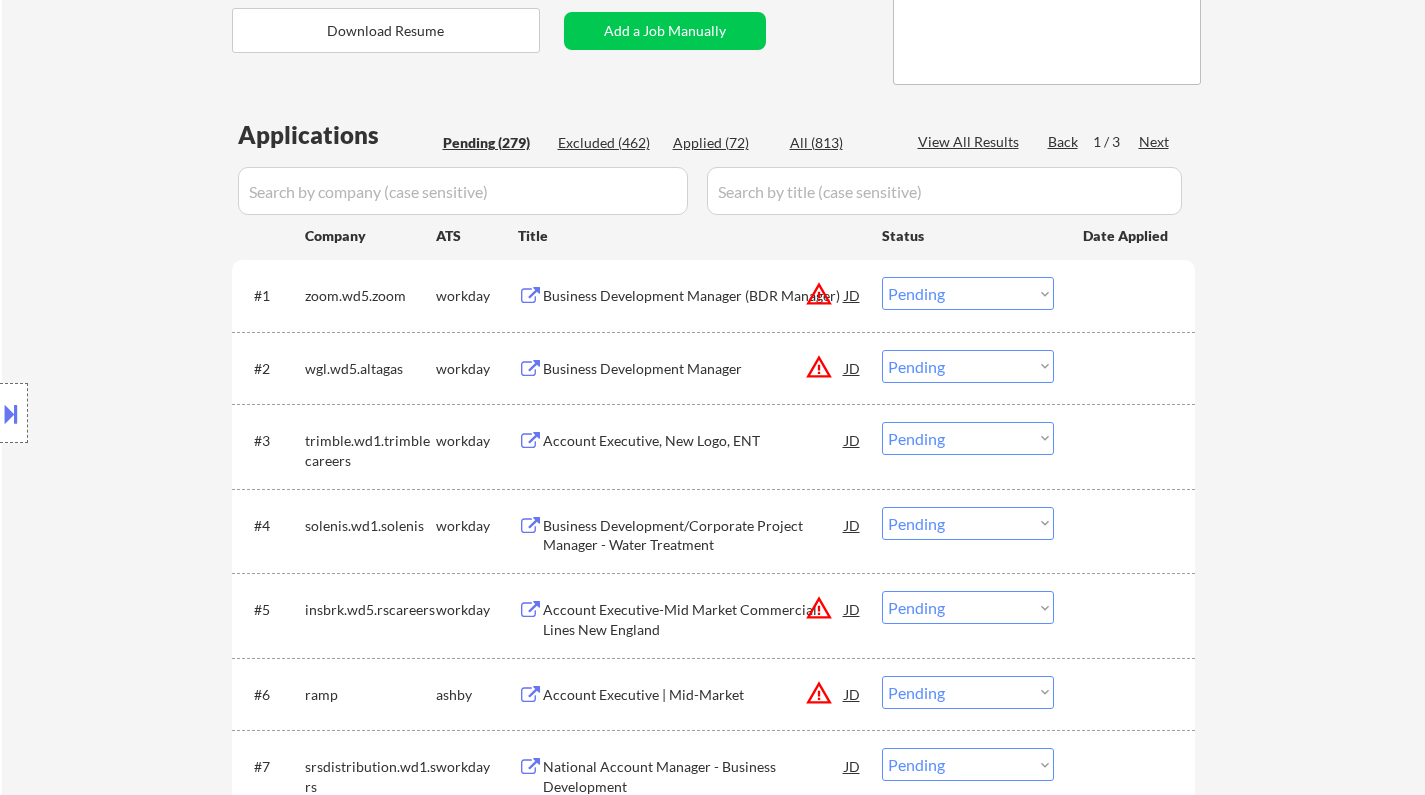 click at bounding box center [11, 413] 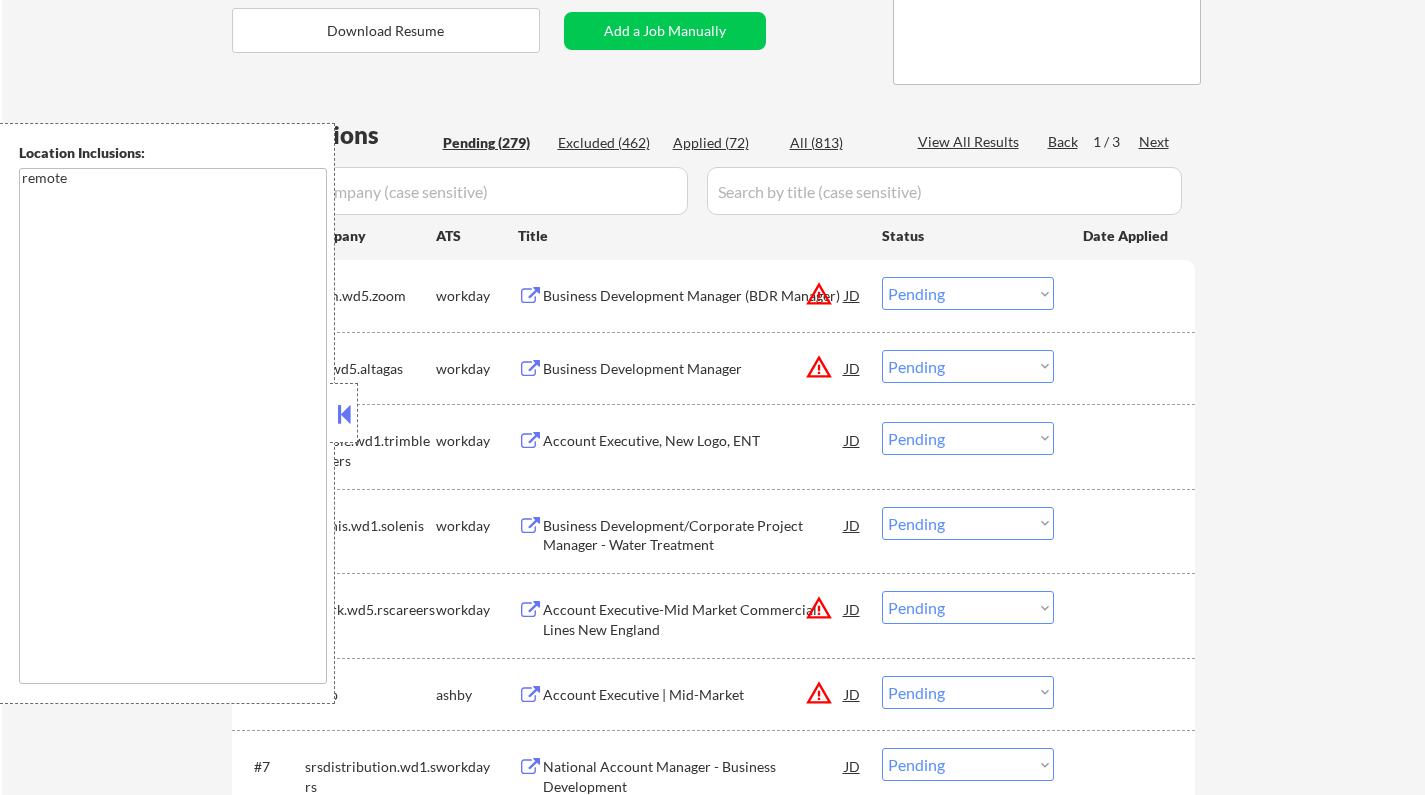 click at bounding box center [344, 414] 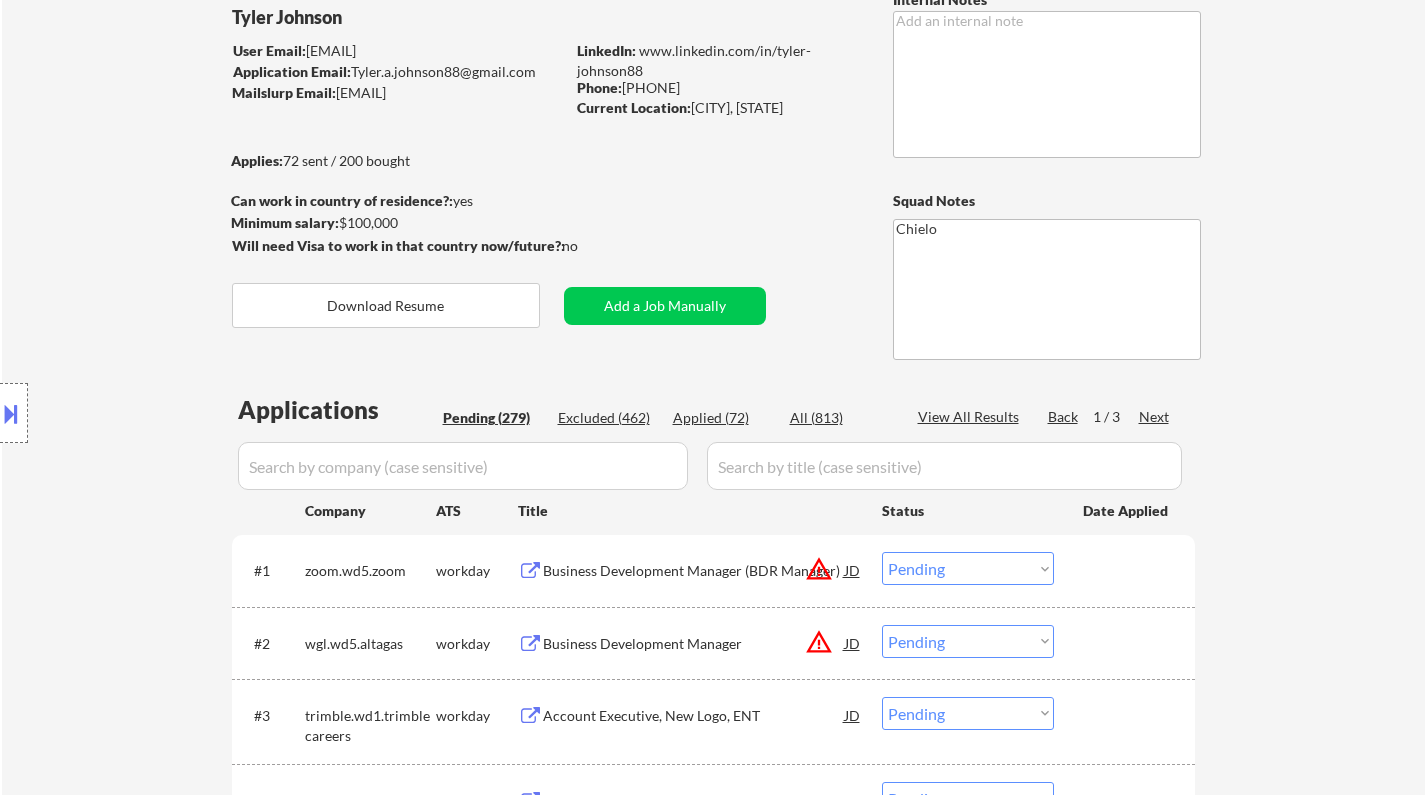 scroll, scrollTop: 400, scrollLeft: 0, axis: vertical 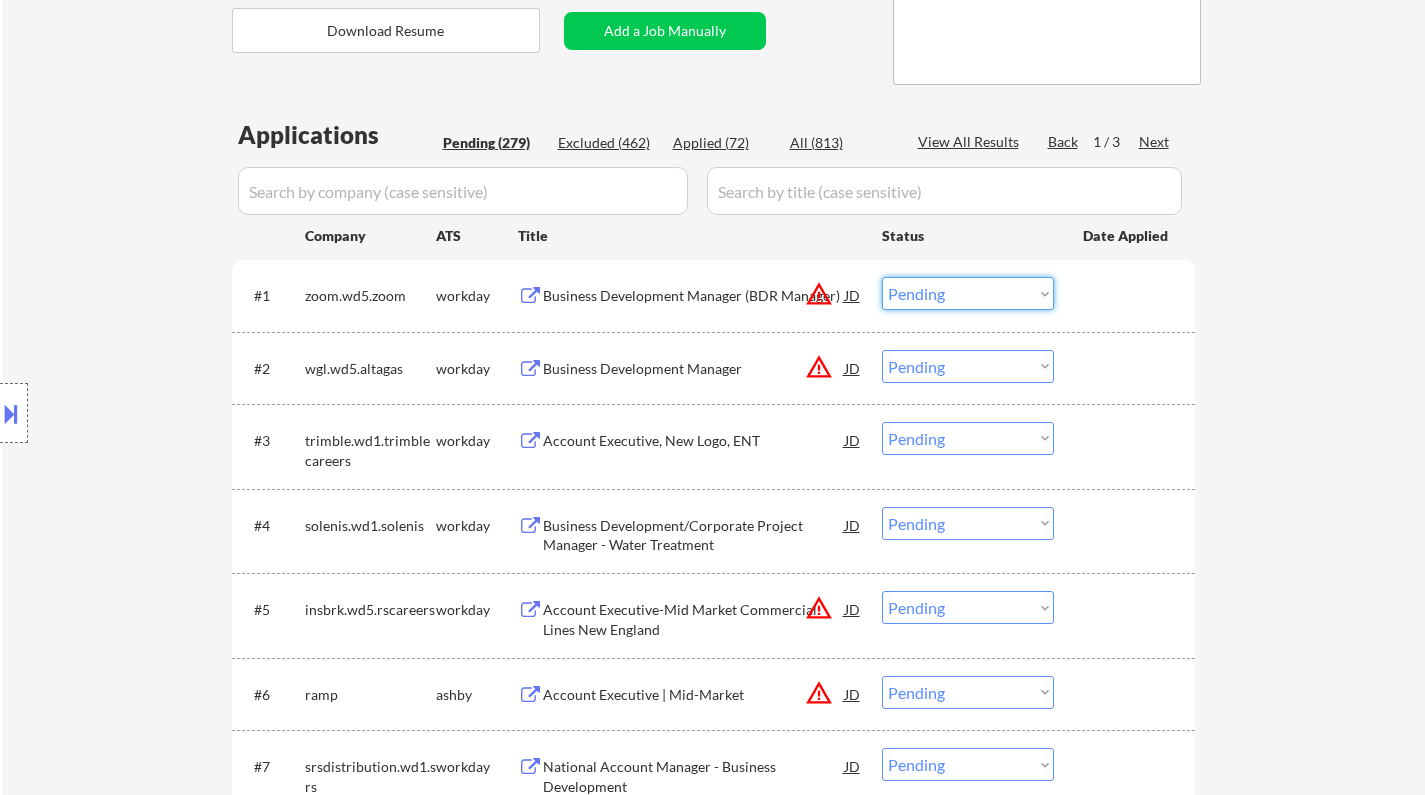 drag, startPoint x: 970, startPoint y: 296, endPoint x: 975, endPoint y: 305, distance: 10.29563 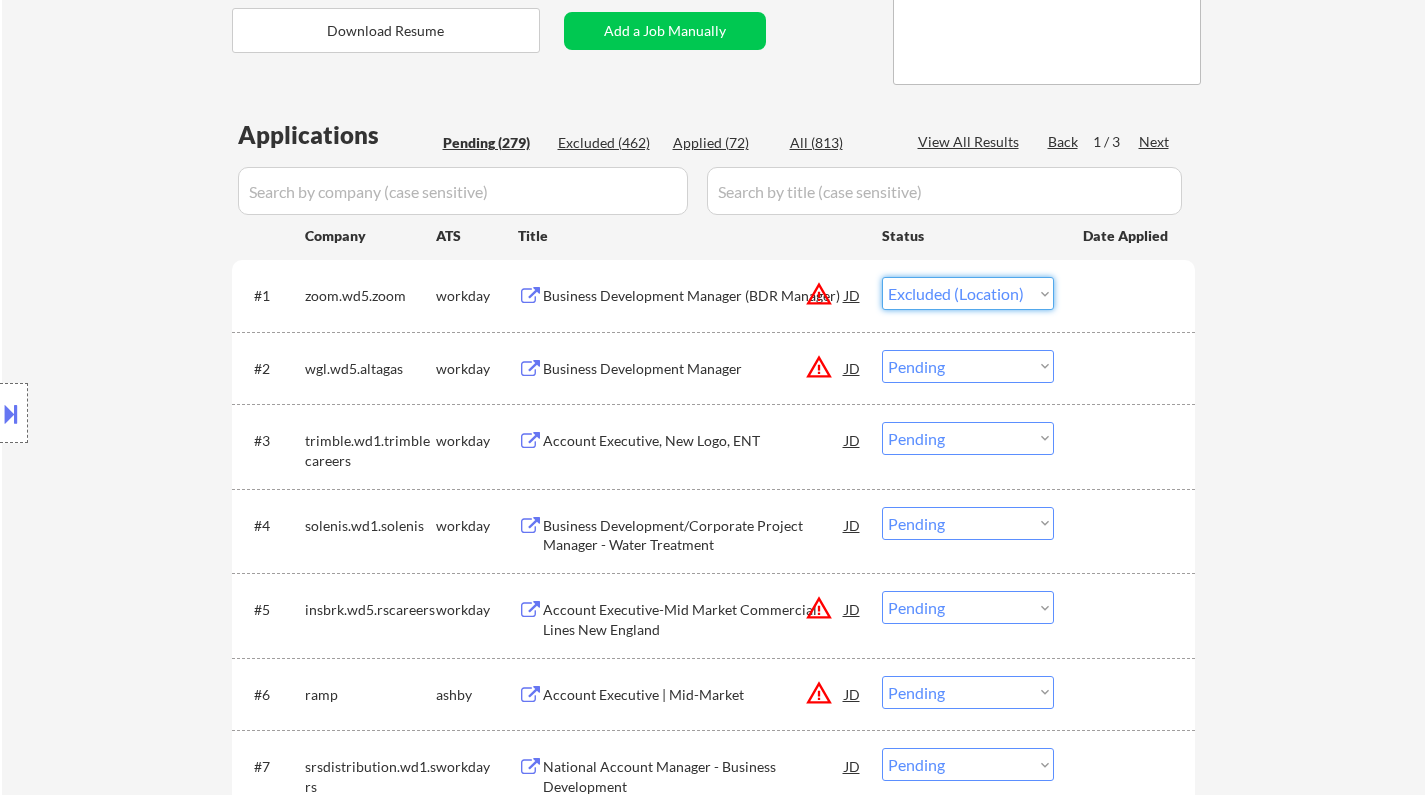 click on "Choose an option... Pending Applied Excluded (Questions) Excluded (Expired) Excluded (Location) Excluded (Bad Match) Excluded (Blocklist) Excluded (Salary) Excluded (Other)" at bounding box center (968, 293) 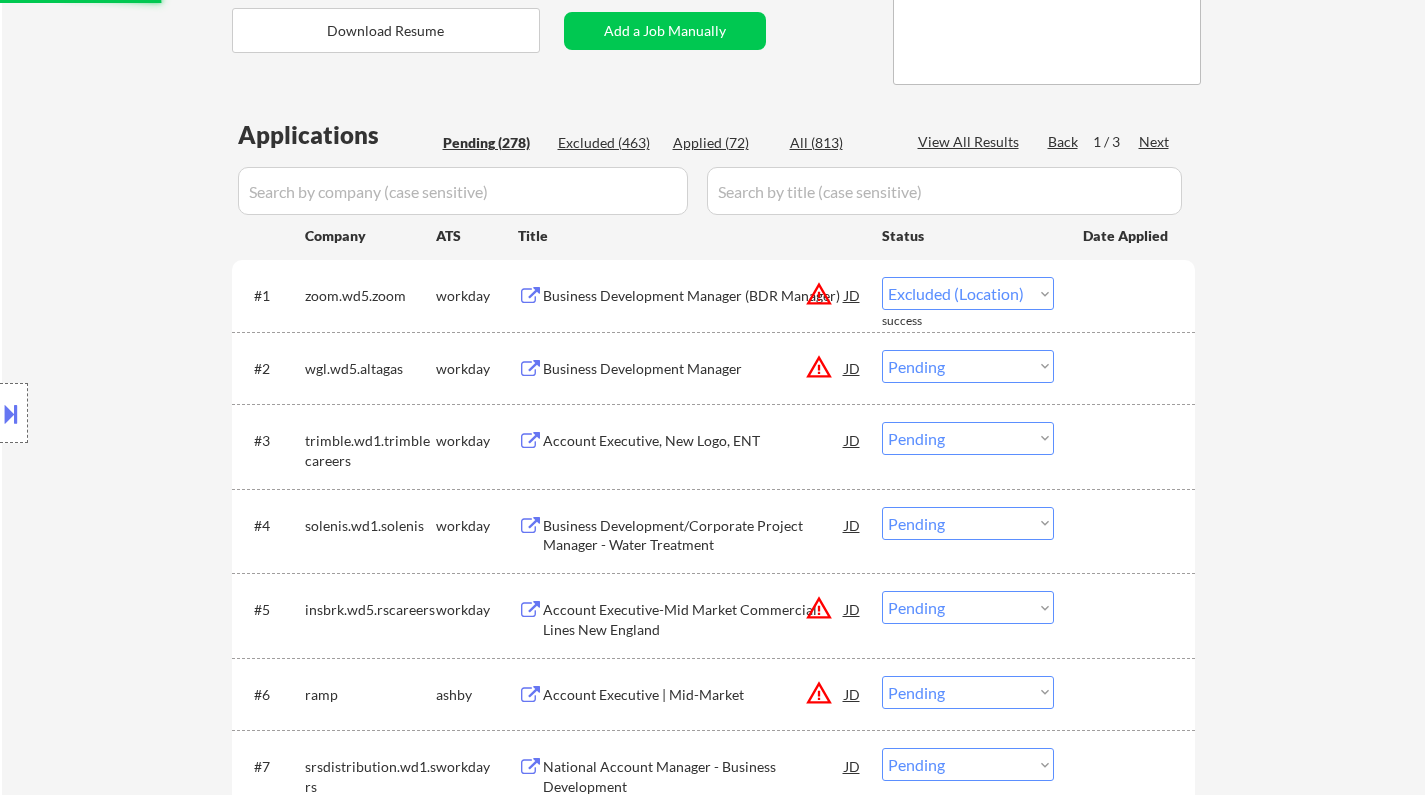 select on ""pending"" 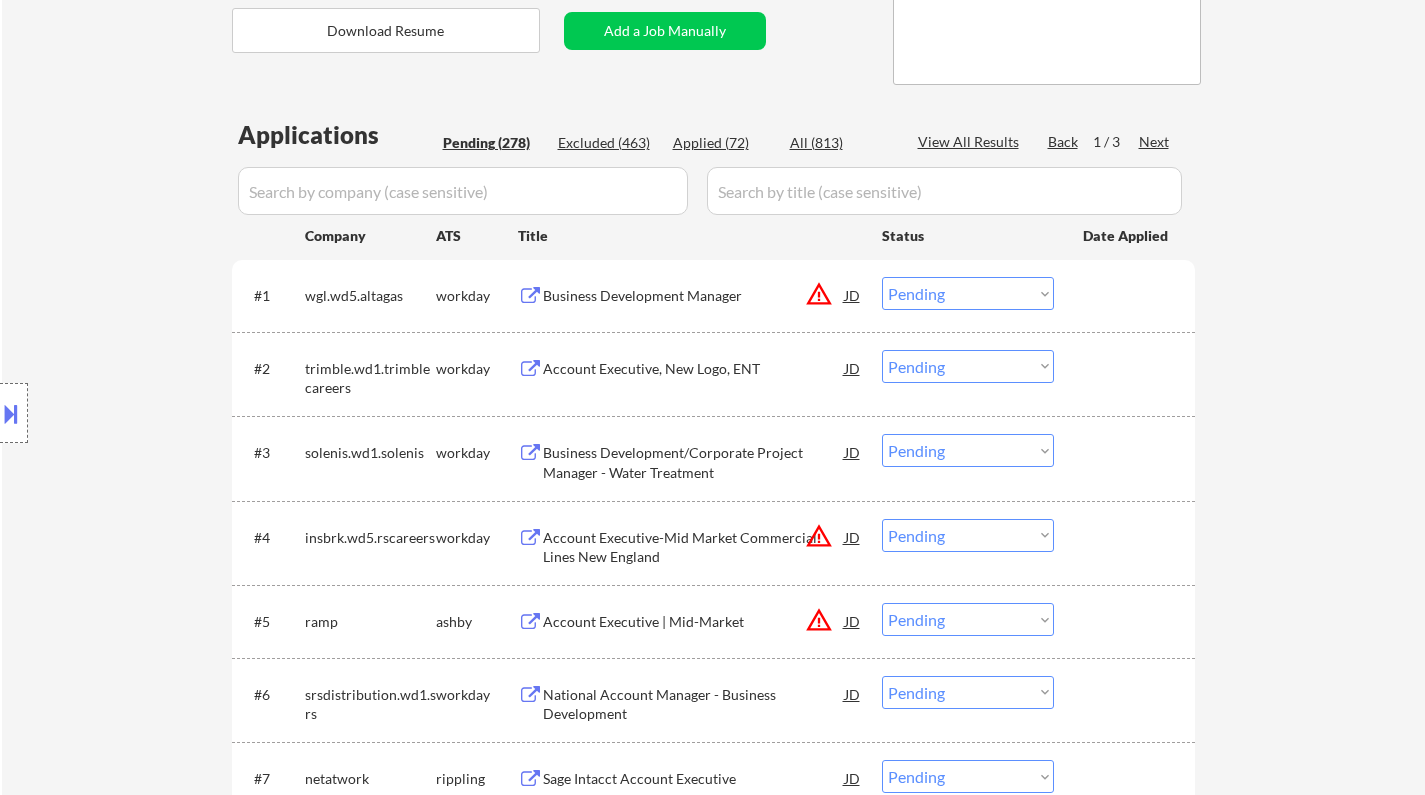 click on "Account Executive, New Logo, ENT" at bounding box center [694, 369] 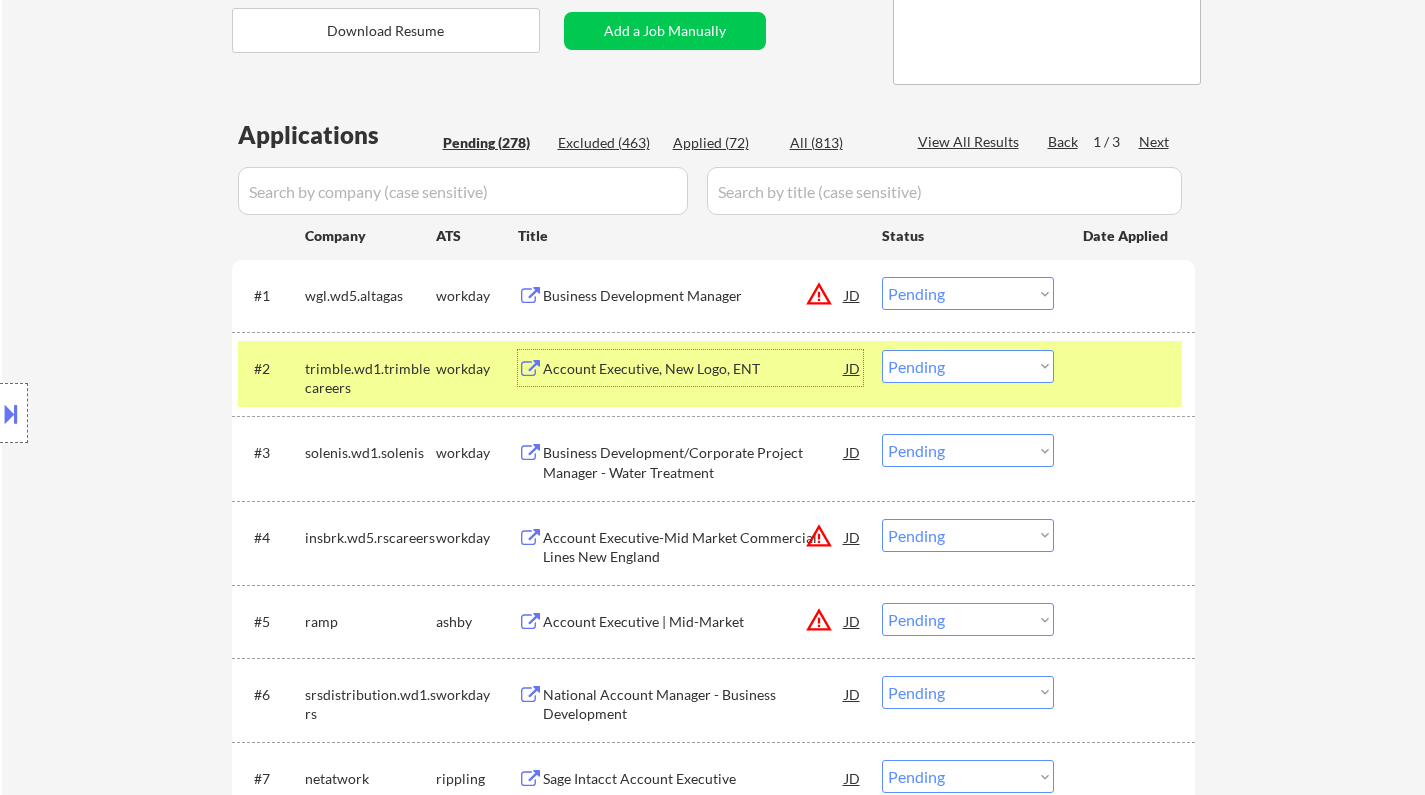 drag, startPoint x: 984, startPoint y: 361, endPoint x: 998, endPoint y: 371, distance: 17.20465 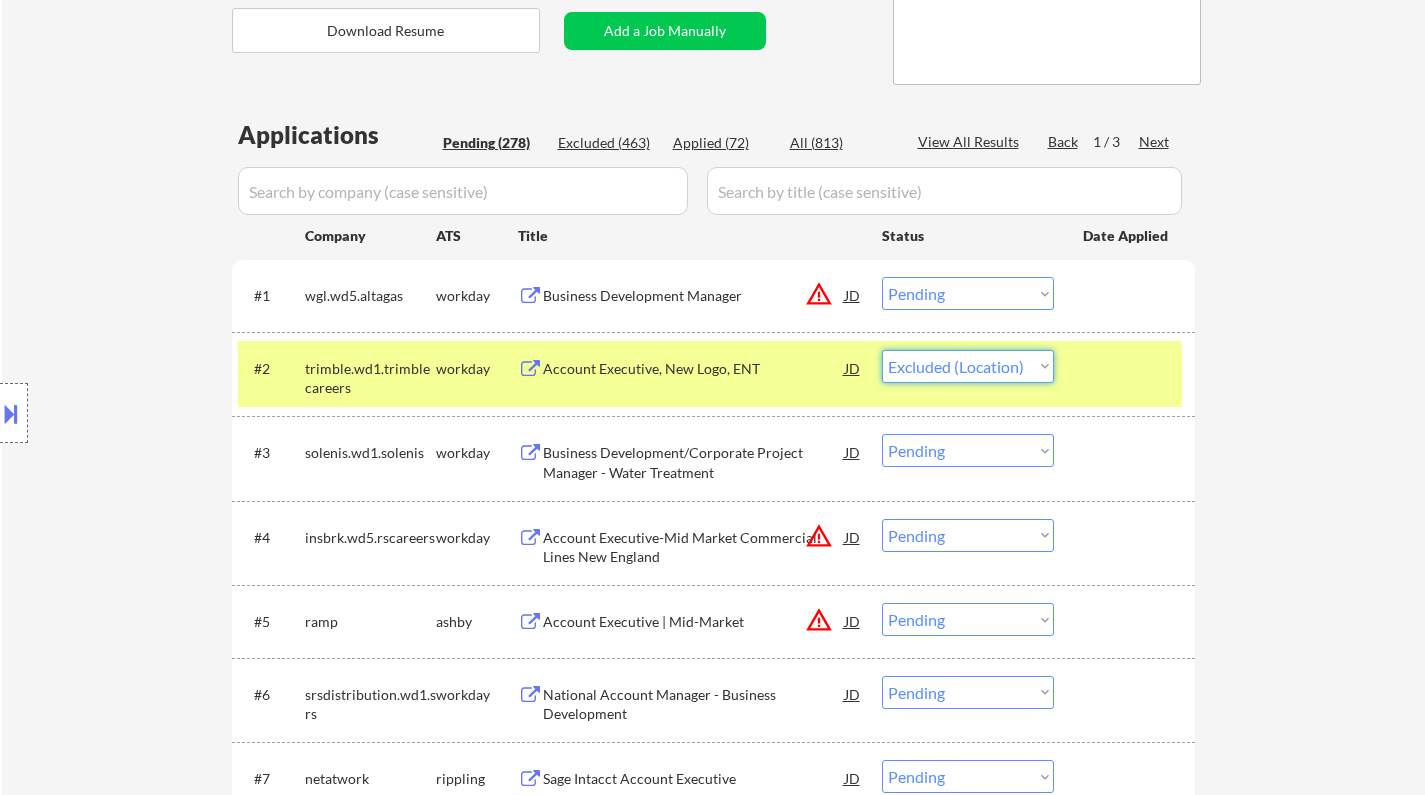 click on "Choose an option... Pending Applied Excluded (Questions) Excluded (Expired) Excluded (Location) Excluded (Bad Match) Excluded (Blocklist) Excluded (Salary) Excluded (Other)" at bounding box center [968, 366] 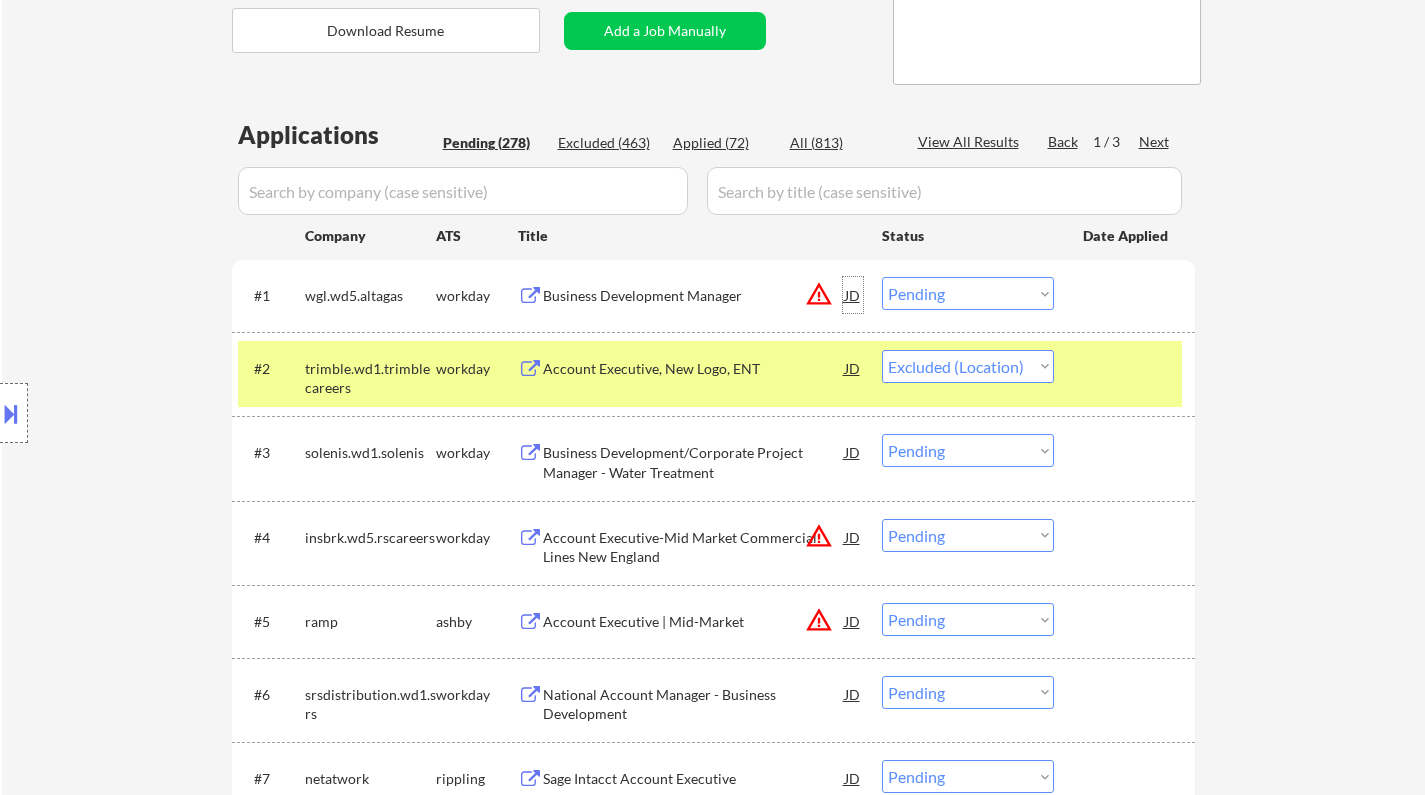 click on "JD" at bounding box center [853, 295] 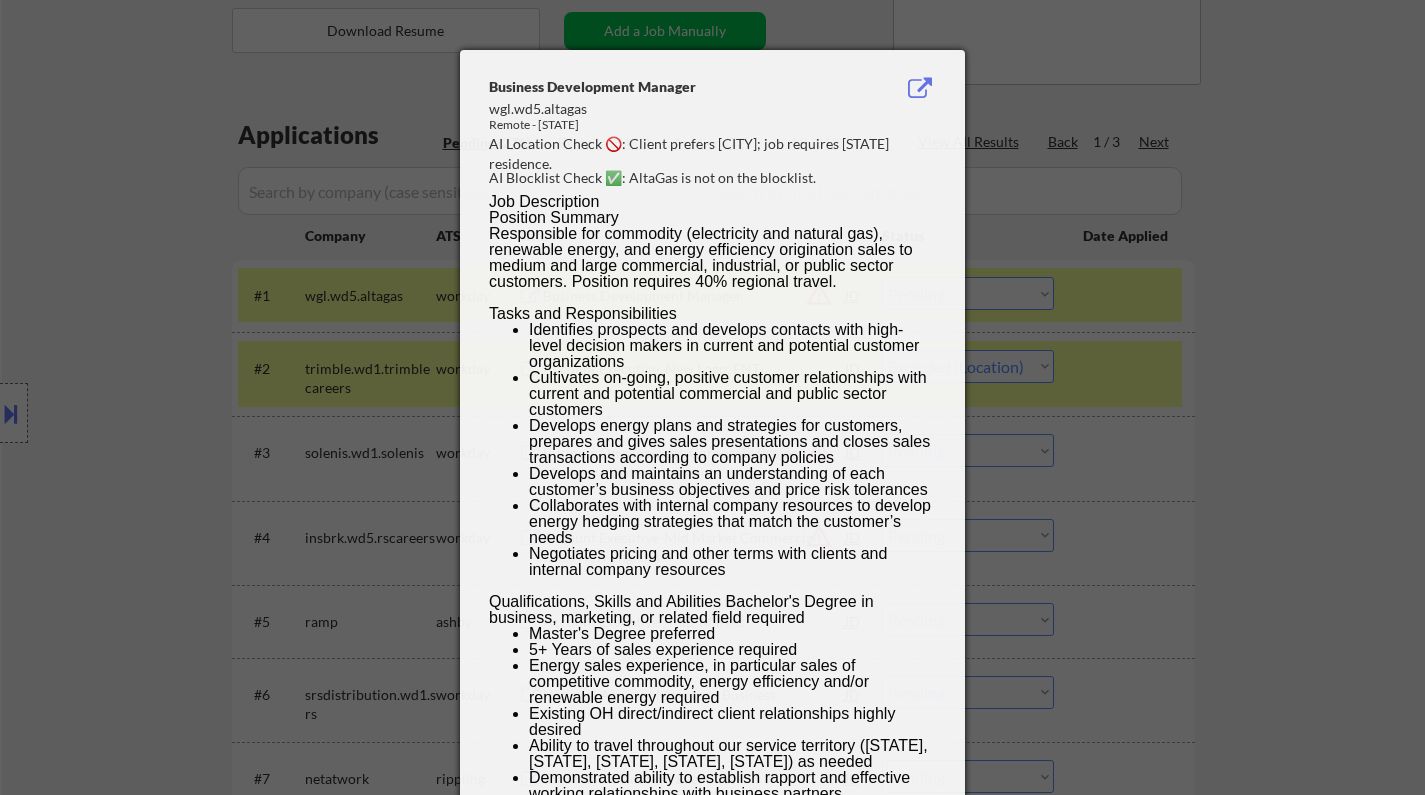 select on ""pending"" 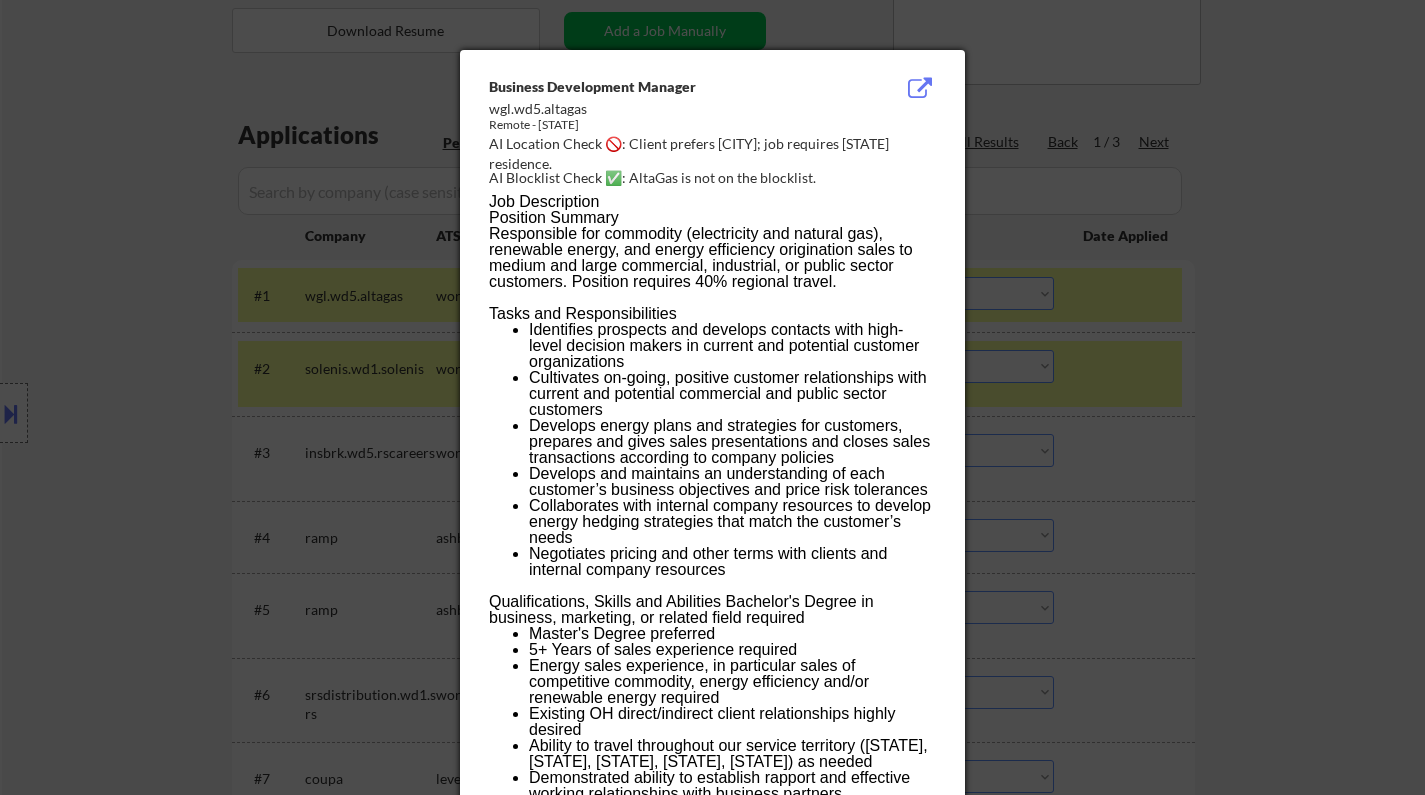 click at bounding box center (712, 397) 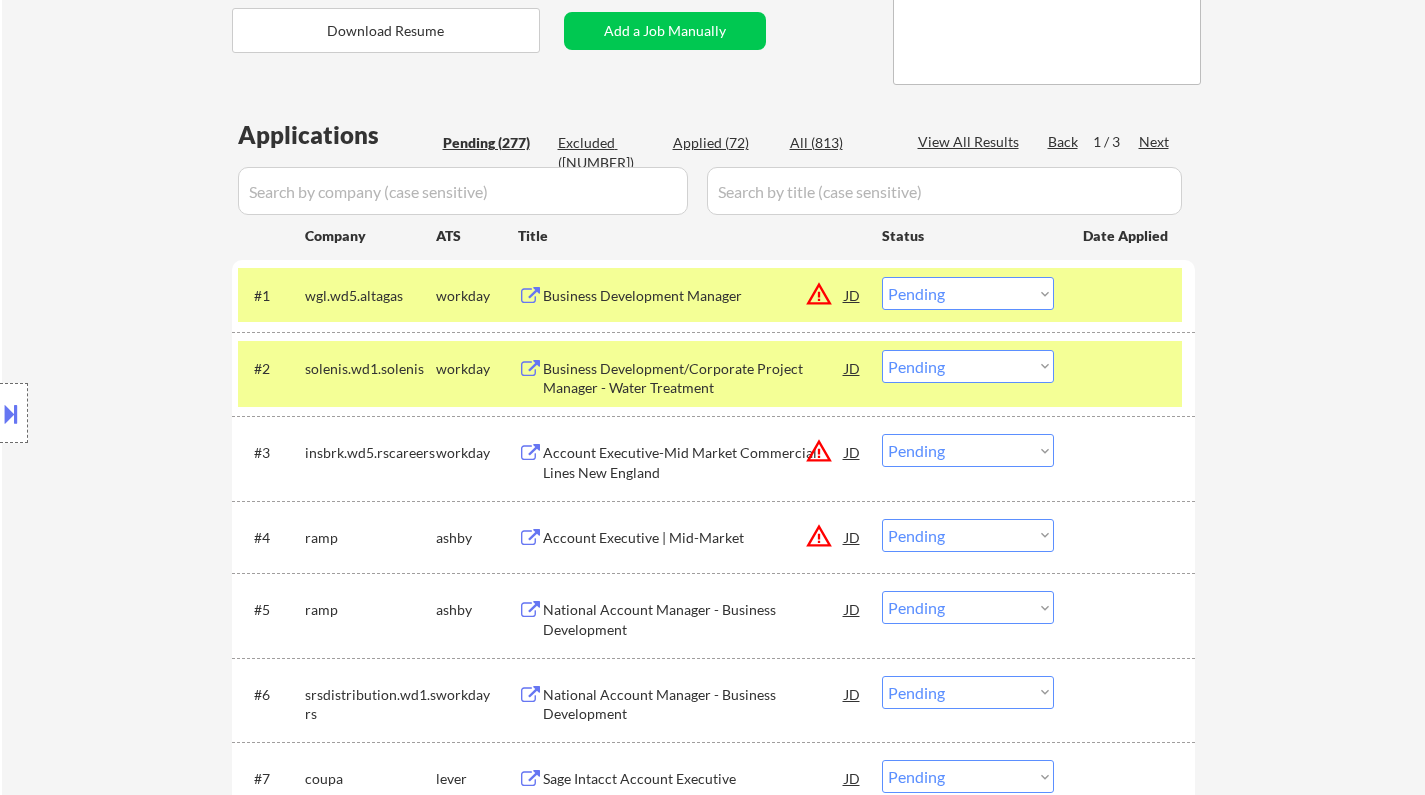 click on "Choose an option... Pending Applied Excluded (Questions) Excluded (Expired) Excluded (Location) Excluded (Bad Match) Excluded (Blocklist) Excluded (Salary) Excluded (Other)" at bounding box center (968, 293) 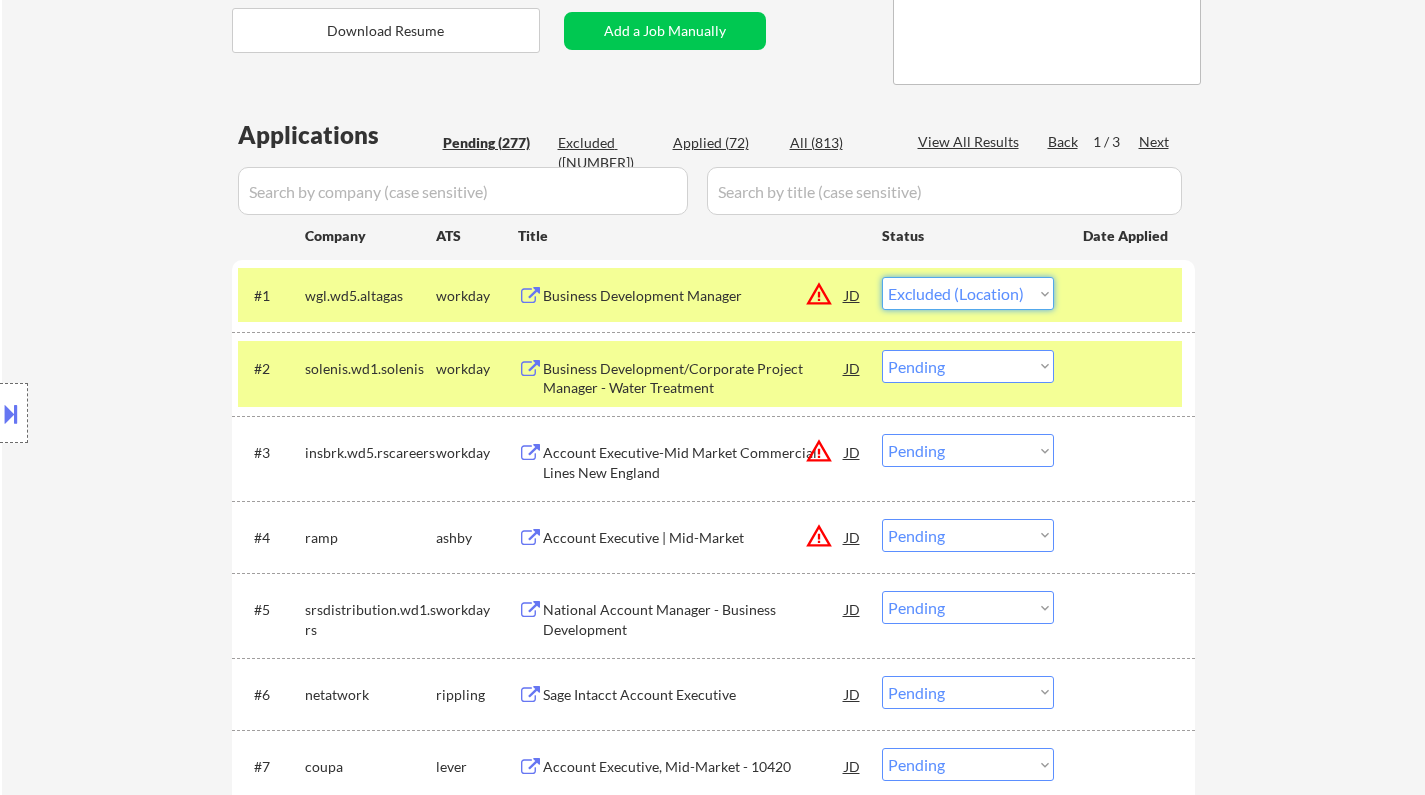 click on "Choose an option... Pending Applied Excluded (Questions) Excluded (Expired) Excluded (Location) Excluded (Bad Match) Excluded (Blocklist) Excluded (Salary) Excluded (Other)" at bounding box center [968, 293] 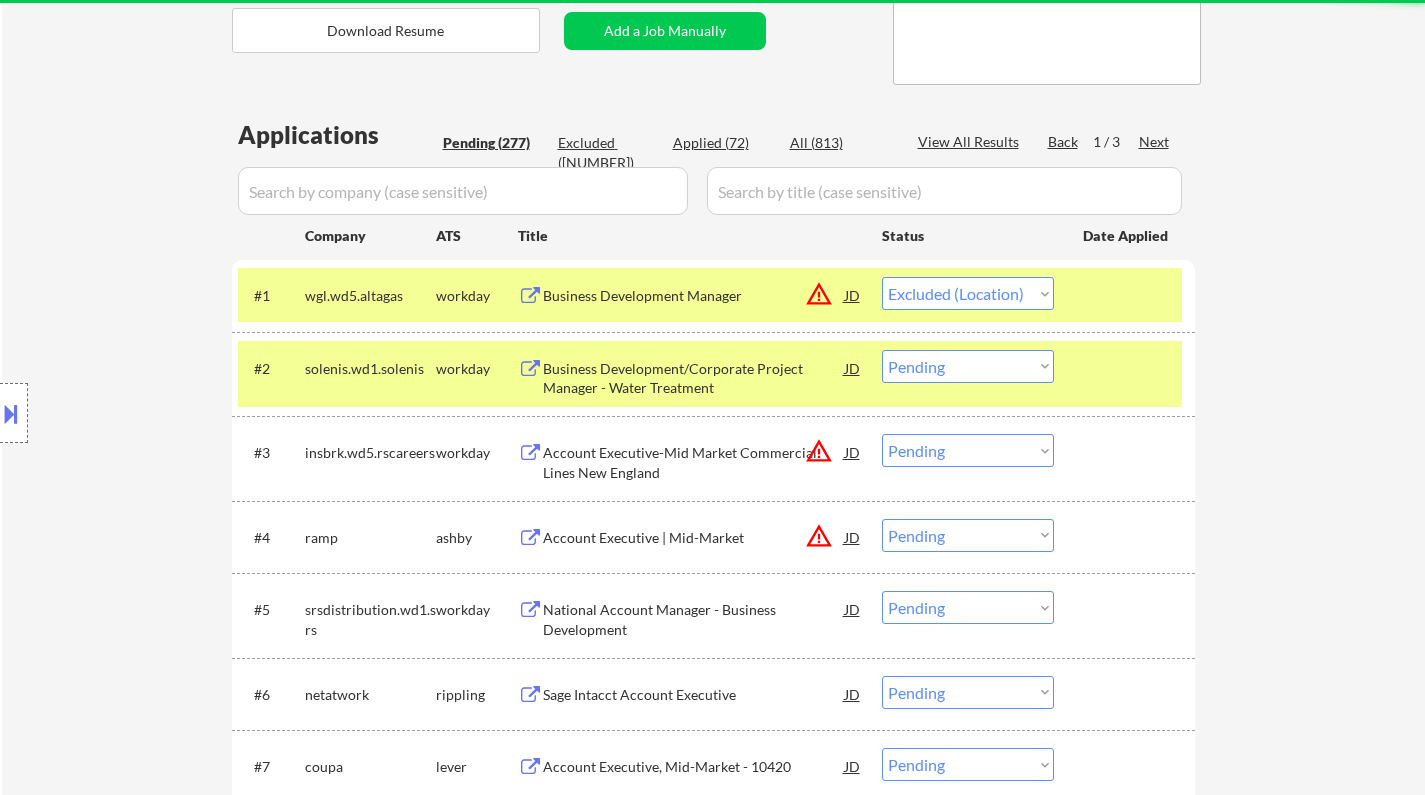 select on ""pending"" 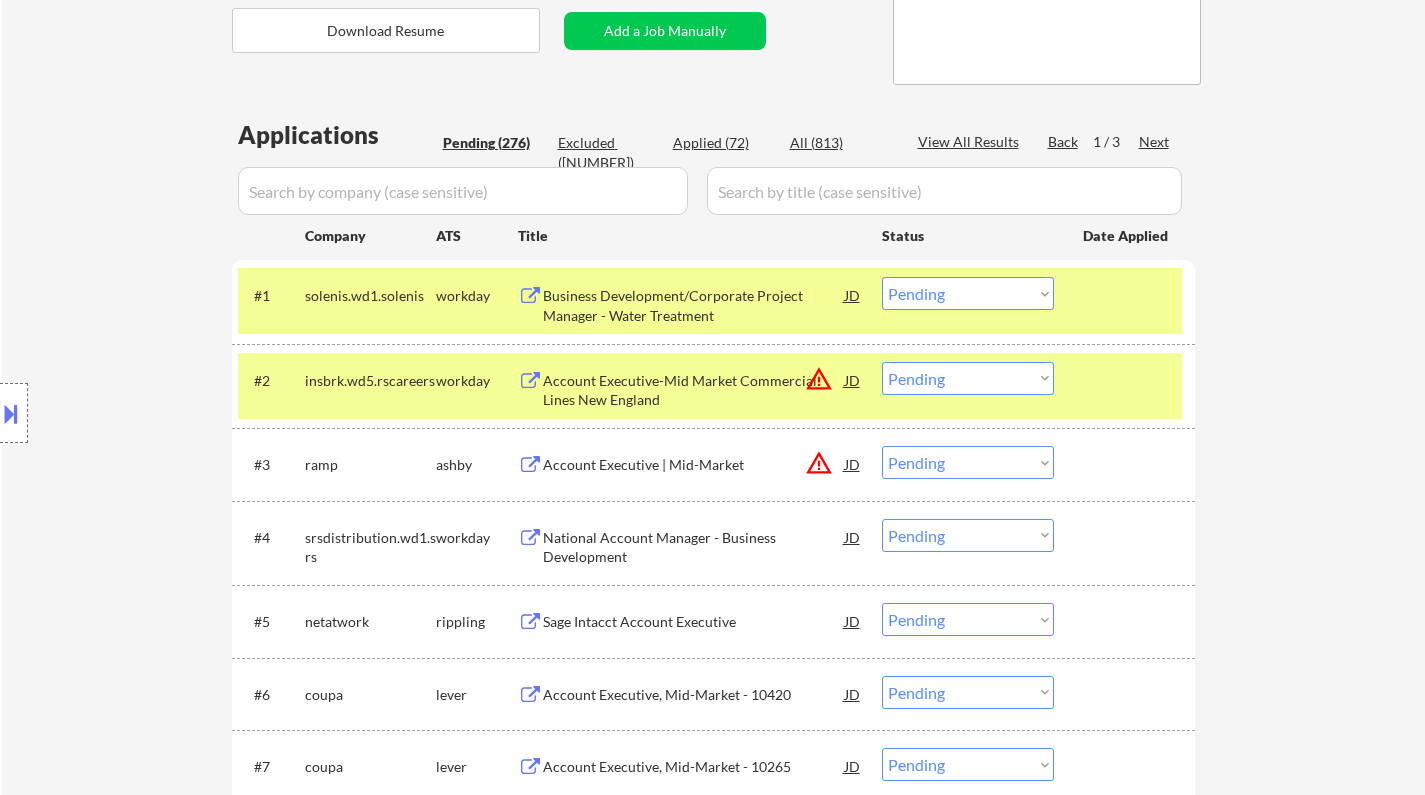 click on "Account Executive | Mid-Market" at bounding box center (694, 464) 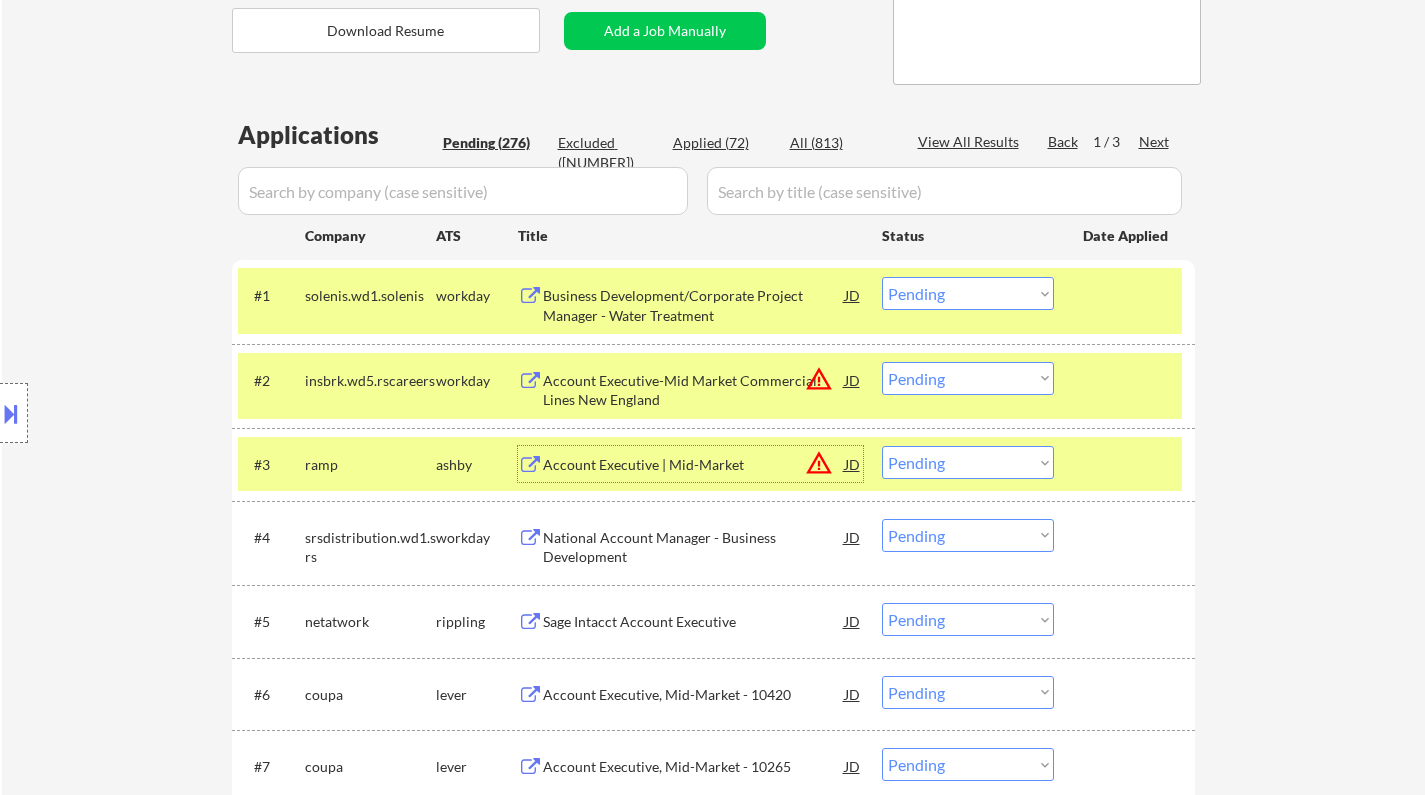 click at bounding box center [11, 413] 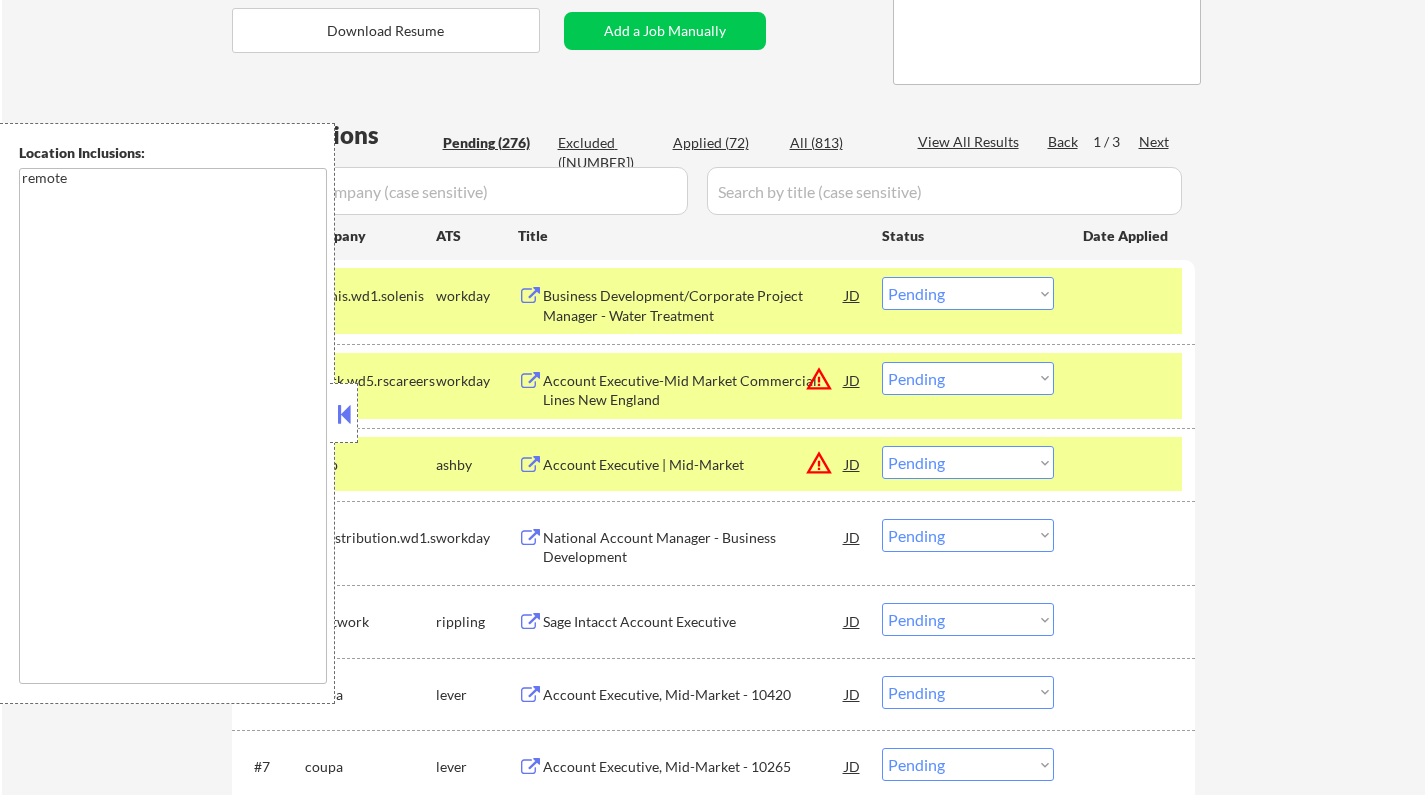 click on "#2 insbrk.wd5.rscareers workday Account Executive-Mid Market Commercial Lines New England JD warning_amber Choose an option... Pending Applied Excluded (Questions) Excluded (Expired) Excluded (Location) Excluded (Bad Match) Excluded (Blocklist) Excluded (Salary) Excluded (Other)" at bounding box center [710, 386] 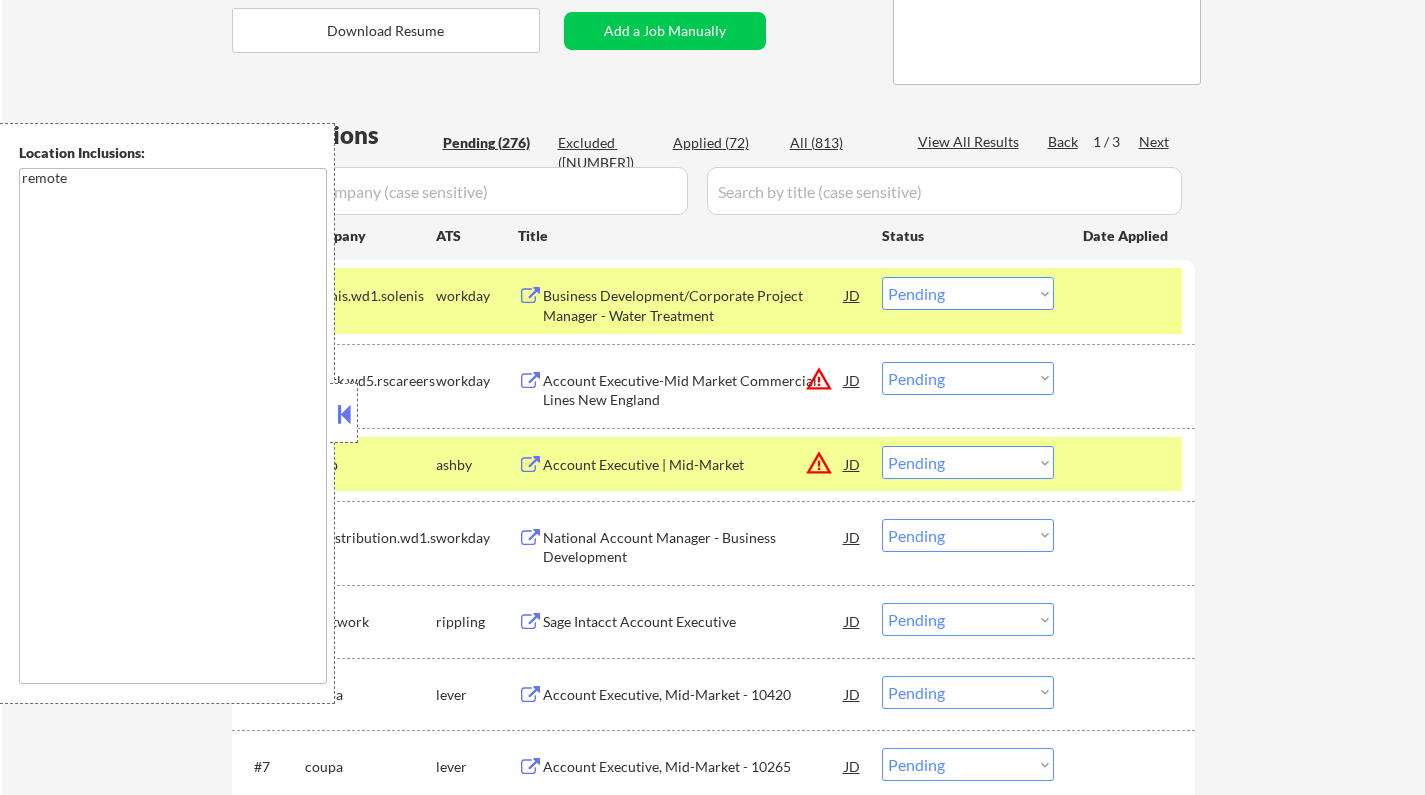 click at bounding box center [344, 413] 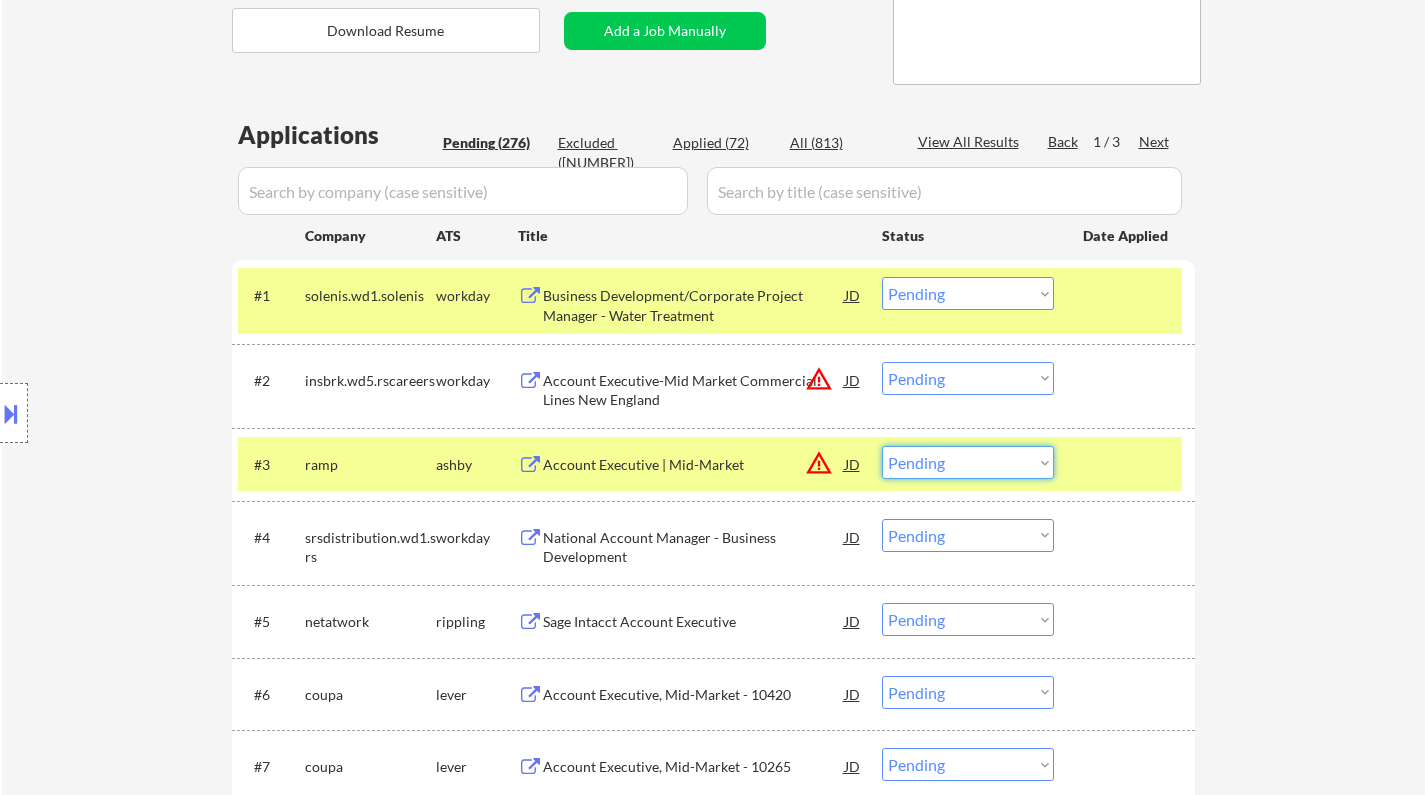 click on "Choose an option... Pending Applied Excluded (Questions) Excluded (Expired) Excluded (Location) Excluded (Bad Match) Excluded (Blocklist) Excluded (Salary) Excluded (Other)" at bounding box center (968, 462) 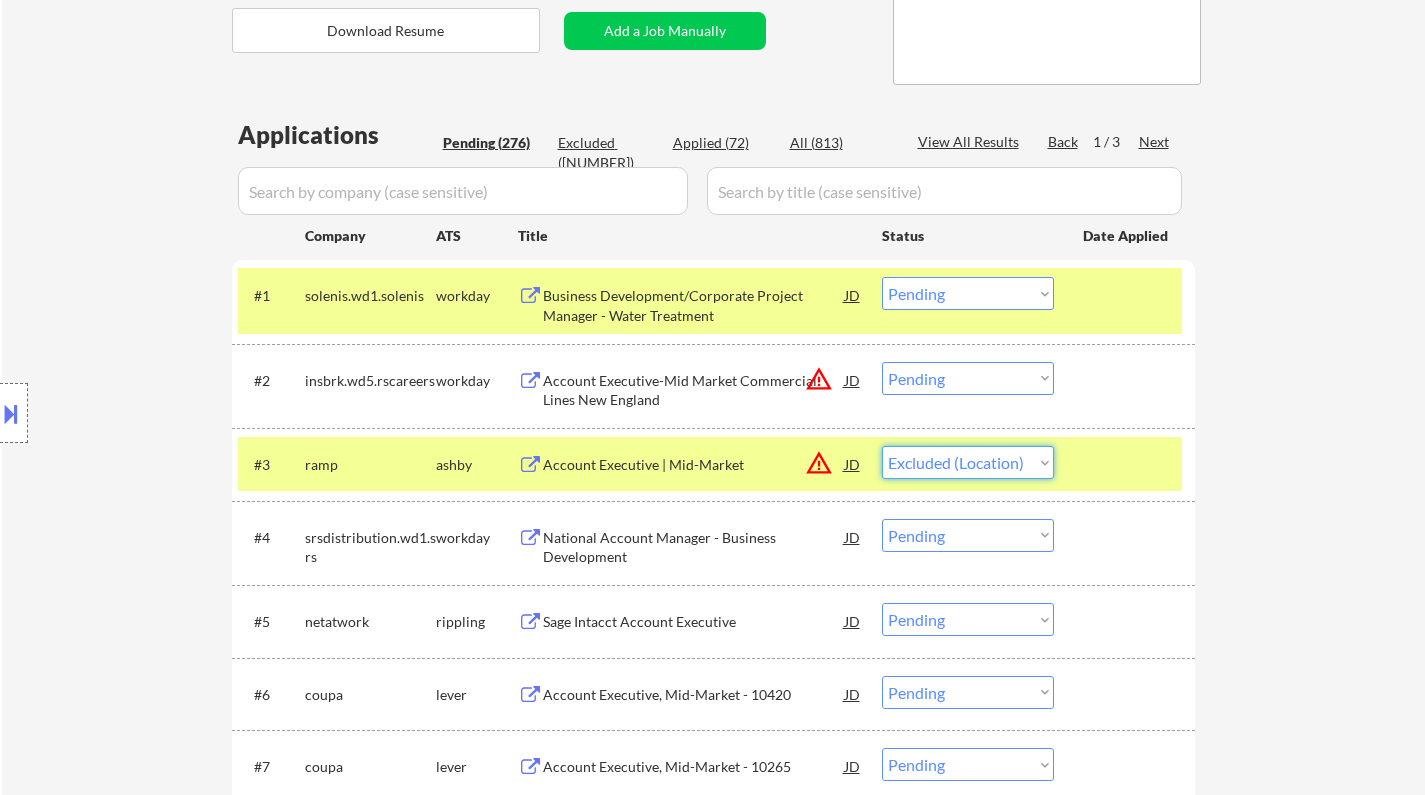 click on "Choose an option... Pending Applied Excluded (Questions) Excluded (Expired) Excluded (Location) Excluded (Bad Match) Excluded (Blocklist) Excluded (Salary) Excluded (Other)" at bounding box center (968, 462) 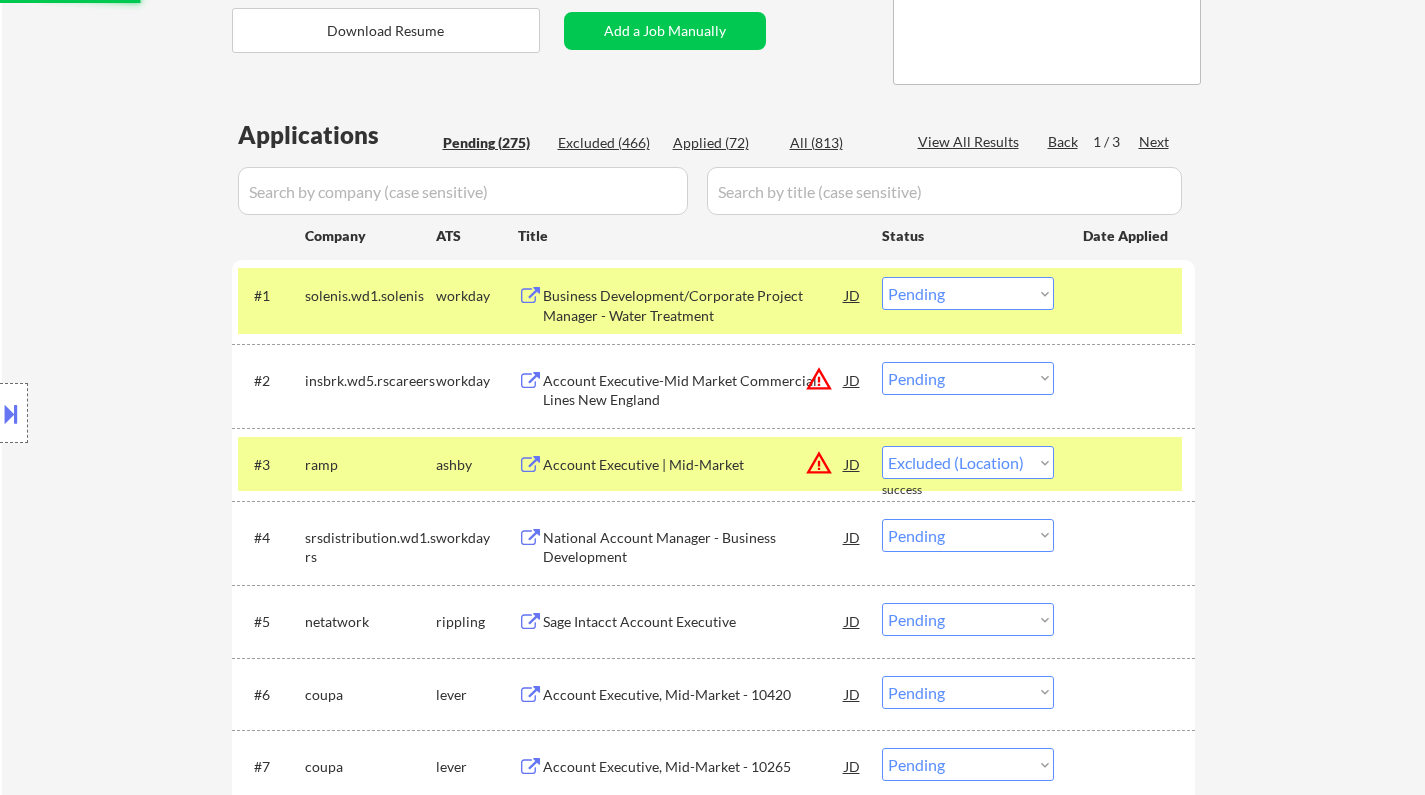 select on ""pending"" 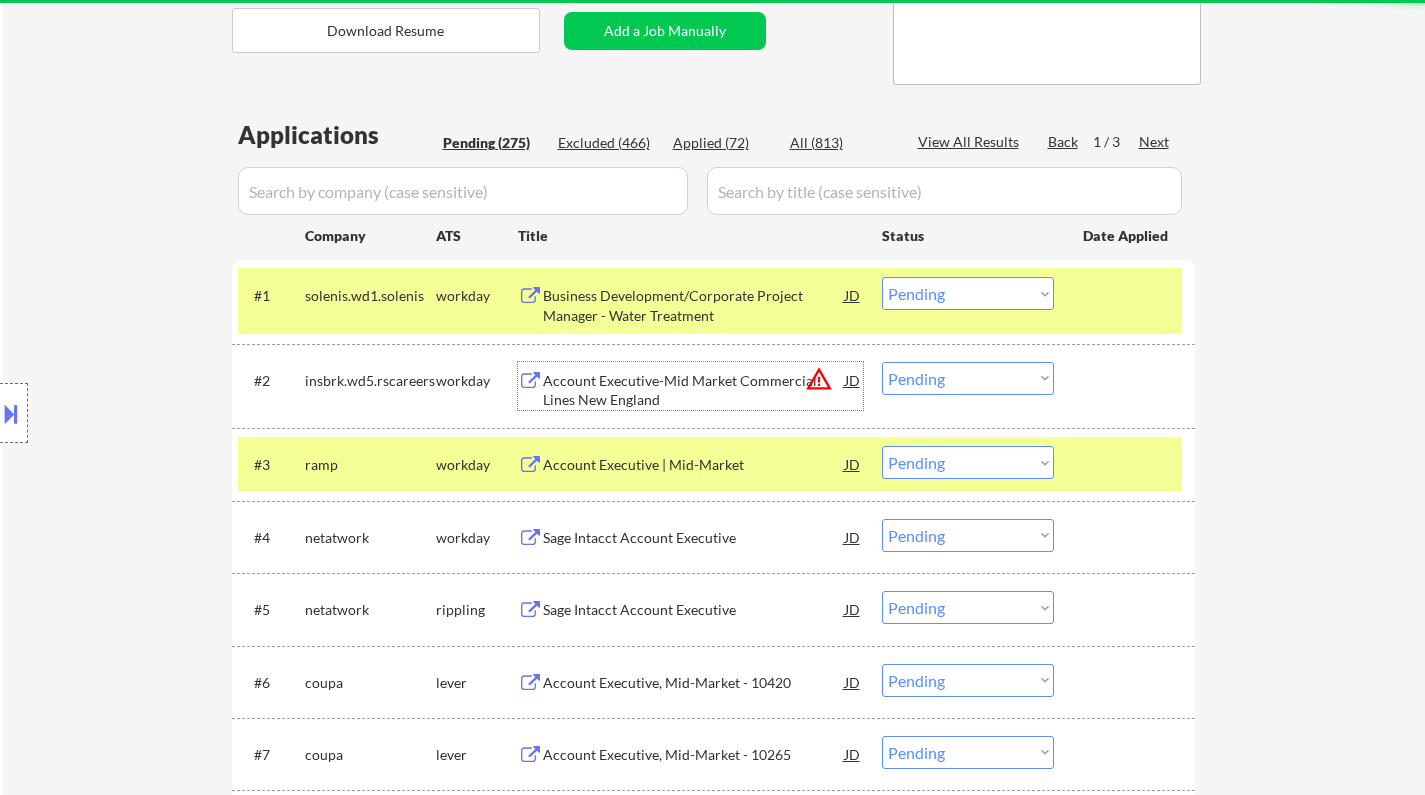 click on "Account Executive-Mid Market Commercial Lines New England" at bounding box center [694, 390] 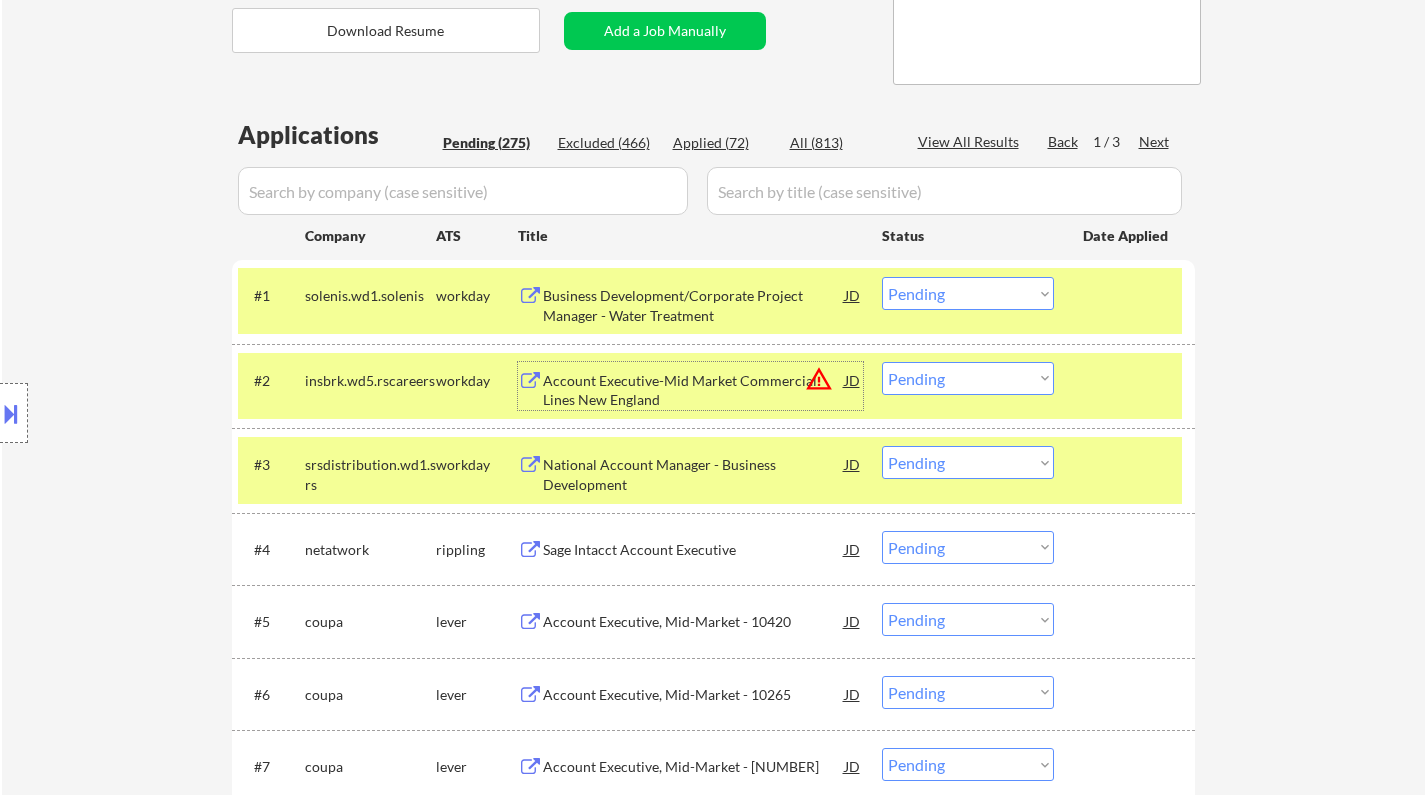 click on "Business Development/Corporate Project Manager - Water Treatment" at bounding box center [694, 305] 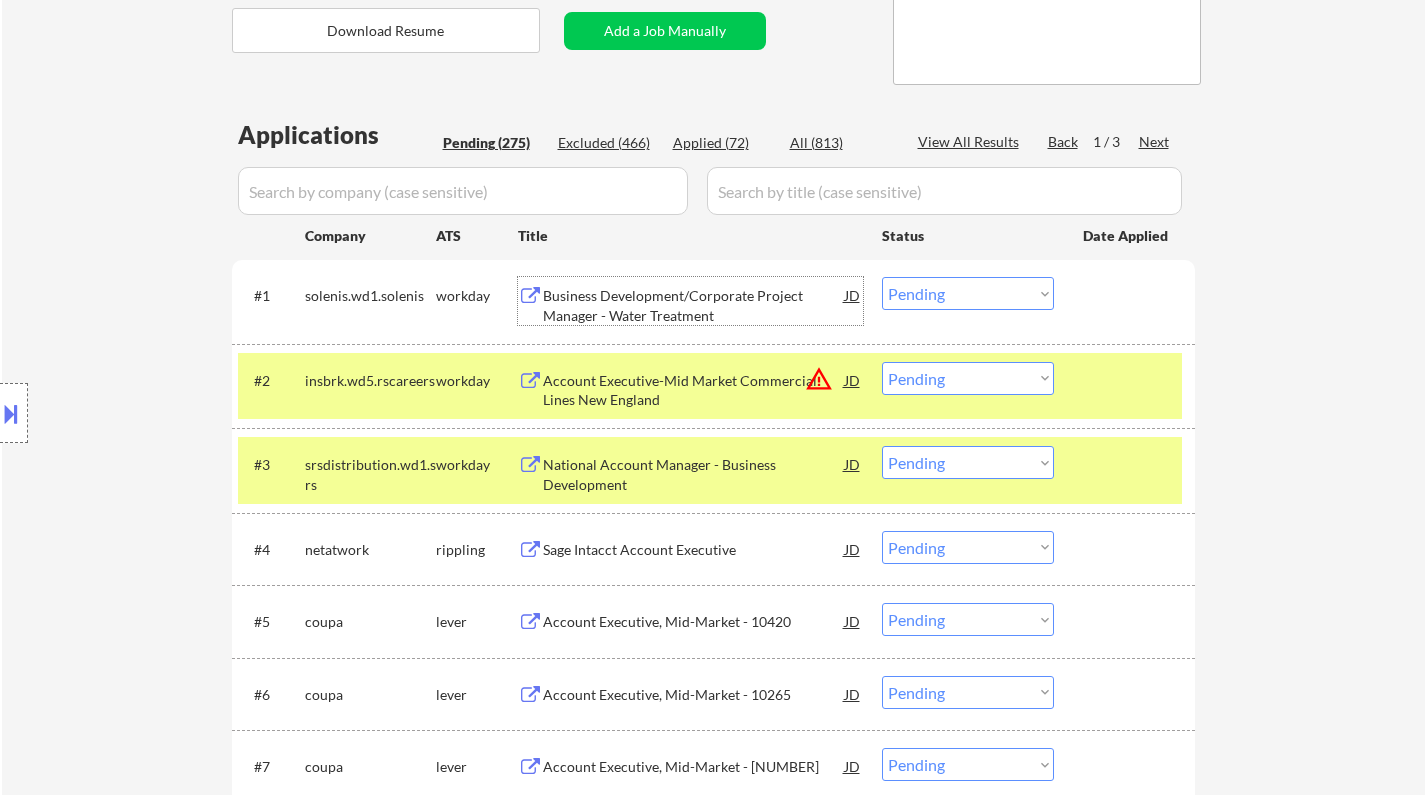 drag, startPoint x: 974, startPoint y: 291, endPoint x: 985, endPoint y: 307, distance: 19.416489 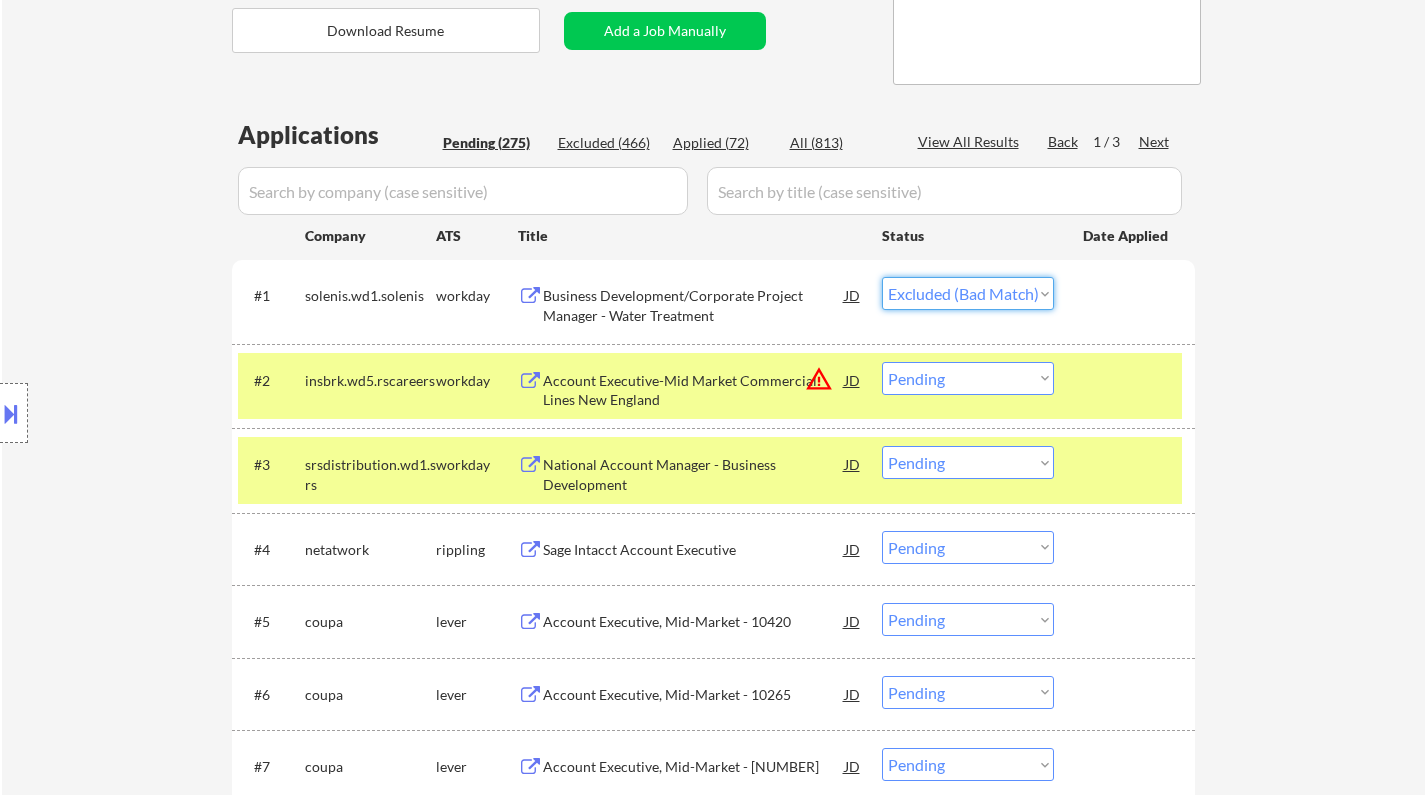 click on "Choose an option... Pending Applied Excluded (Questions) Excluded (Expired) Excluded (Location) Excluded (Bad Match) Excluded (Blocklist) Excluded (Salary) Excluded (Other)" at bounding box center [968, 293] 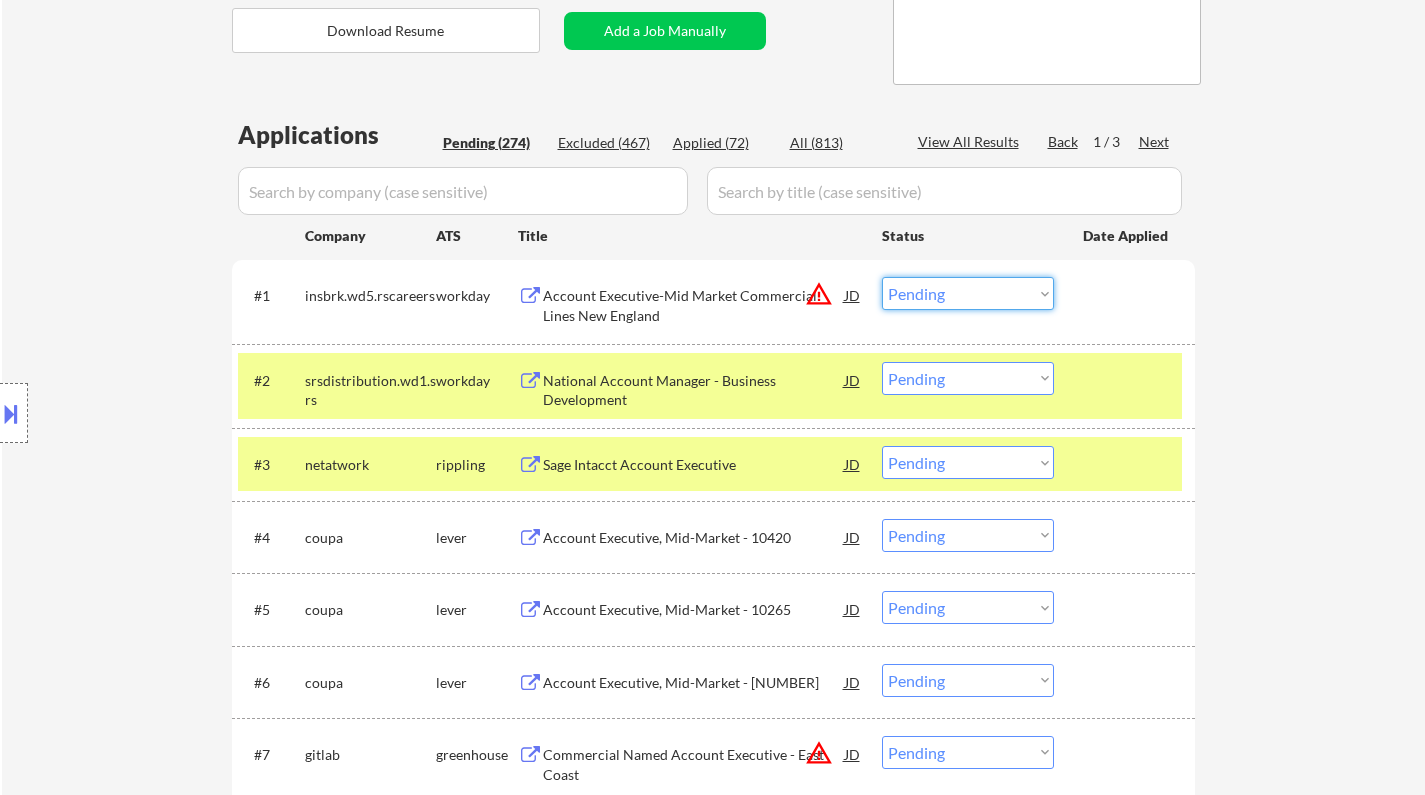 click on "Choose an option... Pending Applied Excluded (Questions) Excluded (Expired) Excluded (Location) Excluded (Bad Match) Excluded (Blocklist) Excluded (Salary) Excluded (Other)" at bounding box center [968, 293] 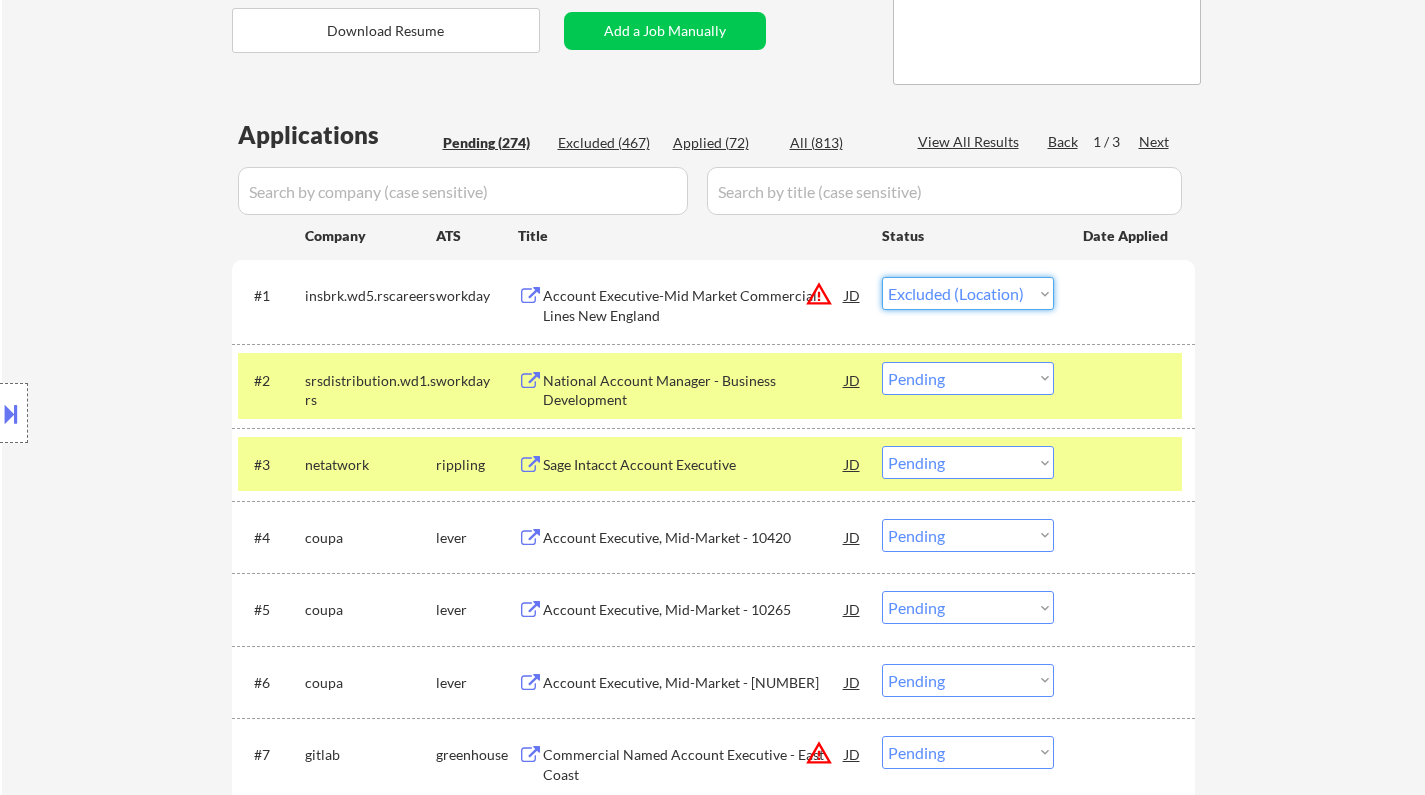 click on "Choose an option... Pending Applied Excluded (Questions) Excluded (Expired) Excluded (Location) Excluded (Bad Match) Excluded (Blocklist) Excluded (Salary) Excluded (Other)" at bounding box center (968, 293) 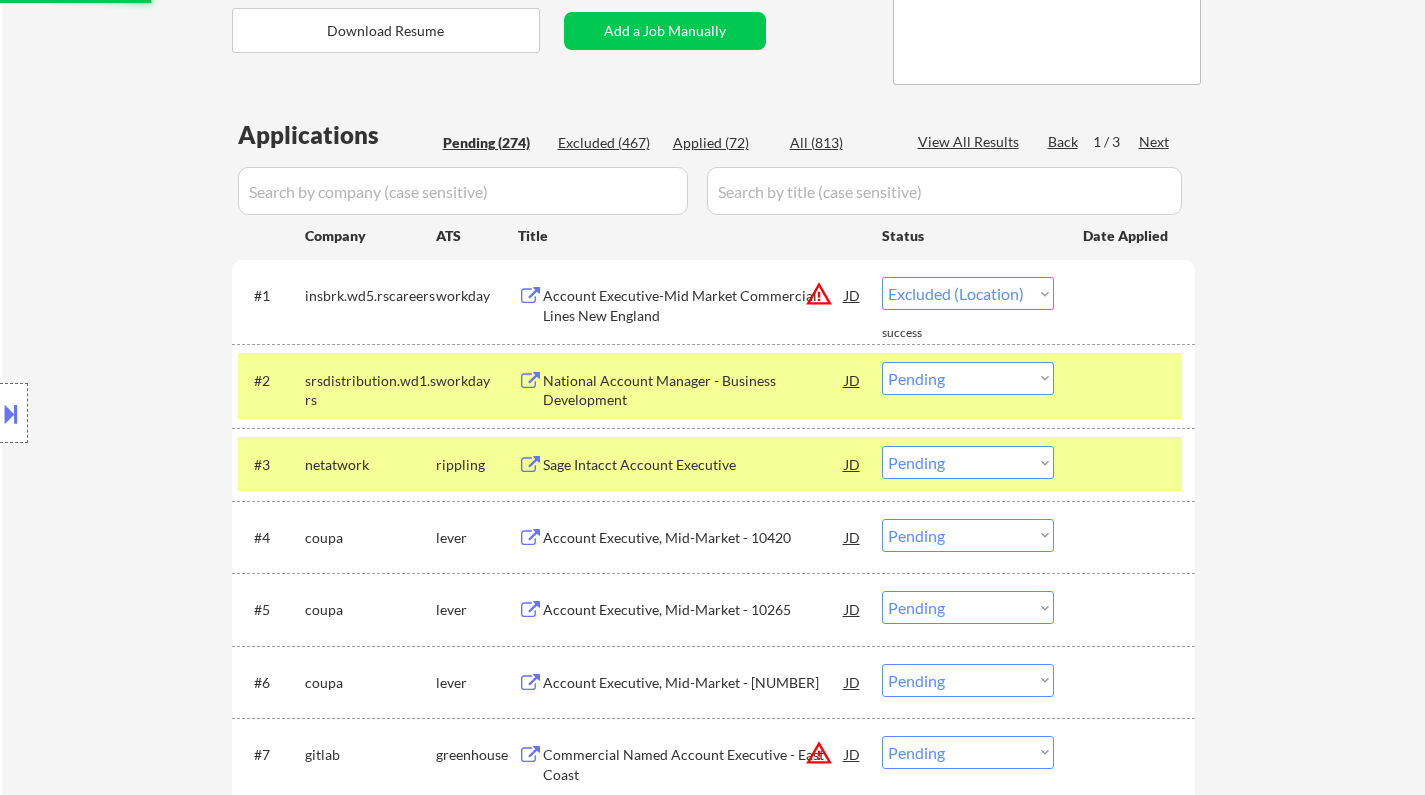 select on ""pending"" 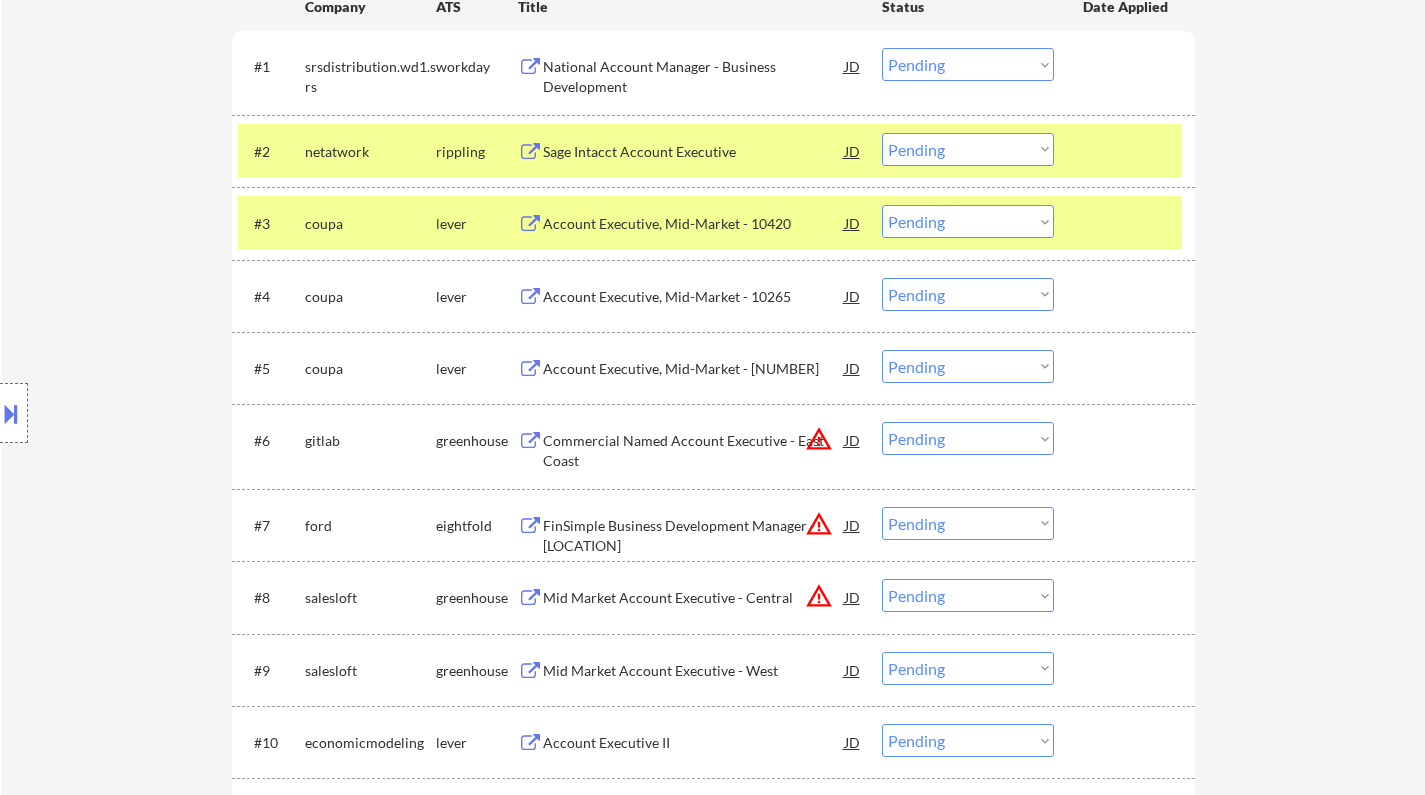scroll, scrollTop: 700, scrollLeft: 0, axis: vertical 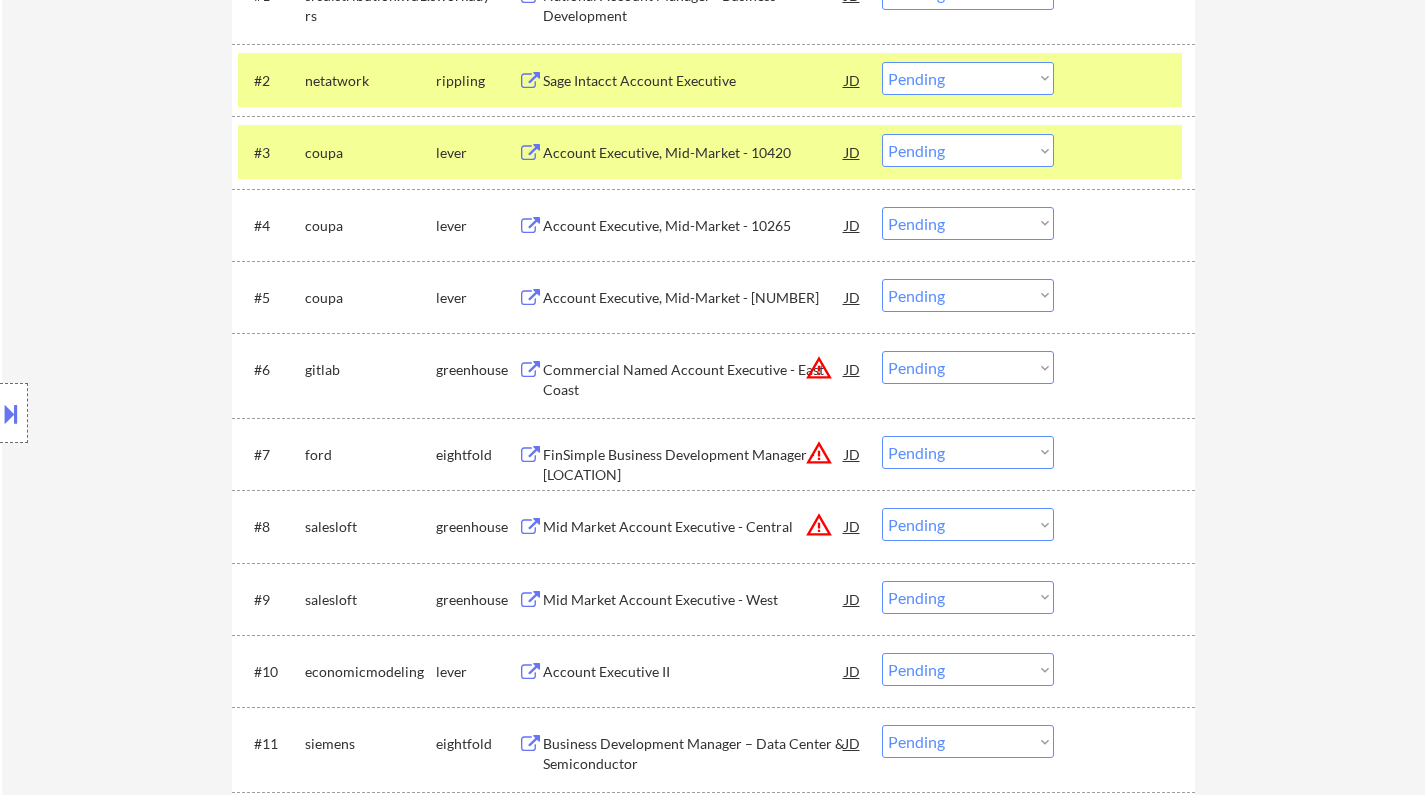 drag, startPoint x: 926, startPoint y: 366, endPoint x: 943, endPoint y: 379, distance: 21.400934 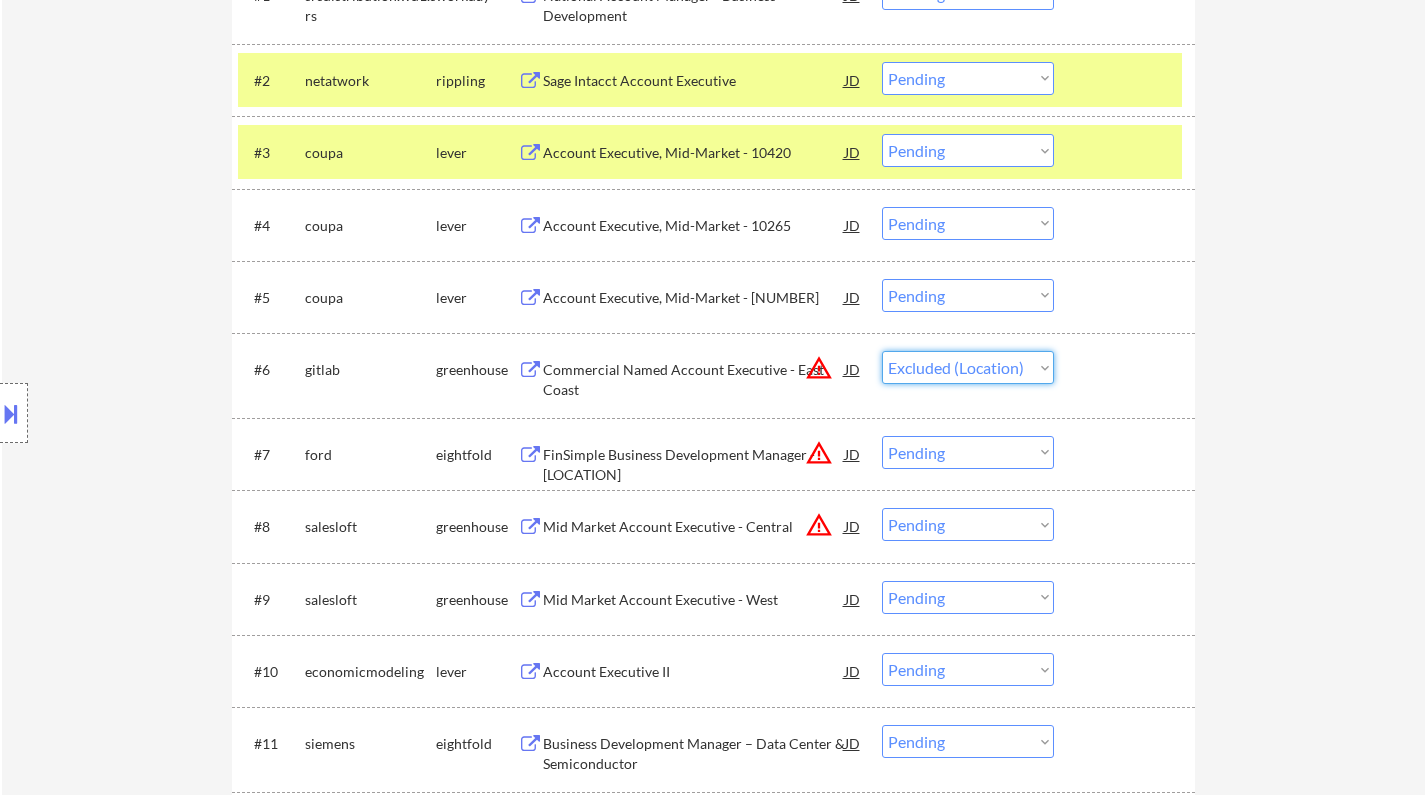 click on "Choose an option... Pending Applied Excluded (Questions) Excluded (Expired) Excluded (Location) Excluded (Bad Match) Excluded (Blocklist) Excluded (Salary) Excluded (Other)" at bounding box center [968, 367] 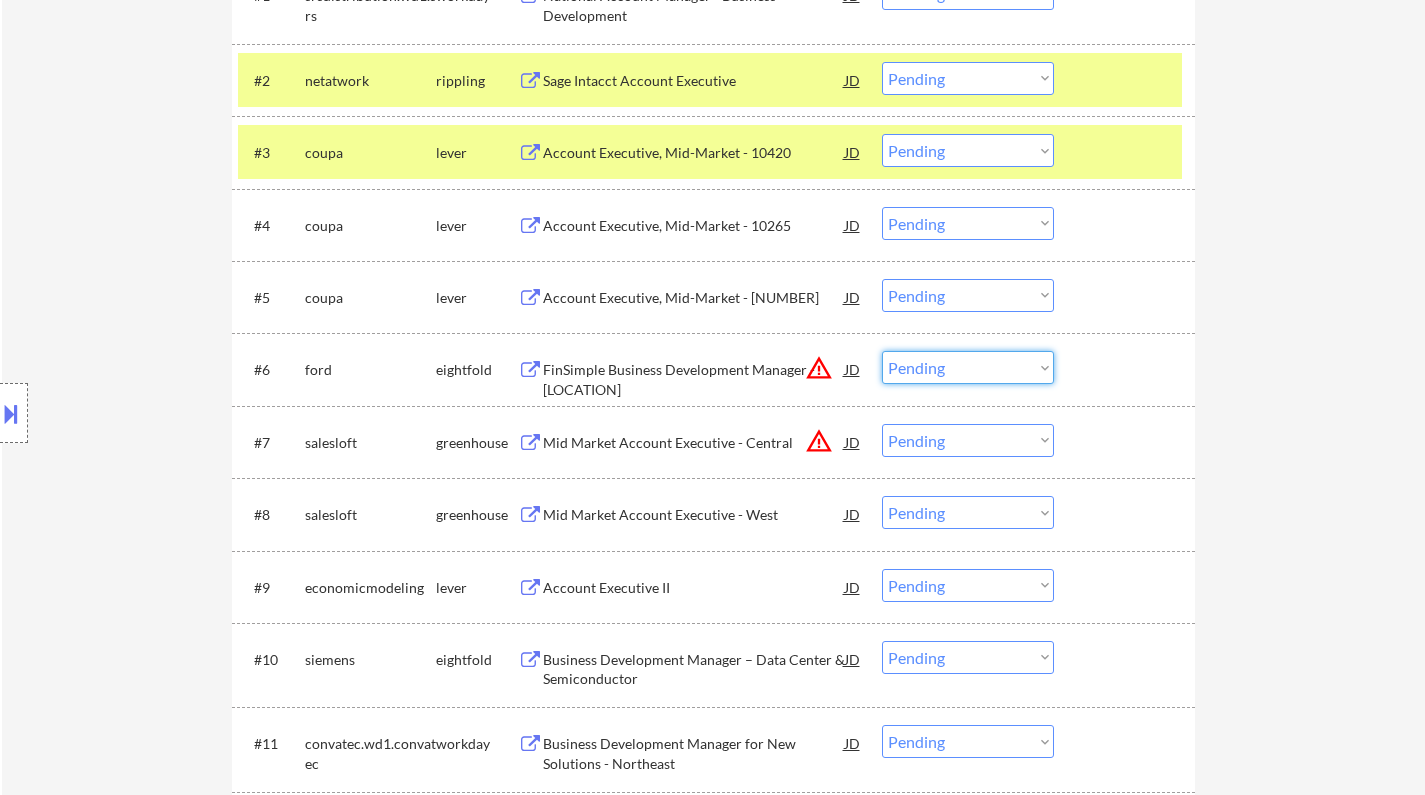 drag, startPoint x: 928, startPoint y: 373, endPoint x: 941, endPoint y: 382, distance: 15.811388 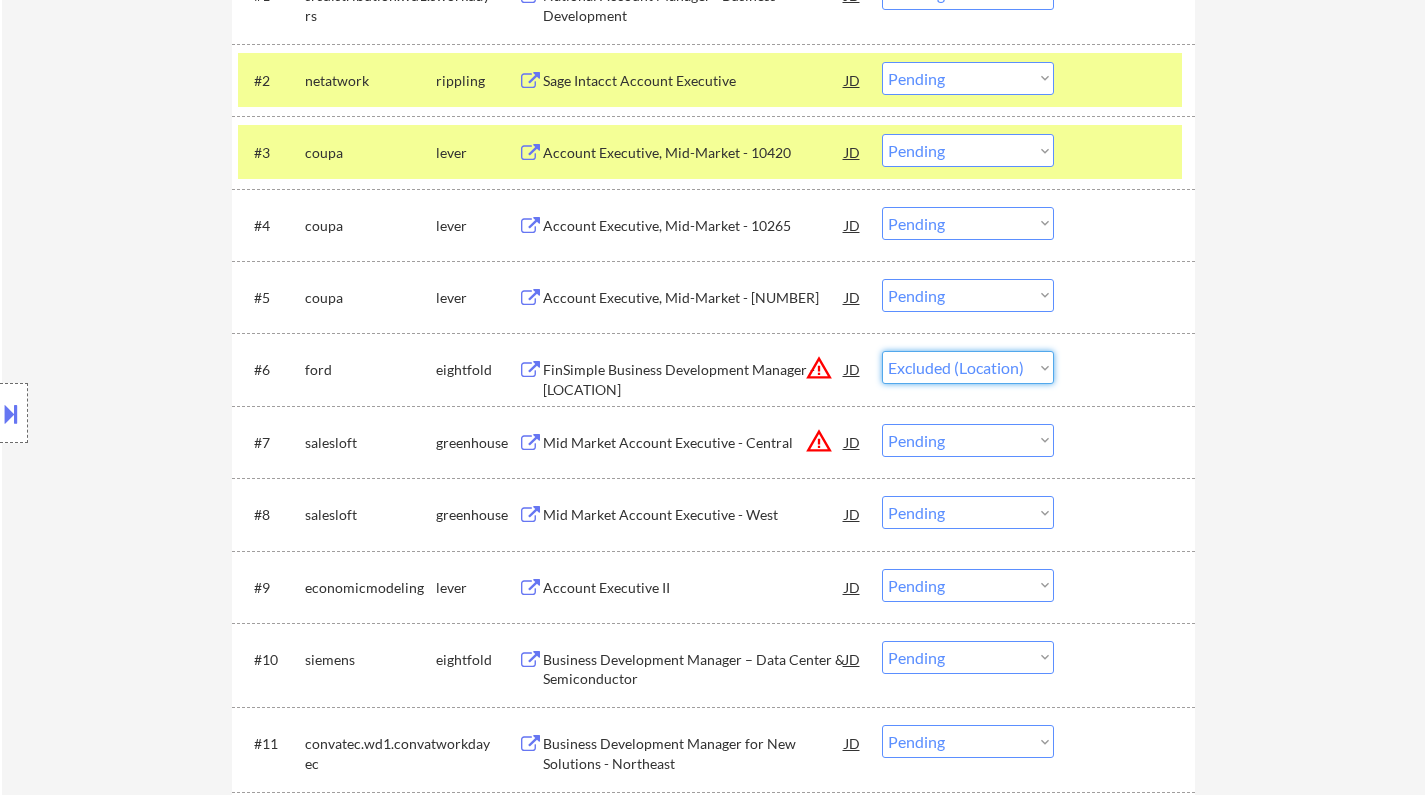 click on "Choose an option... Pending Applied Excluded (Questions) Excluded (Expired) Excluded (Location) Excluded (Bad Match) Excluded (Blocklist) Excluded (Salary) Excluded (Other)" at bounding box center (968, 367) 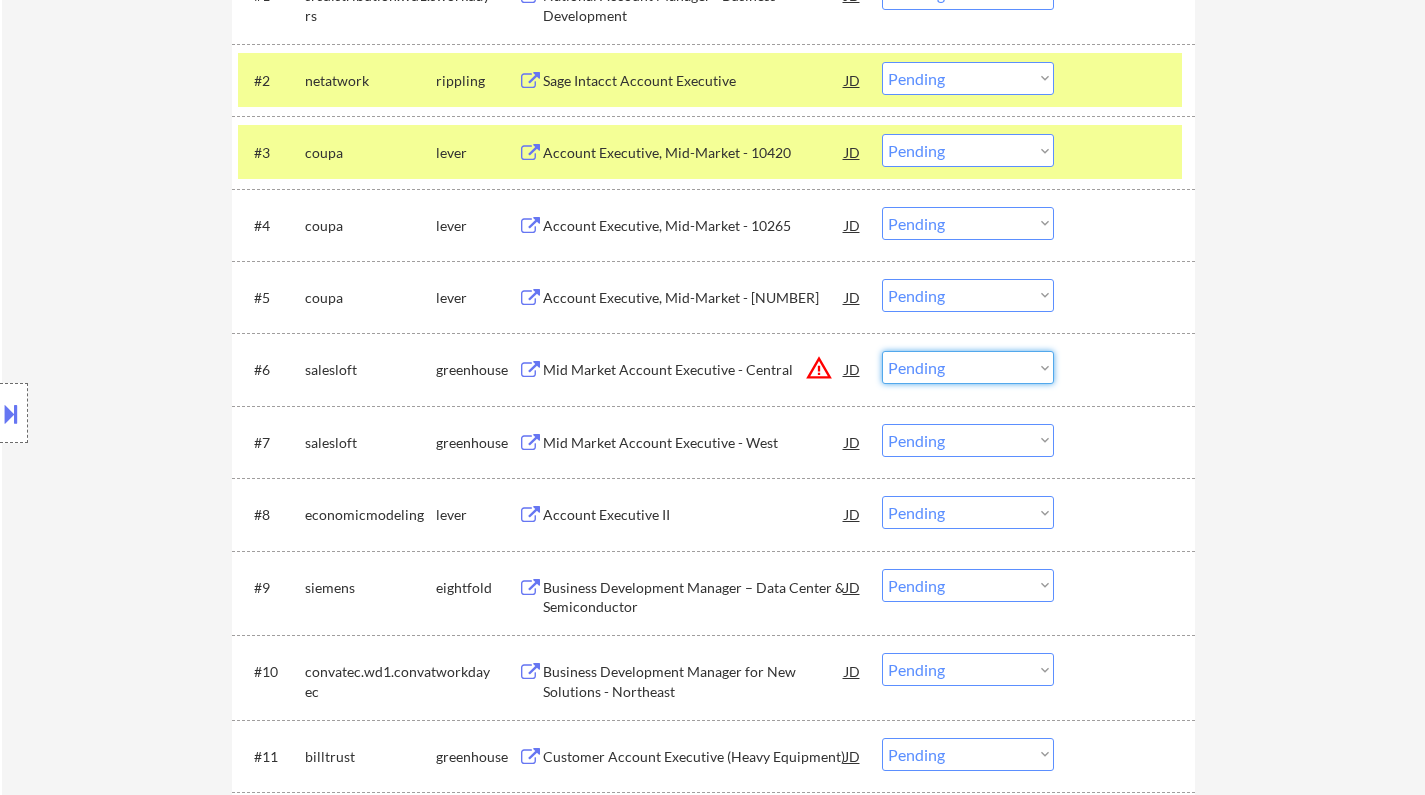 drag, startPoint x: 952, startPoint y: 357, endPoint x: 974, endPoint y: 379, distance: 31.112698 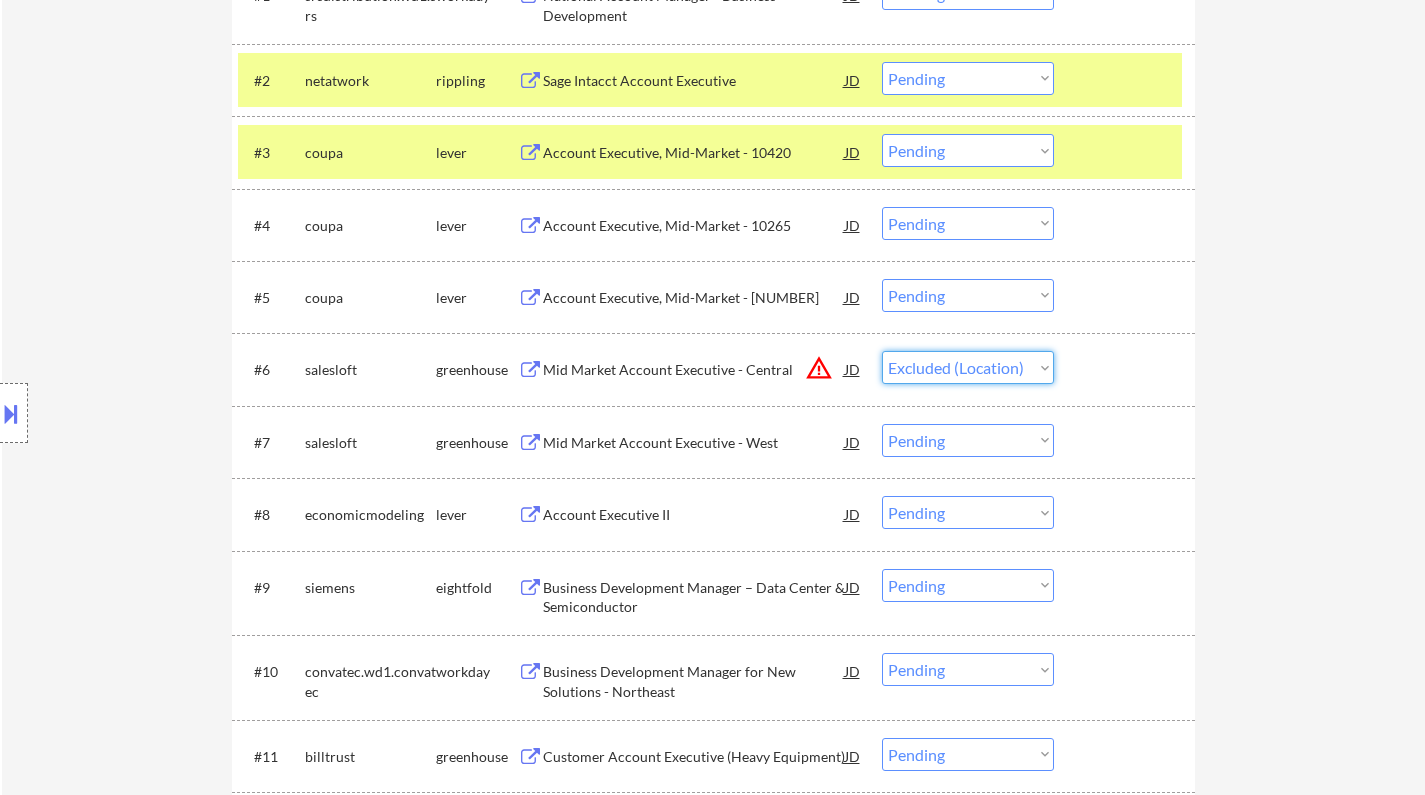 click on "Choose an option... Pending Applied Excluded (Questions) Excluded (Expired) Excluded (Location) Excluded (Bad Match) Excluded (Blocklist) Excluded (Salary) Excluded (Other)" at bounding box center (968, 367) 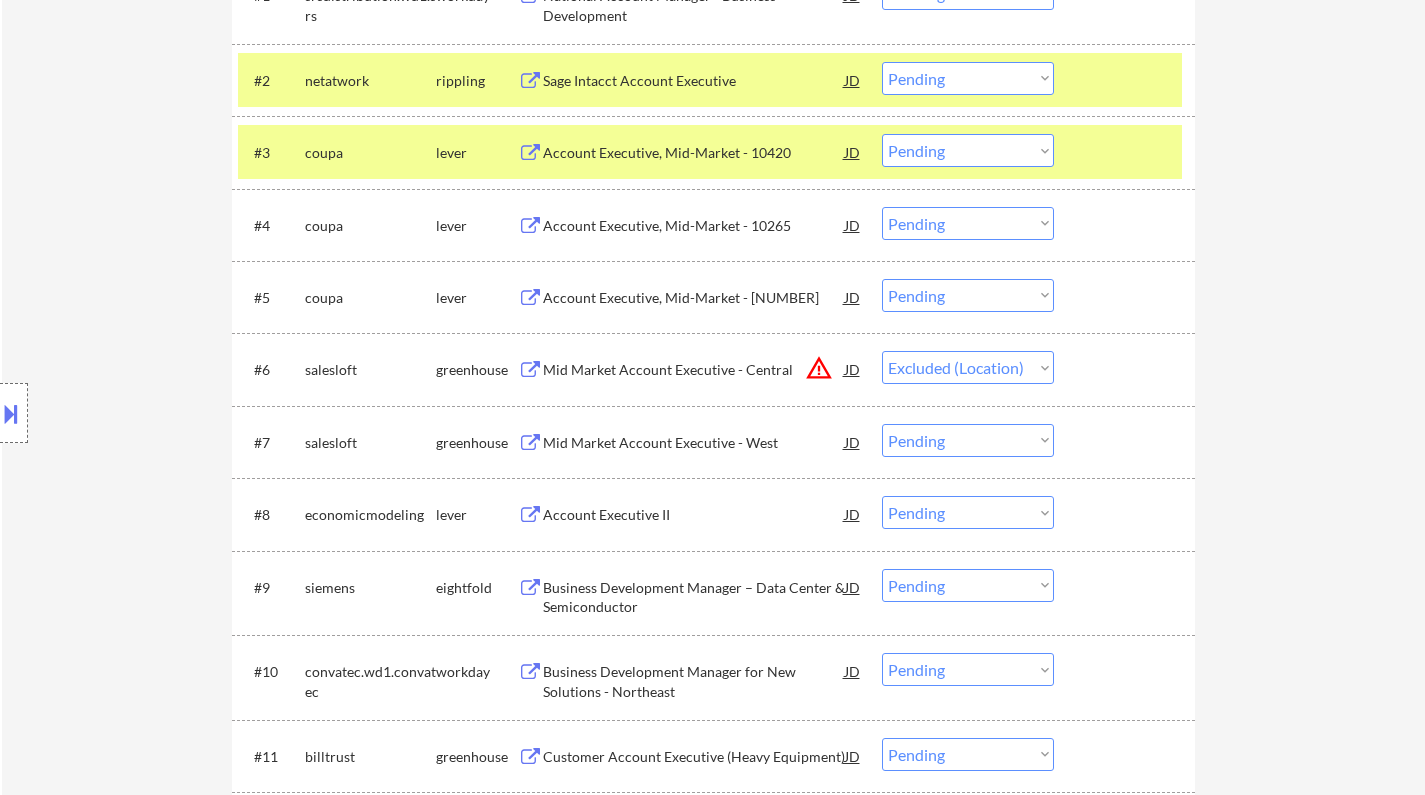 select on ""pending"" 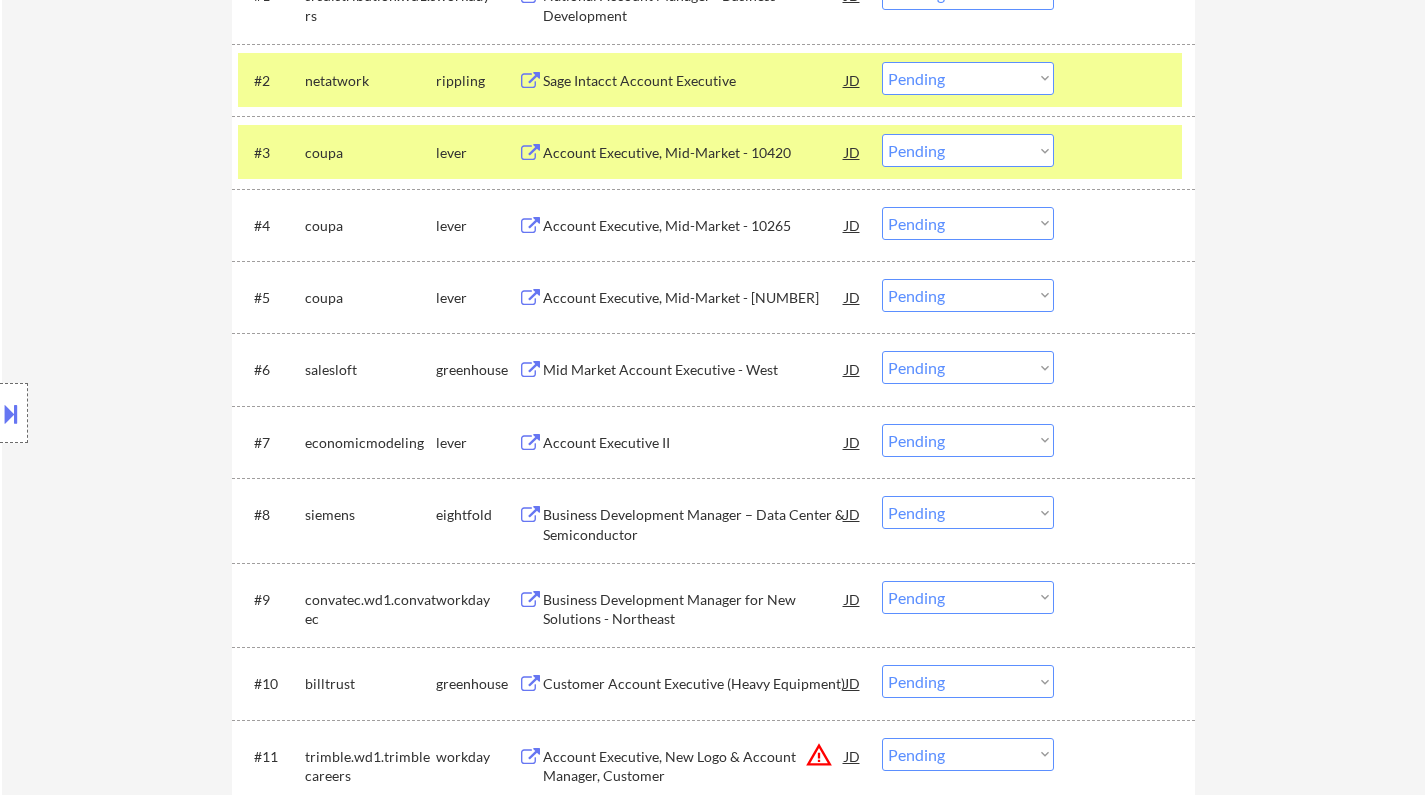click on "← Return to /applysquad Mailslurp Inbox Job Search Builder [FIRST] [LAST] User Email: [EMAIL] Application Email: [EMAIL] Mailslurp Email: [EMAIL] LinkedIn: www.linkedin.com/in/[LINKEDIN_PROFILE]
Phone: [PHONE] Current Location: [CITY], [STATE] Applies: 72 sent / 200 bought Internal Notes Can work in country of residence?: yes Squad Notes Minimum salary: $100,000 Will need Visa to work in that country now/future?: no Download Resume Add a Job Manually Chielo Applications Pending (270) Excluded (471) Applied (72) All (813) View All Results Back 1 / 3
Next Company ATS Title Status Date Applied #1 srsdistribution.wd1.srs workday National Account Manager - Business Development JD warning_choose an option... Pending Applied Excluded (Questions) Excluded (Expired) Excluded (Location) Excluded (Bad Match) Excluded (Blocklist) Excluded (Salary) Excluded (Other) success #2 netatwork rippling Sage Intacct Account Executive JD #3 JD" at bounding box center (713, 3511) 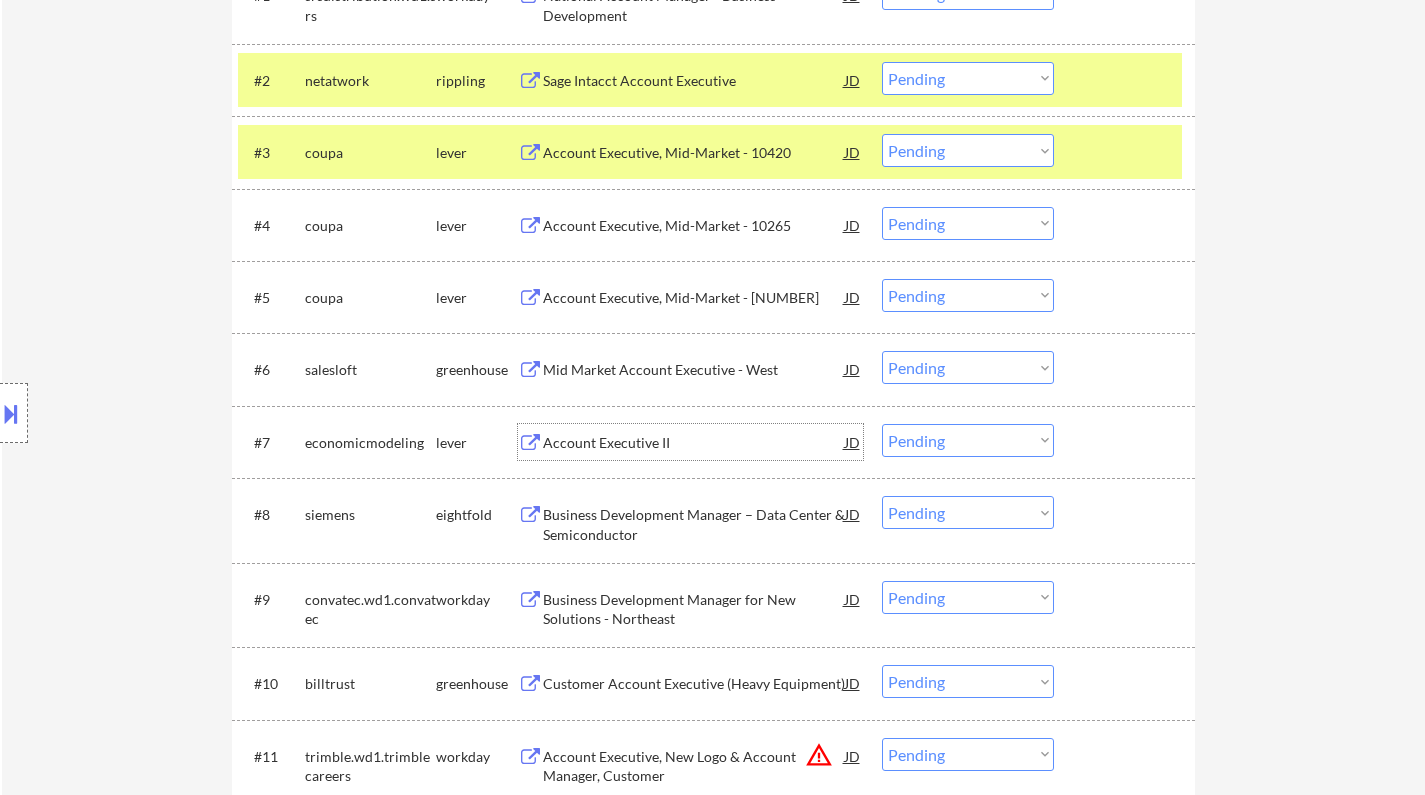 click on "Account Executive II" at bounding box center (694, 443) 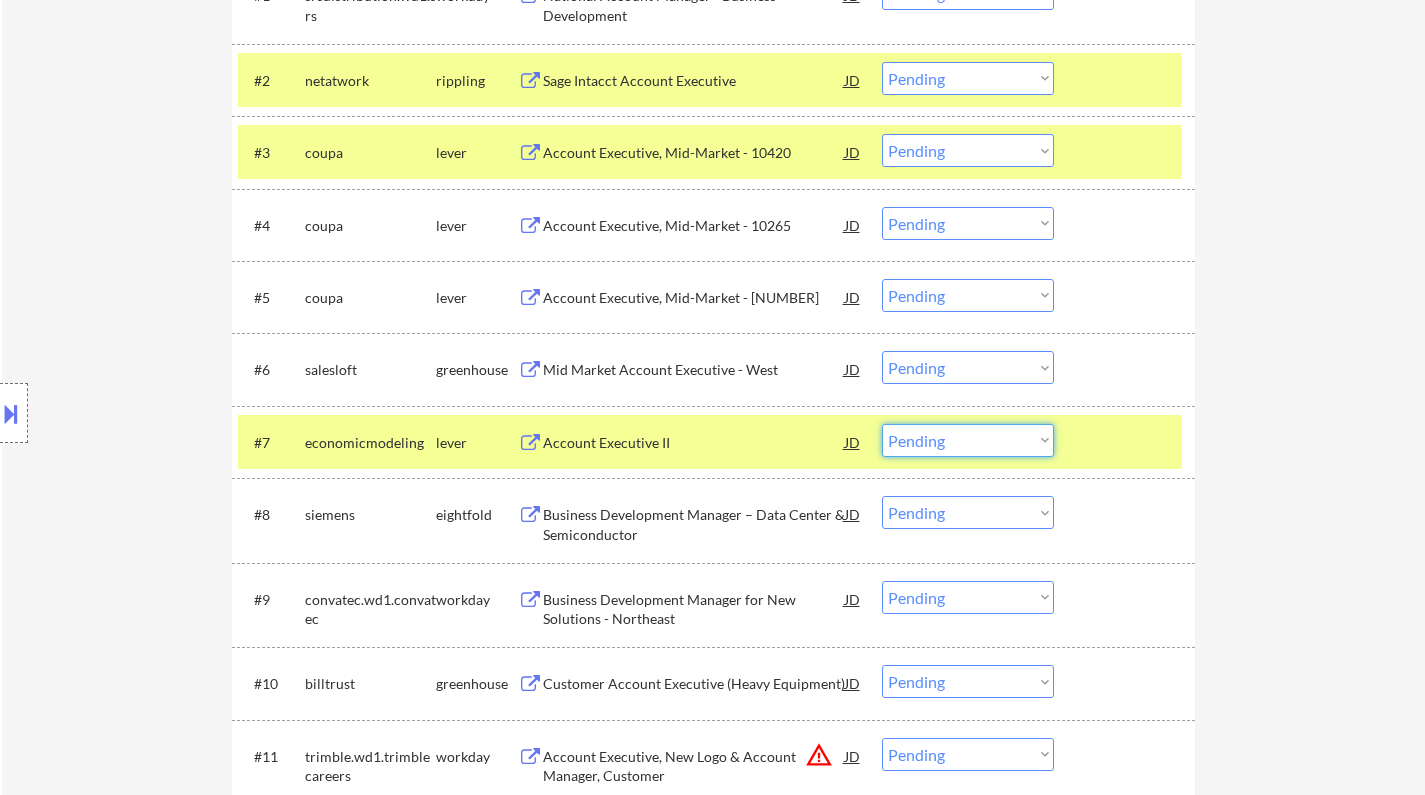 click on "Choose an option... Pending Applied Excluded (Questions) Excluded (Expired) Excluded (Location) Excluded (Bad Match) Excluded (Blocklist) Excluded (Salary) Excluded (Other)" at bounding box center [968, 440] 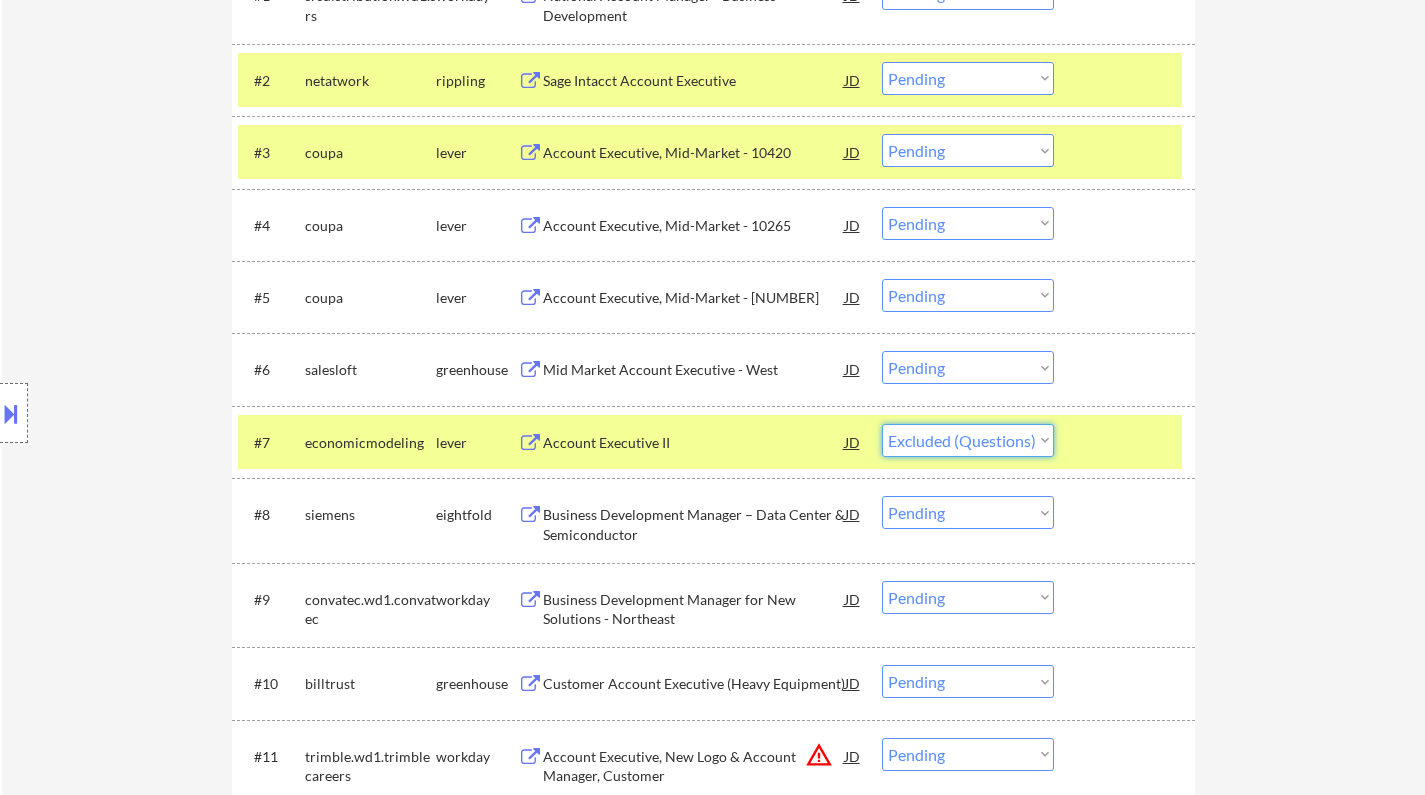 click on "Choose an option... Pending Applied Excluded (Questions) Excluded (Expired) Excluded (Location) Excluded (Bad Match) Excluded (Blocklist) Excluded (Salary) Excluded (Other)" at bounding box center [968, 440] 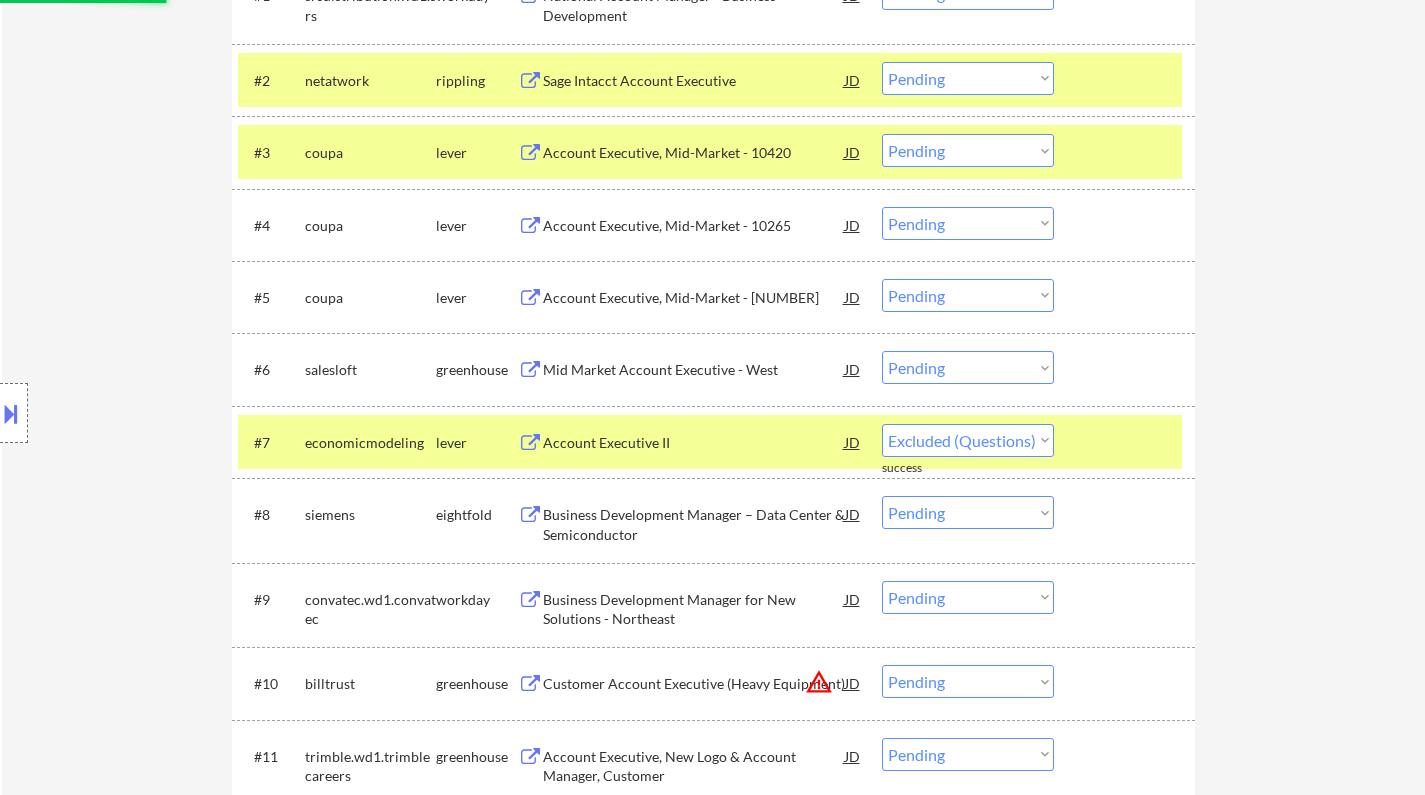 select on ""pending"" 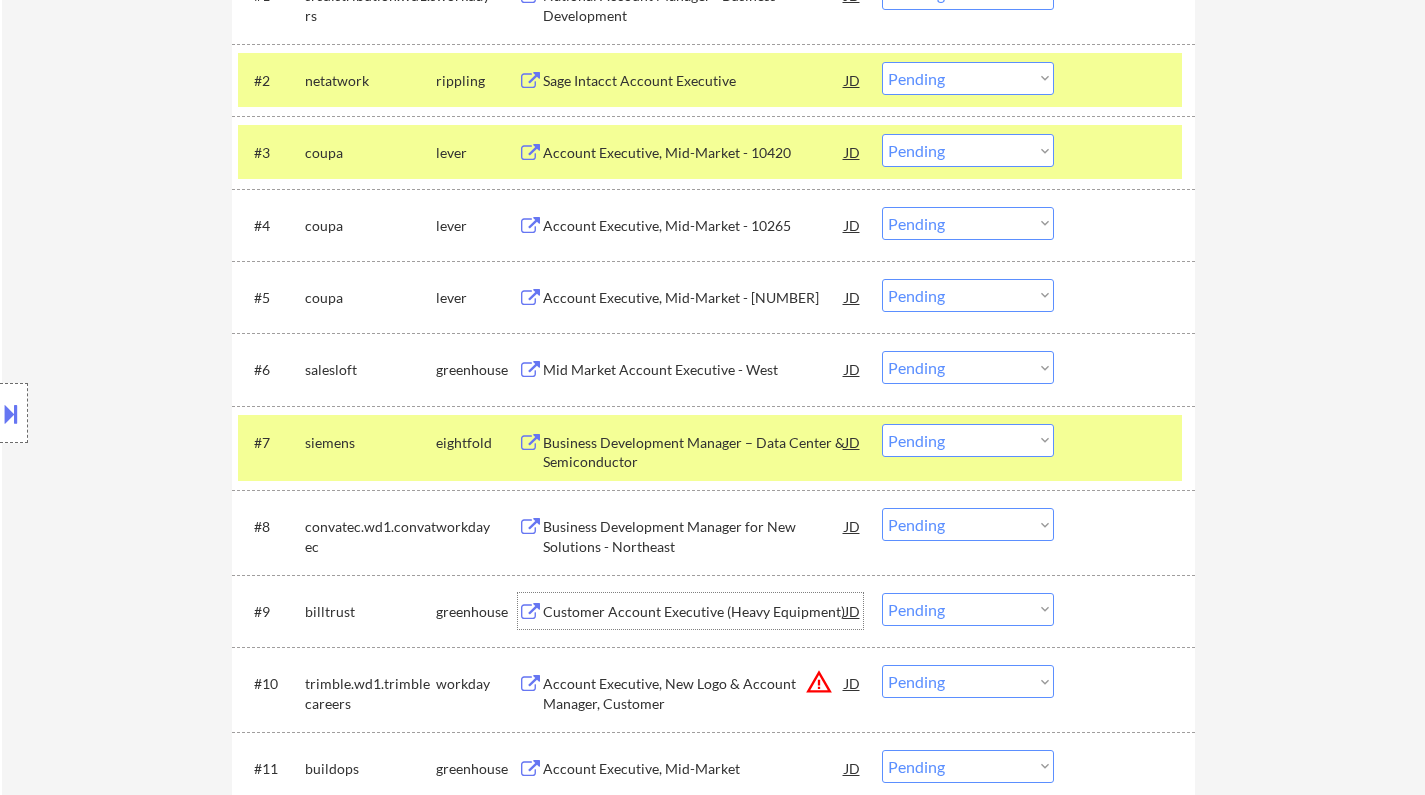 click on "Customer Account Executive (Heavy Equipment)" at bounding box center (694, 612) 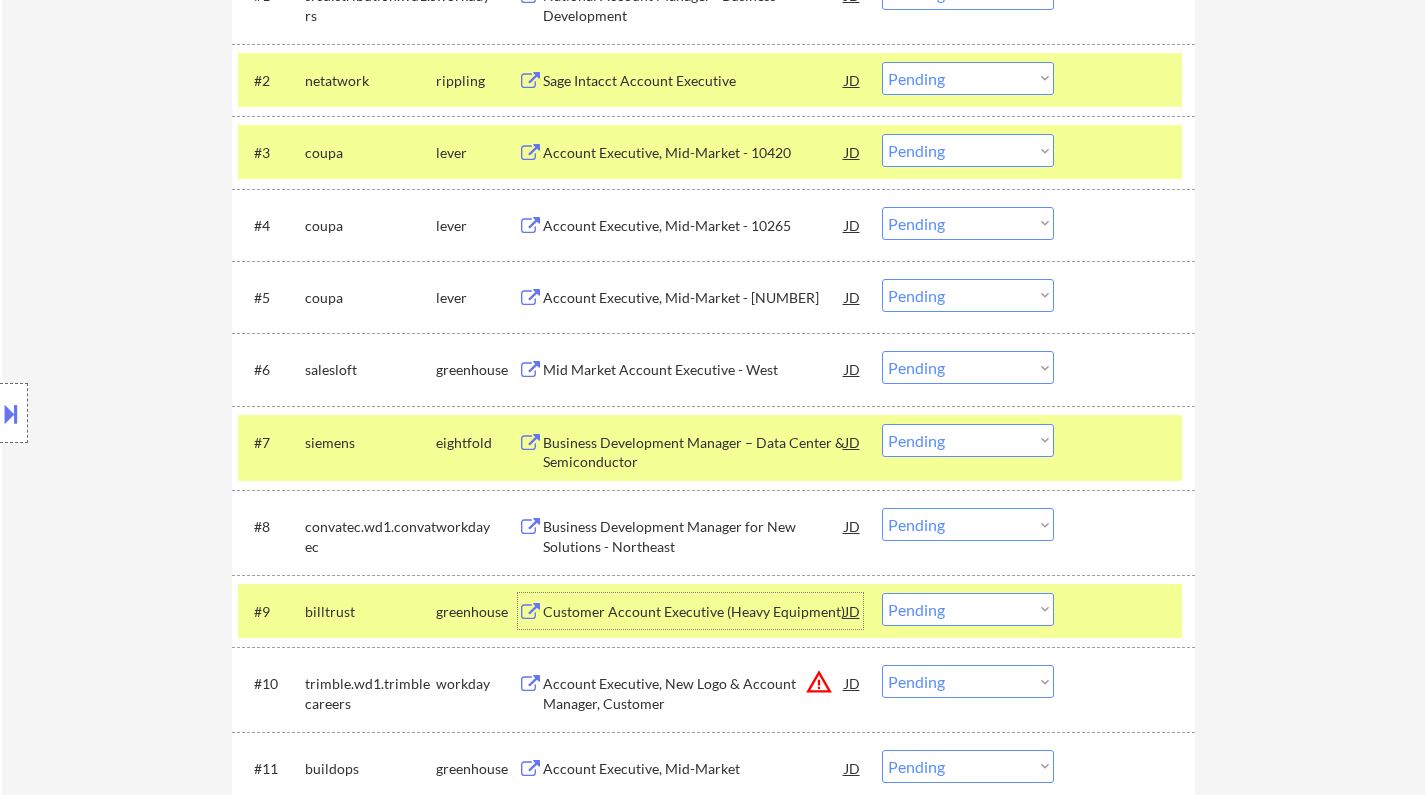 click on "Choose an option... Pending Applied Excluded (Questions) Excluded (Expired) Excluded (Location) Excluded (Bad Match) Excluded (Blocklist) Excluded (Salary) Excluded (Other)" at bounding box center (968, 609) 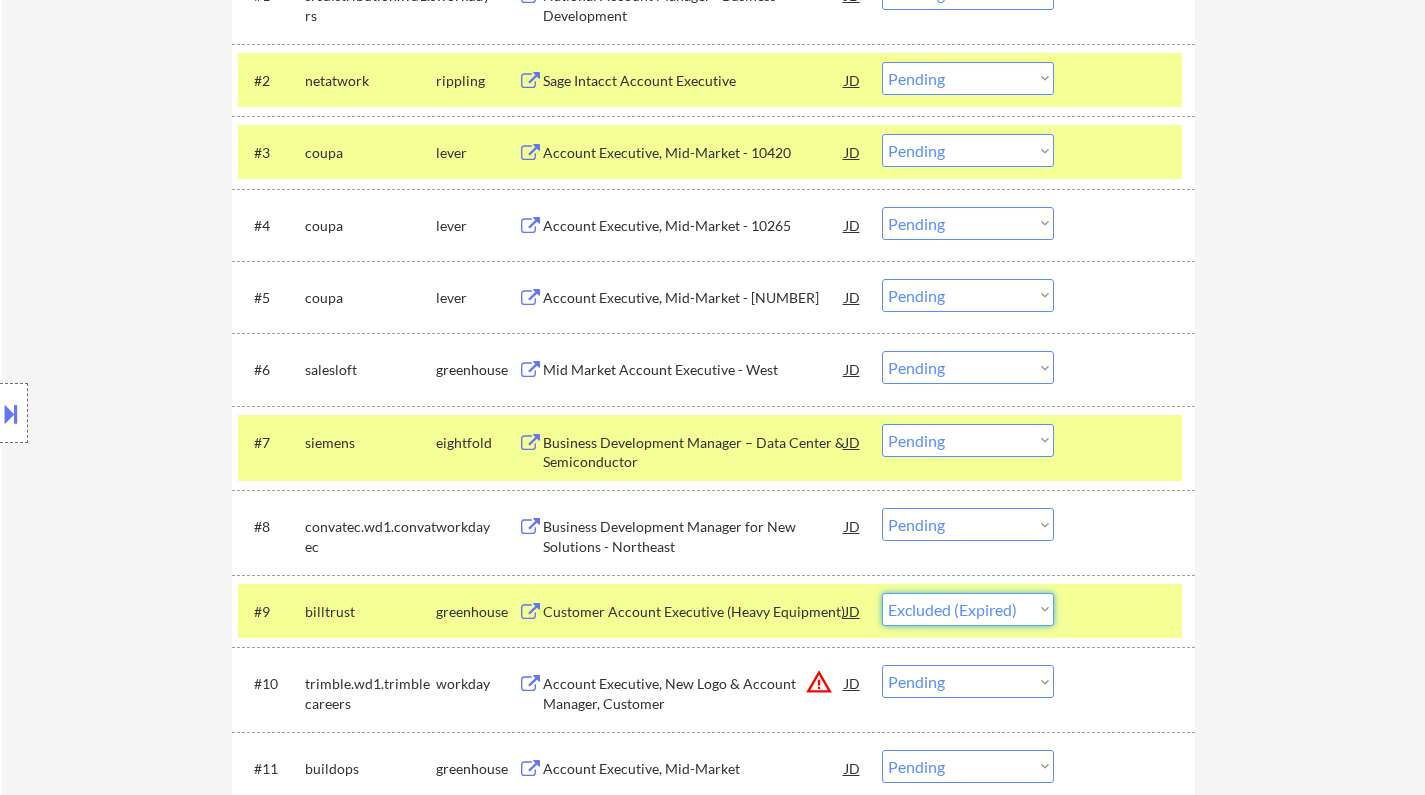 click on "Choose an option... Pending Applied Excluded (Questions) Excluded (Expired) Excluded (Location) Excluded (Bad Match) Excluded (Blocklist) Excluded (Salary) Excluded (Other)" at bounding box center (968, 609) 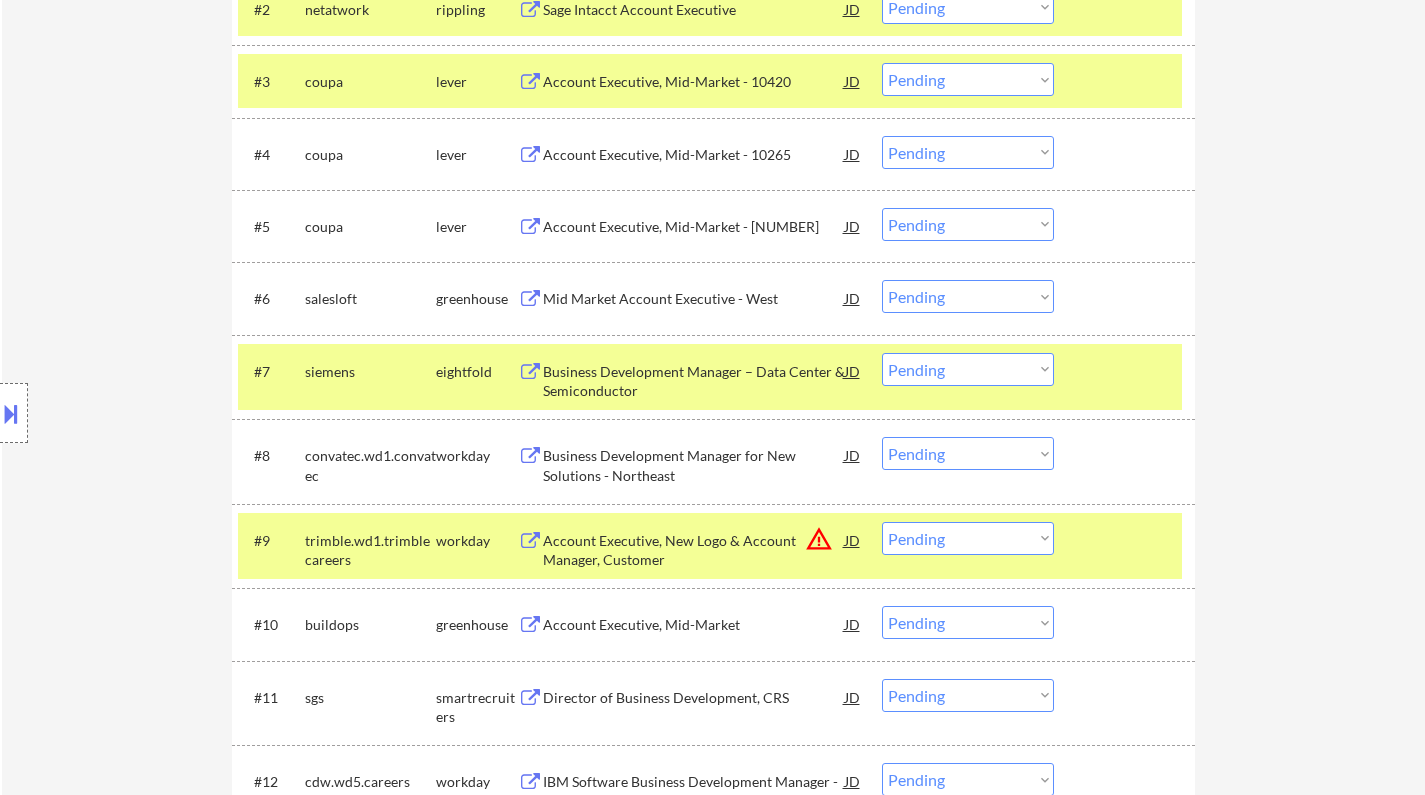 scroll, scrollTop: 900, scrollLeft: 0, axis: vertical 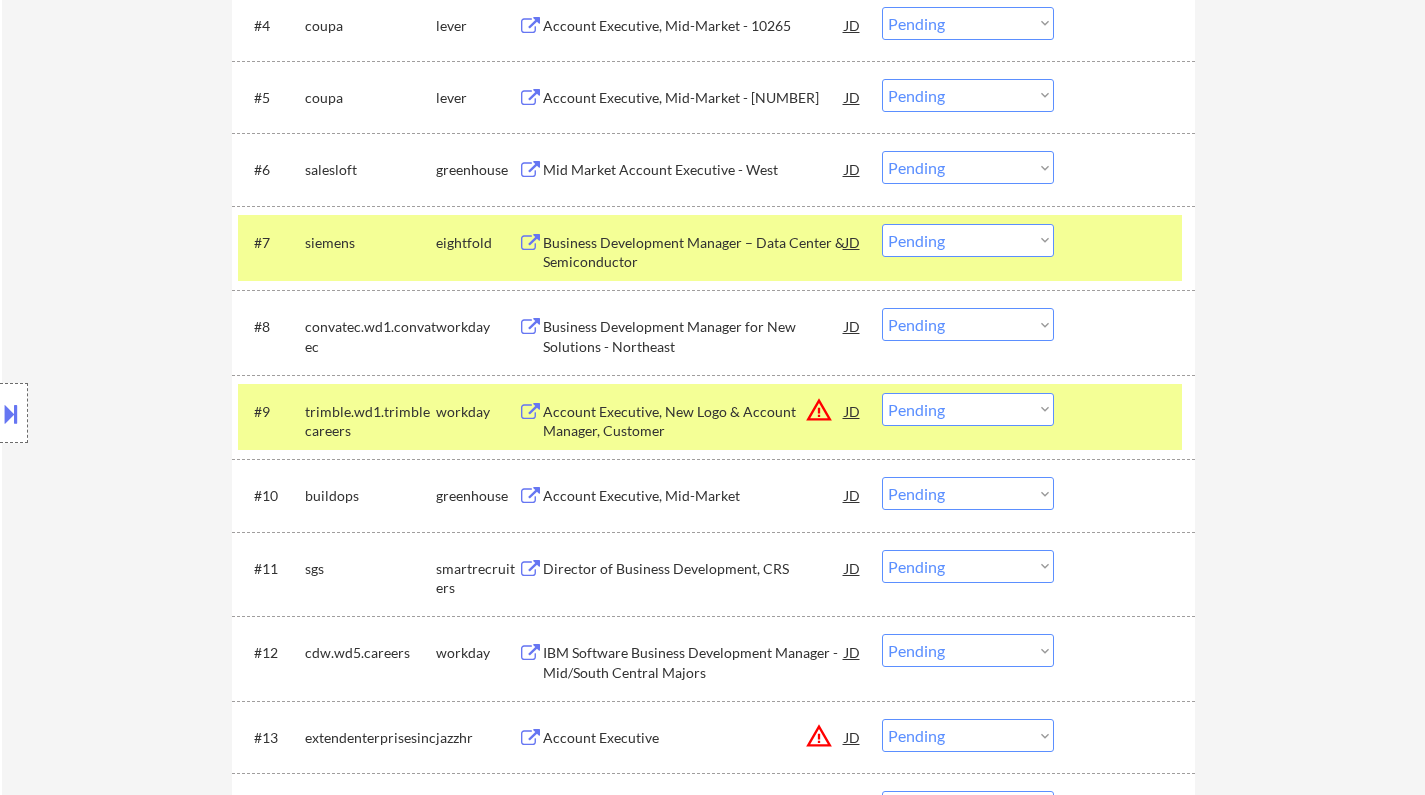 click on "JD" at bounding box center [853, 411] 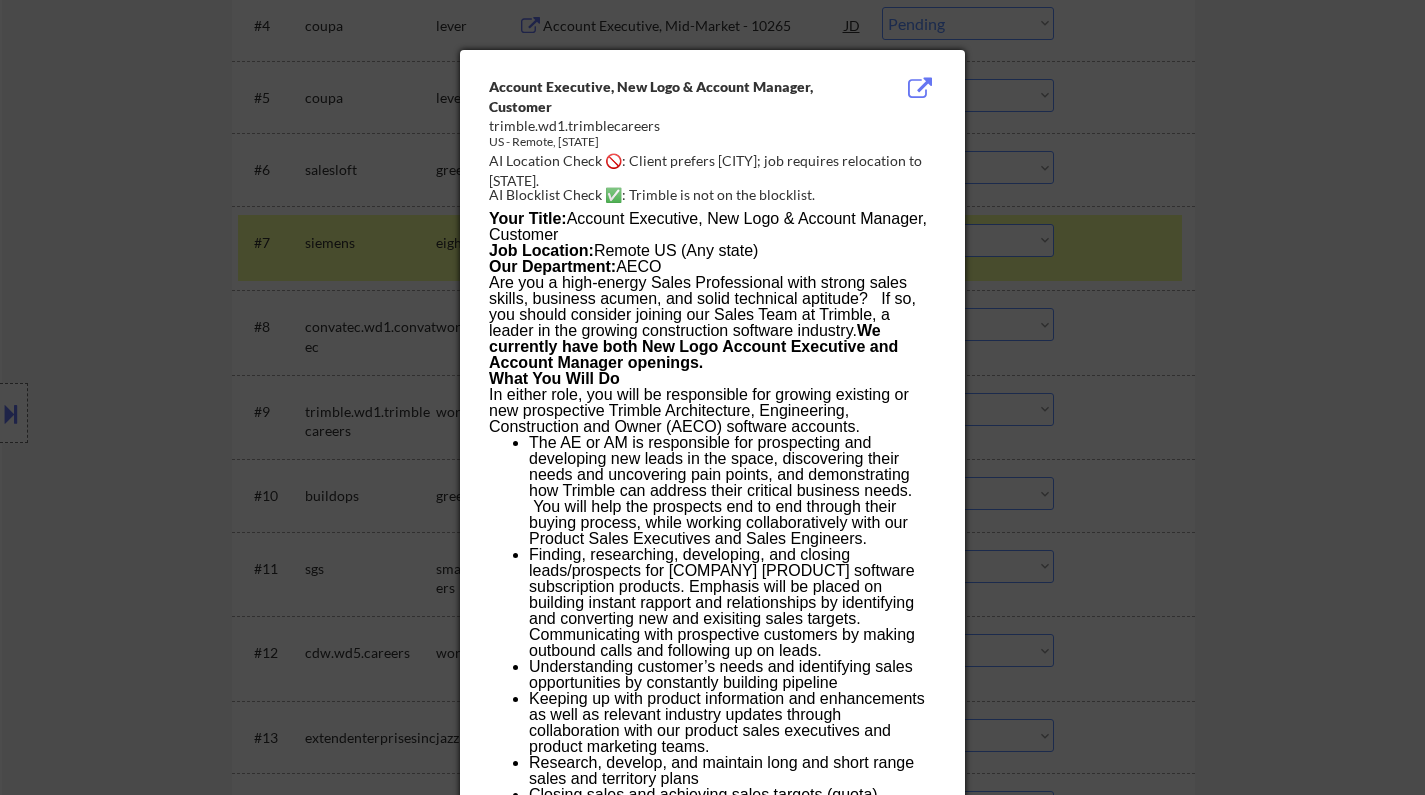 drag, startPoint x: 1309, startPoint y: 622, endPoint x: 1271, endPoint y: 601, distance: 43.416588 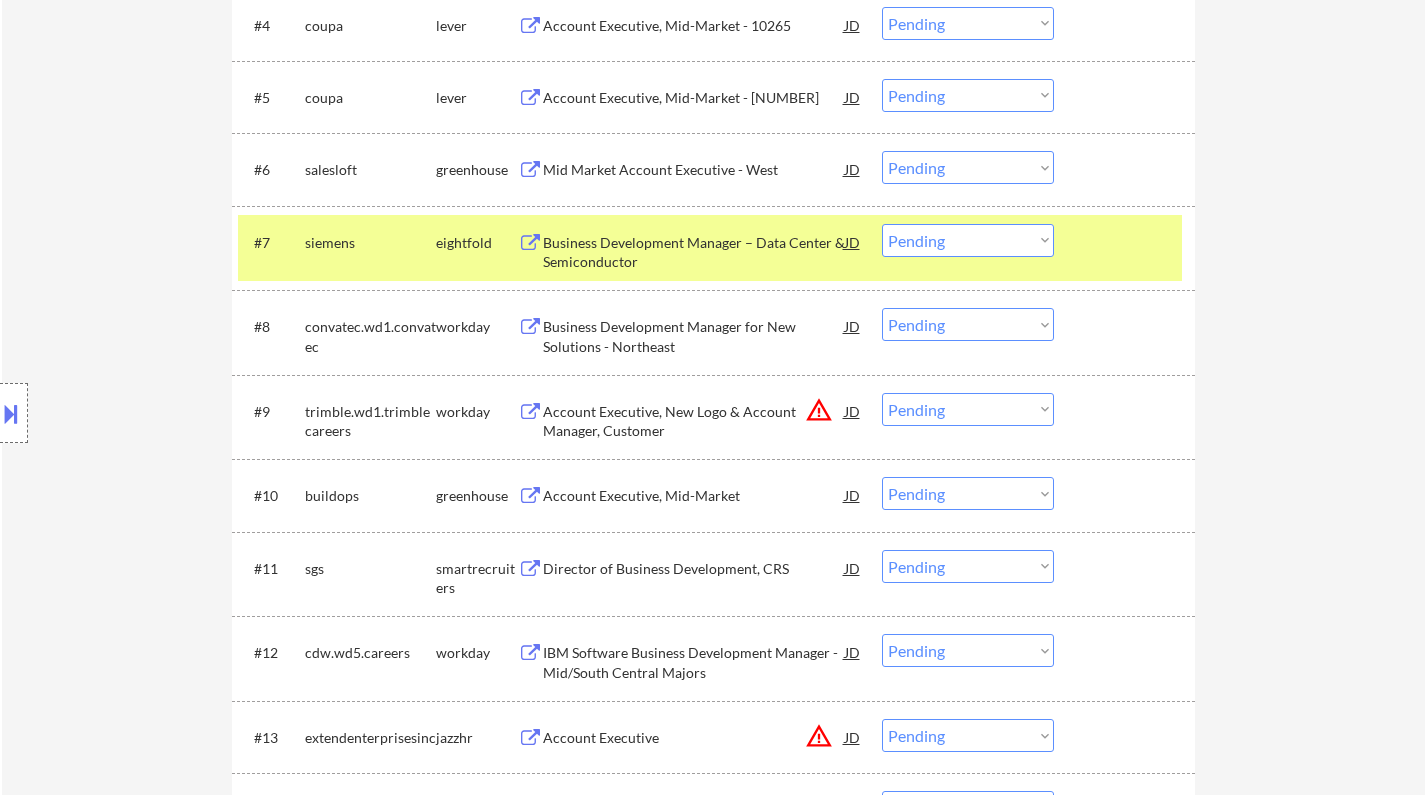 click on "#9 trimble.wd1.trimblecareers workday Account Executive, New Logo & Account Manager, Customer JD warning_amber Choose an option... Pending Applied Excluded (Questions) Excluded (Expired) Excluded (Location) Excluded (Bad Match) Excluded (Blocklist) Excluded (Salary) Excluded (Other)" at bounding box center [710, 417] 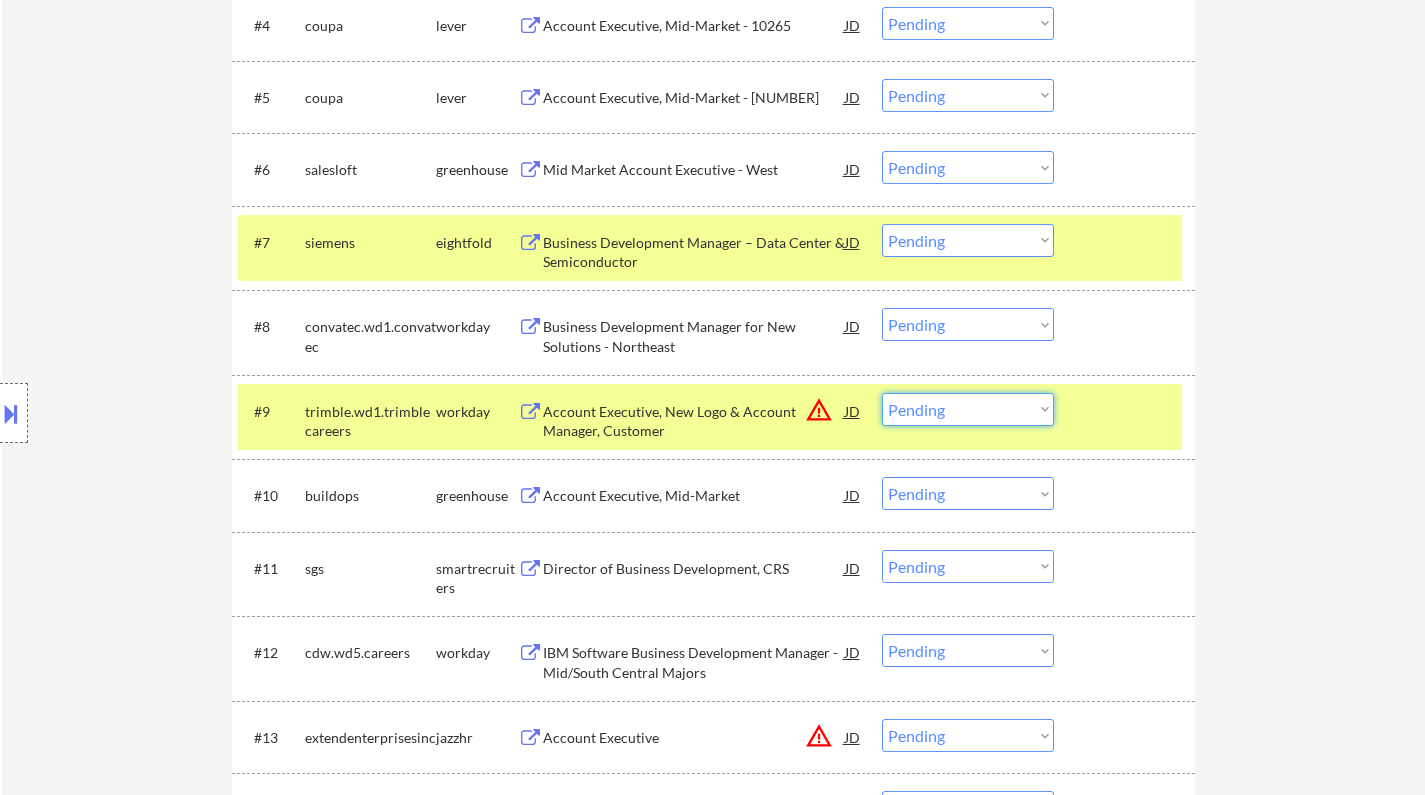 click on "Choose an option... Pending Applied Excluded (Questions) Excluded (Expired) Excluded (Location) Excluded (Bad Match) Excluded (Blocklist) Excluded (Salary) Excluded (Other)" at bounding box center [968, 409] 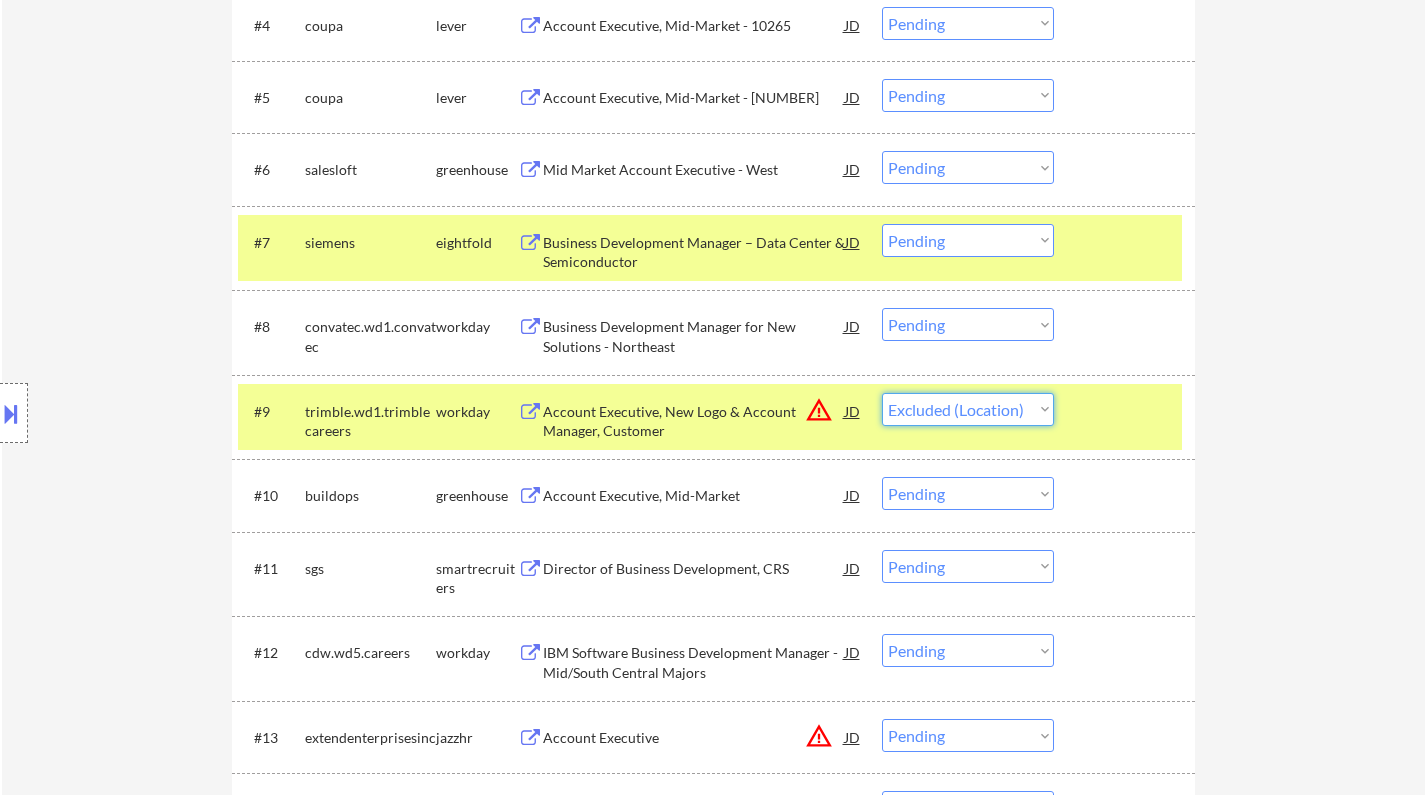 click on "Choose an option... Pending Applied Excluded (Questions) Excluded (Expired) Excluded (Location) Excluded (Bad Match) Excluded (Blocklist) Excluded (Salary) Excluded (Other)" at bounding box center (968, 409) 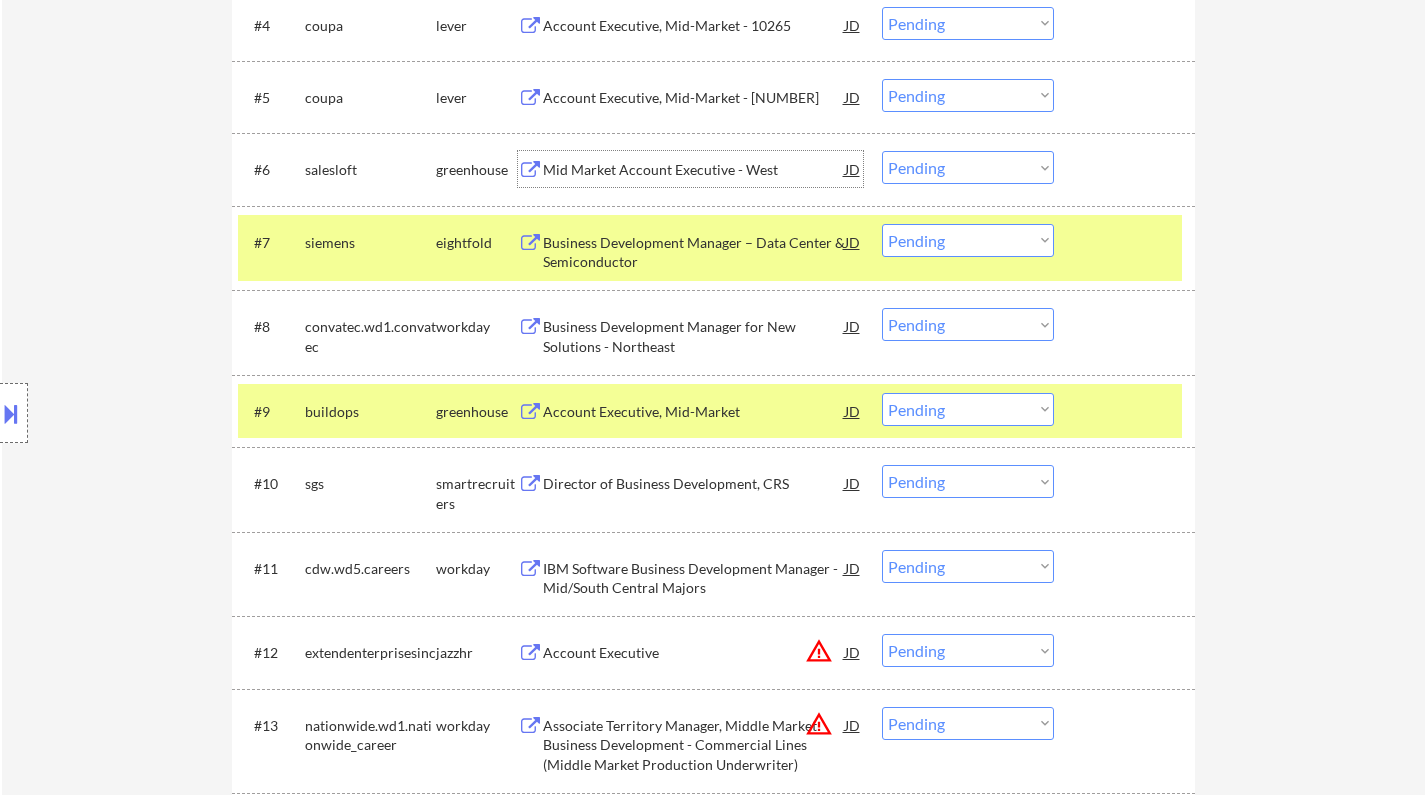 click on "Mid Market Account Executive - West" at bounding box center [694, 170] 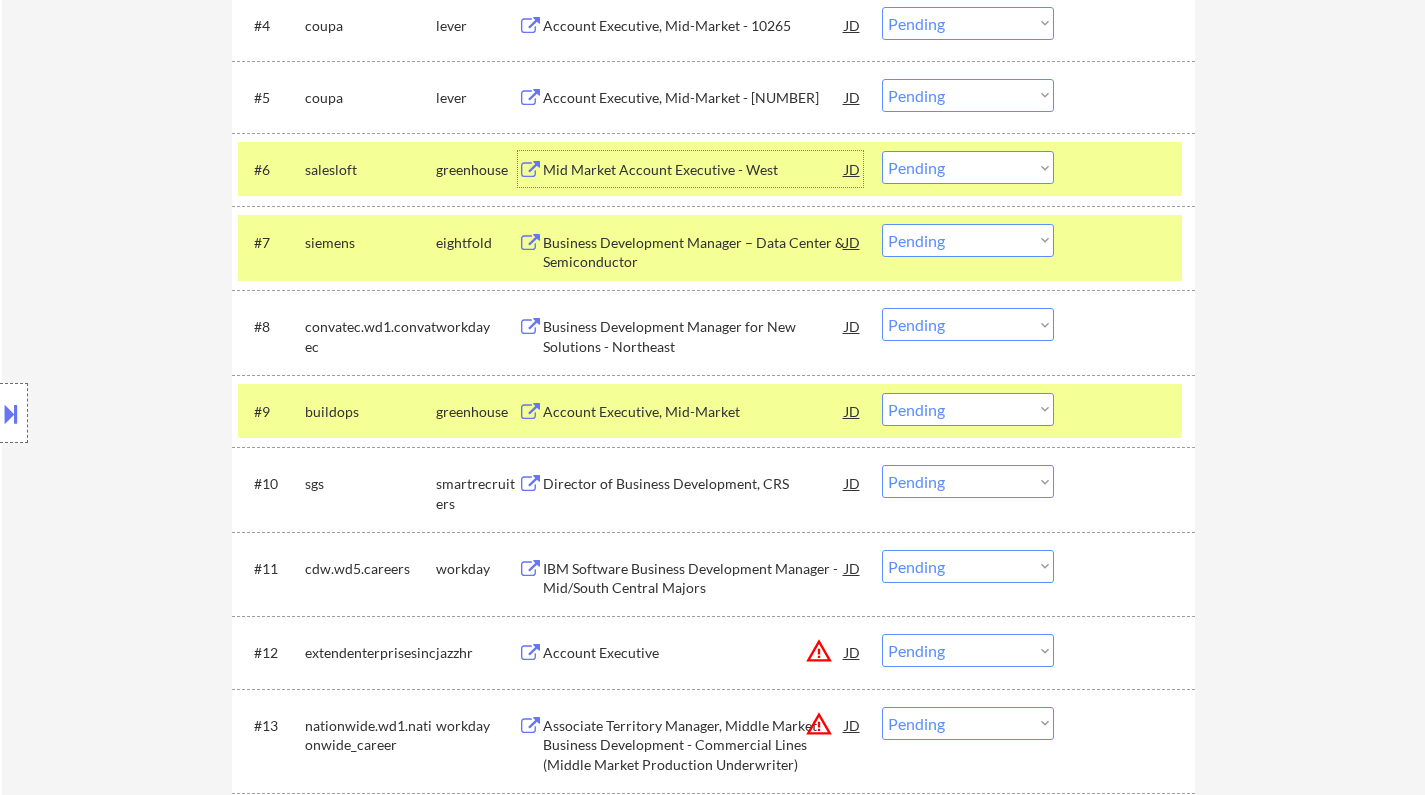click on "Choose an option... Pending Applied Excluded (Questions) Excluded (Expired) Excluded (Location) Excluded (Bad Match) Excluded (Blocklist) Excluded (Salary) Excluded (Other)" at bounding box center [968, 409] 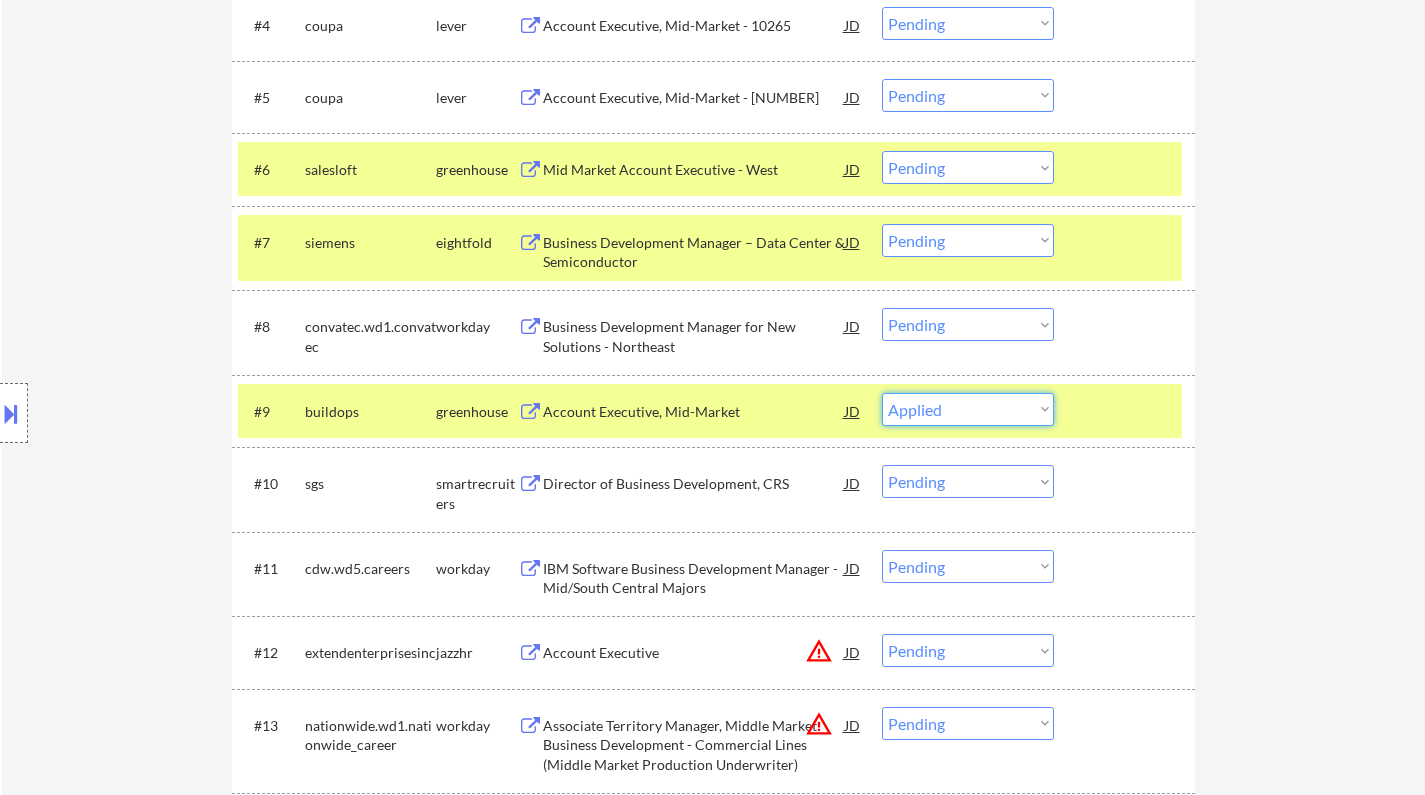 click on "Choose an option... Pending Applied Excluded (Questions) Excluded (Expired) Excluded (Location) Excluded (Bad Match) Excluded (Blocklist) Excluded (Salary) Excluded (Other)" at bounding box center (968, 409) 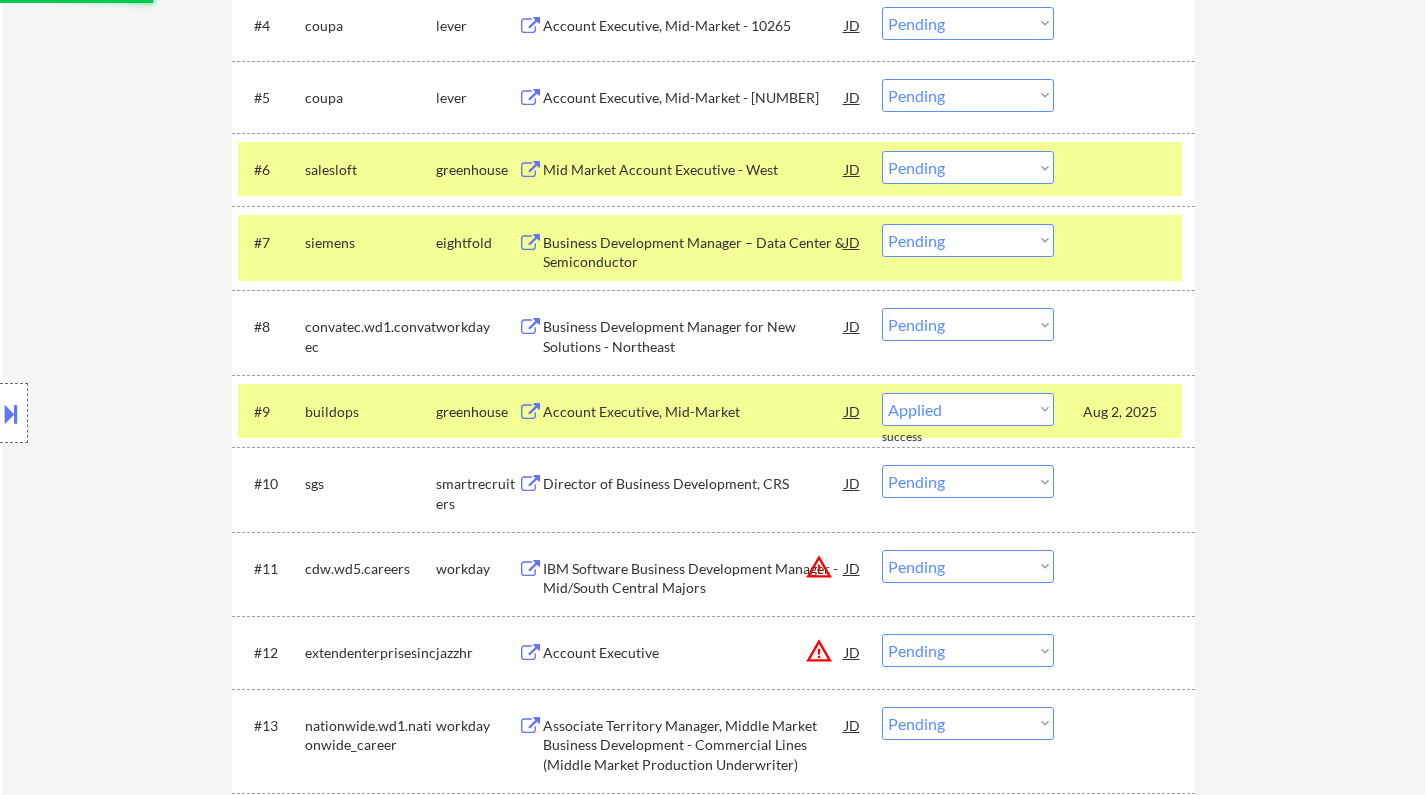 select on ""pending"" 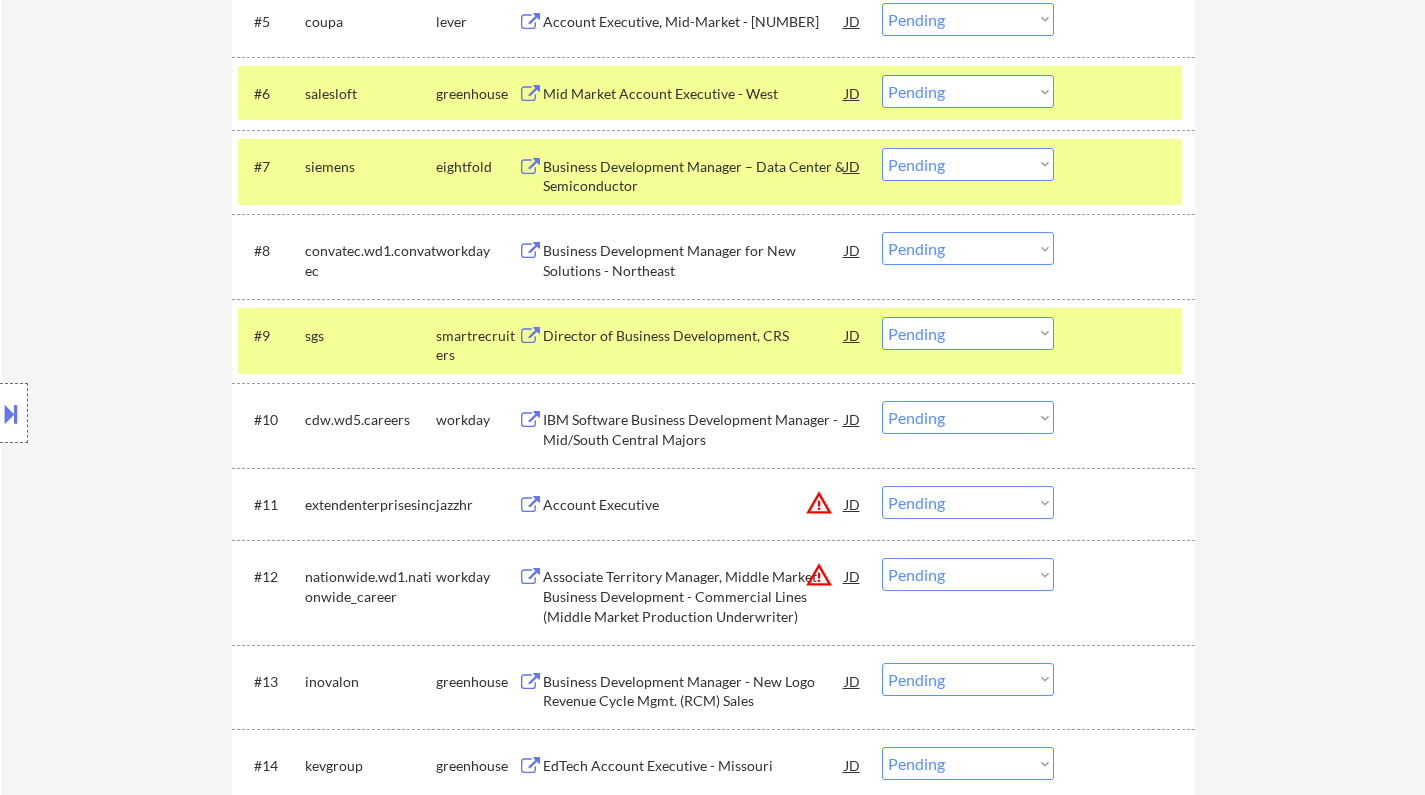 scroll, scrollTop: 1000, scrollLeft: 0, axis: vertical 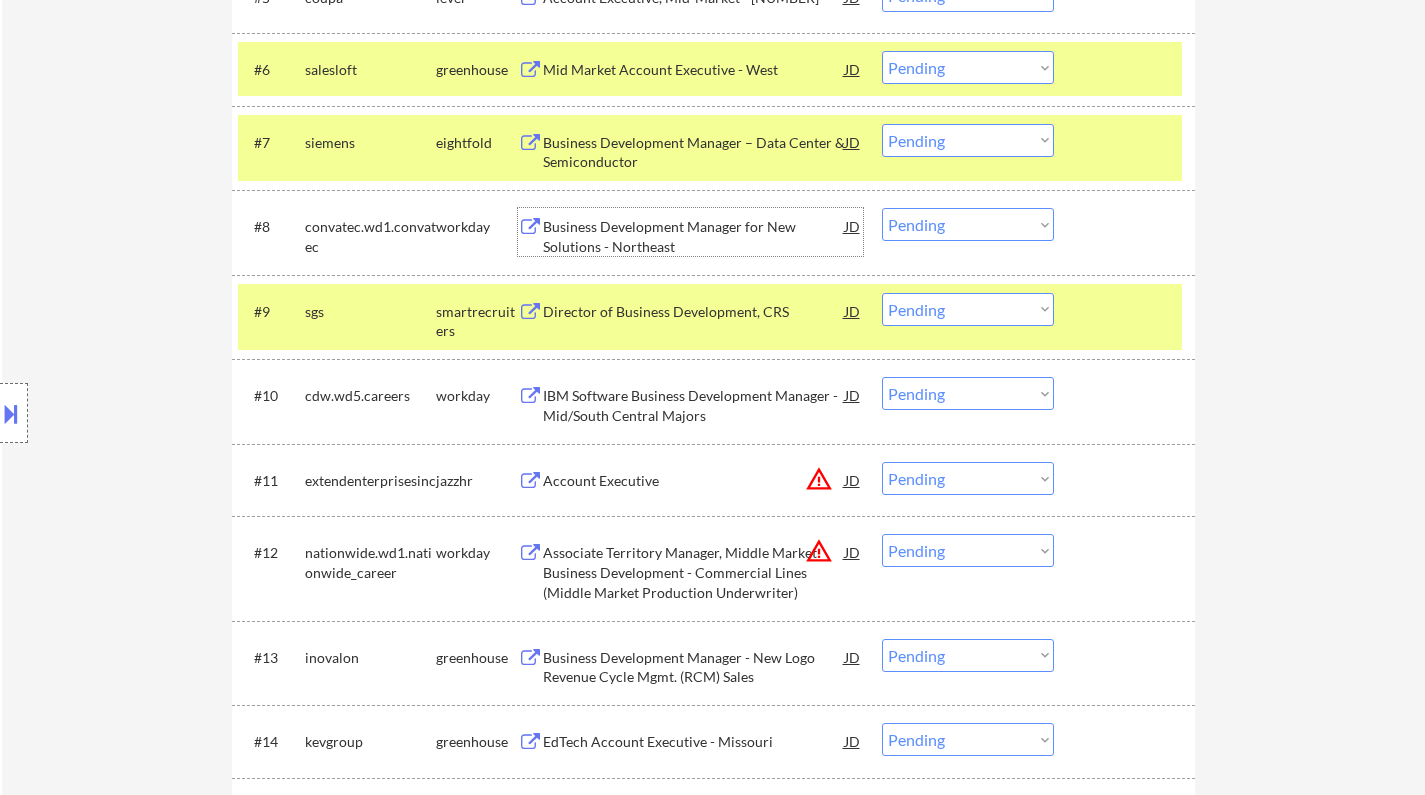 click on "Business Development Manager for New Solutions - Northeast" at bounding box center [694, 232] 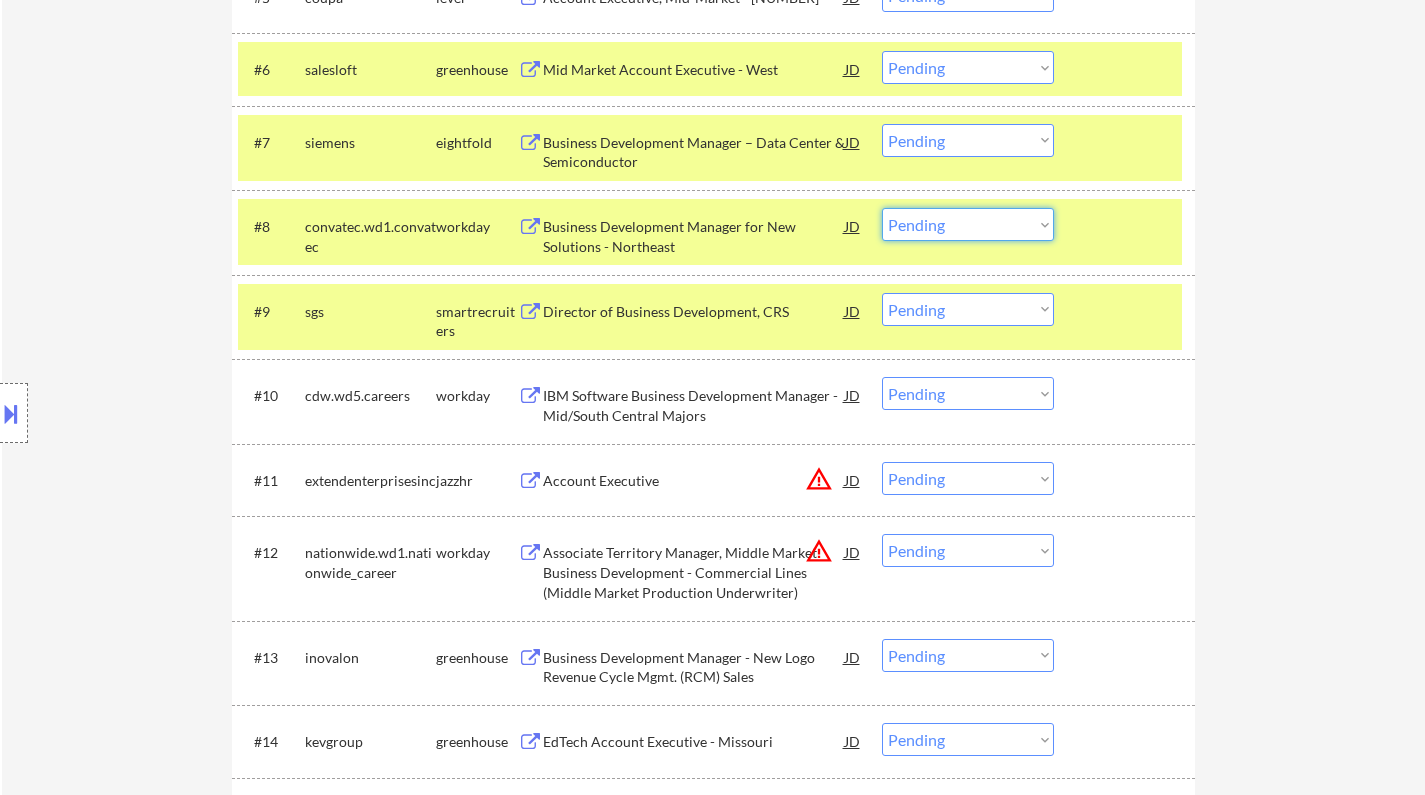 drag, startPoint x: 956, startPoint y: 217, endPoint x: 995, endPoint y: 232, distance: 41.785164 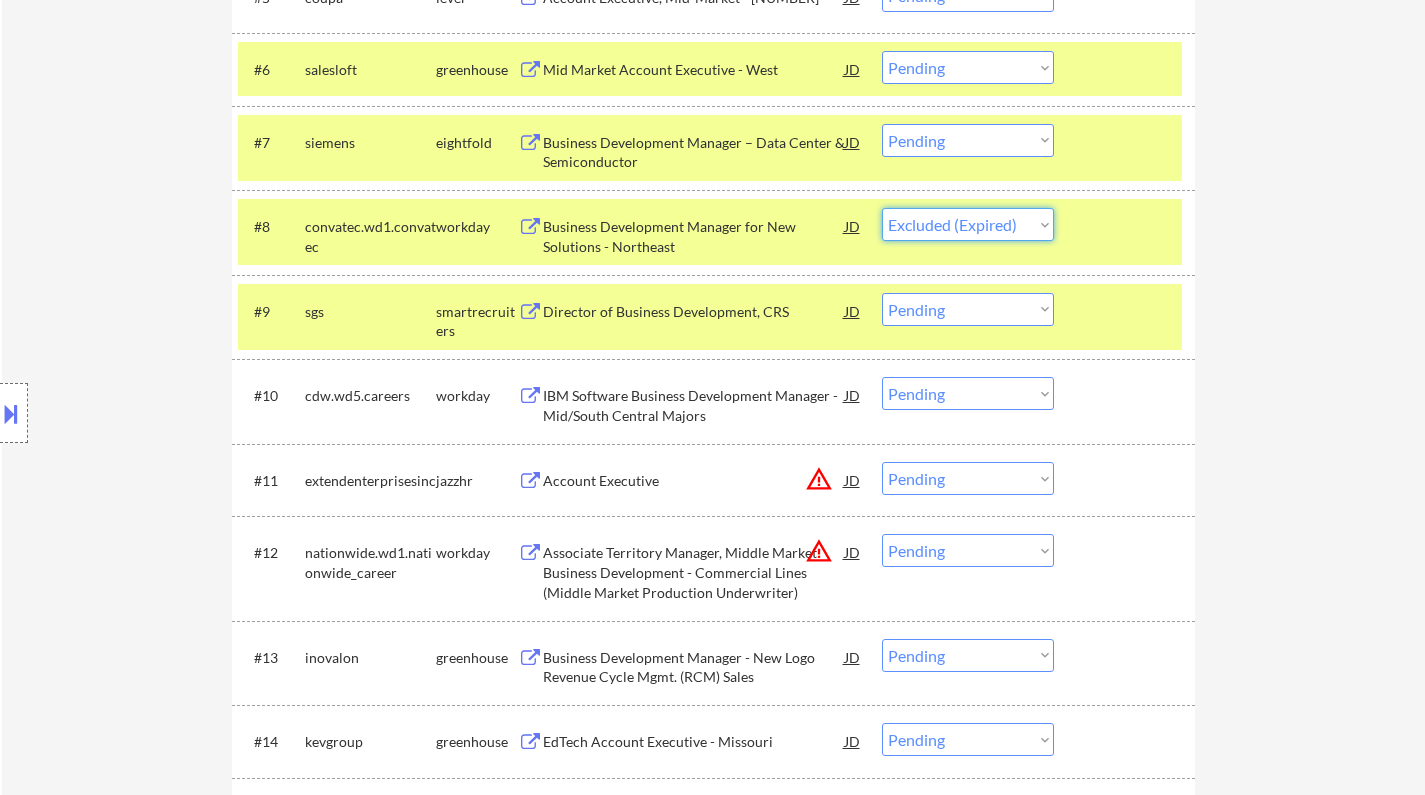 click on "Choose an option... Pending Applied Excluded (Questions) Excluded (Expired) Excluded (Location) Excluded (Bad Match) Excluded (Blocklist) Excluded (Salary) Excluded (Other)" at bounding box center [968, 224] 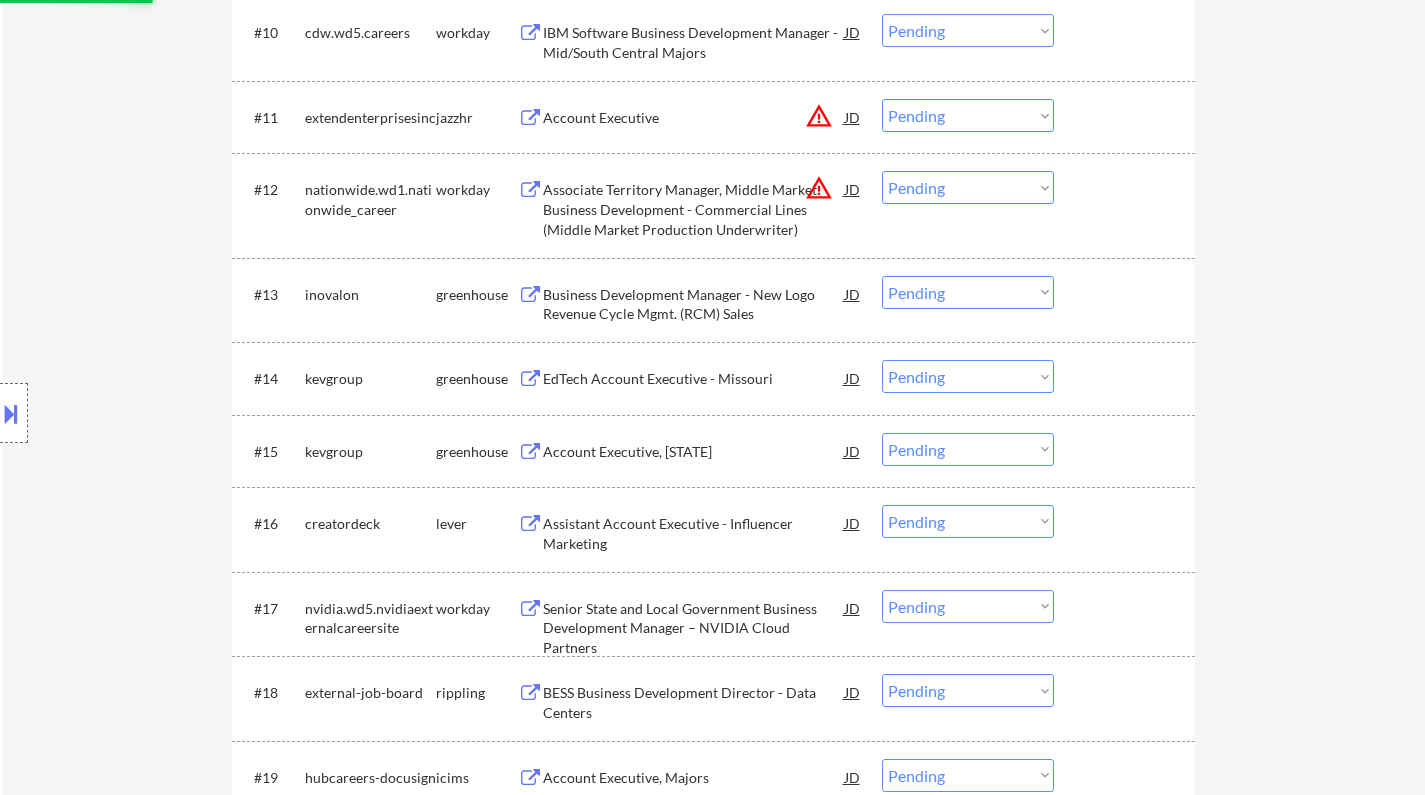 scroll, scrollTop: 1400, scrollLeft: 0, axis: vertical 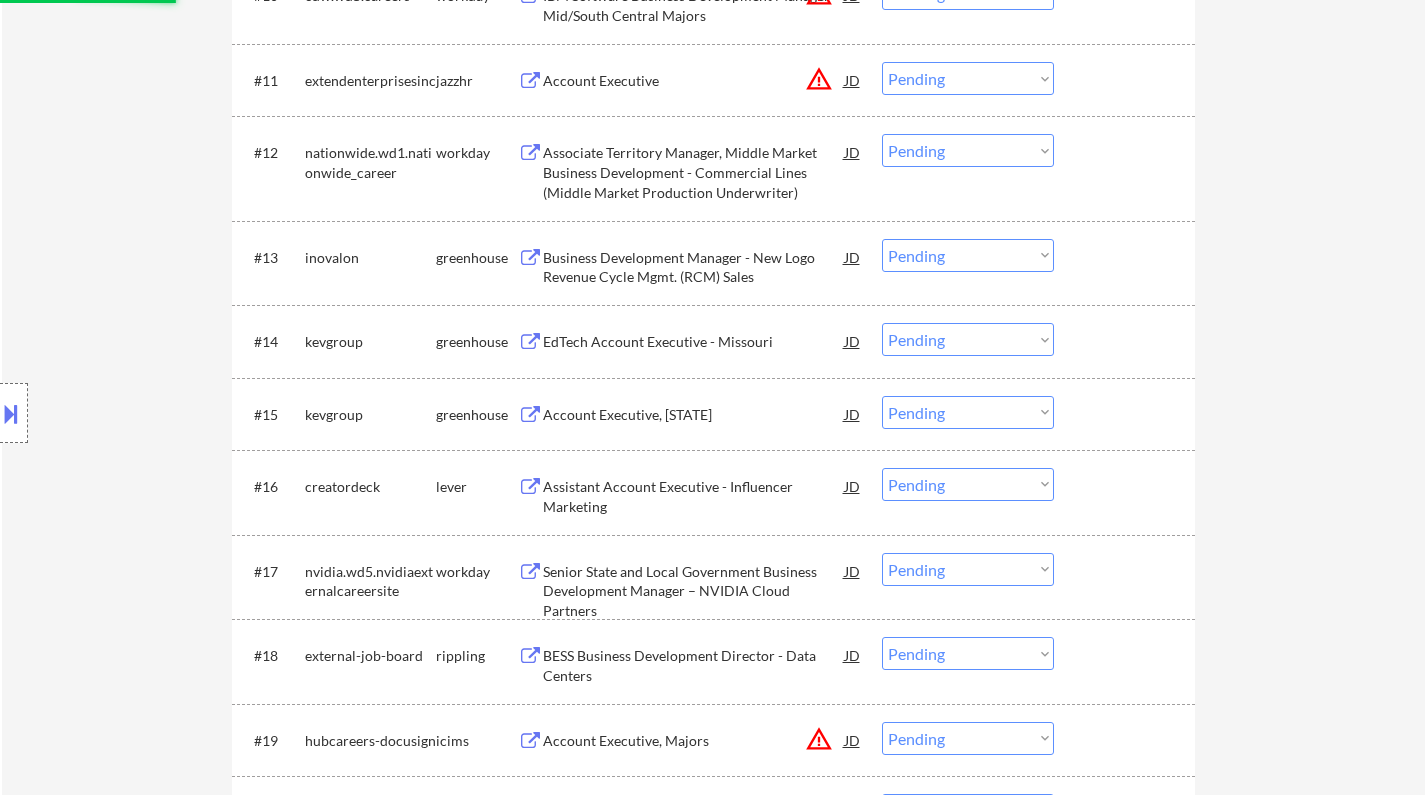 select on ""pending"" 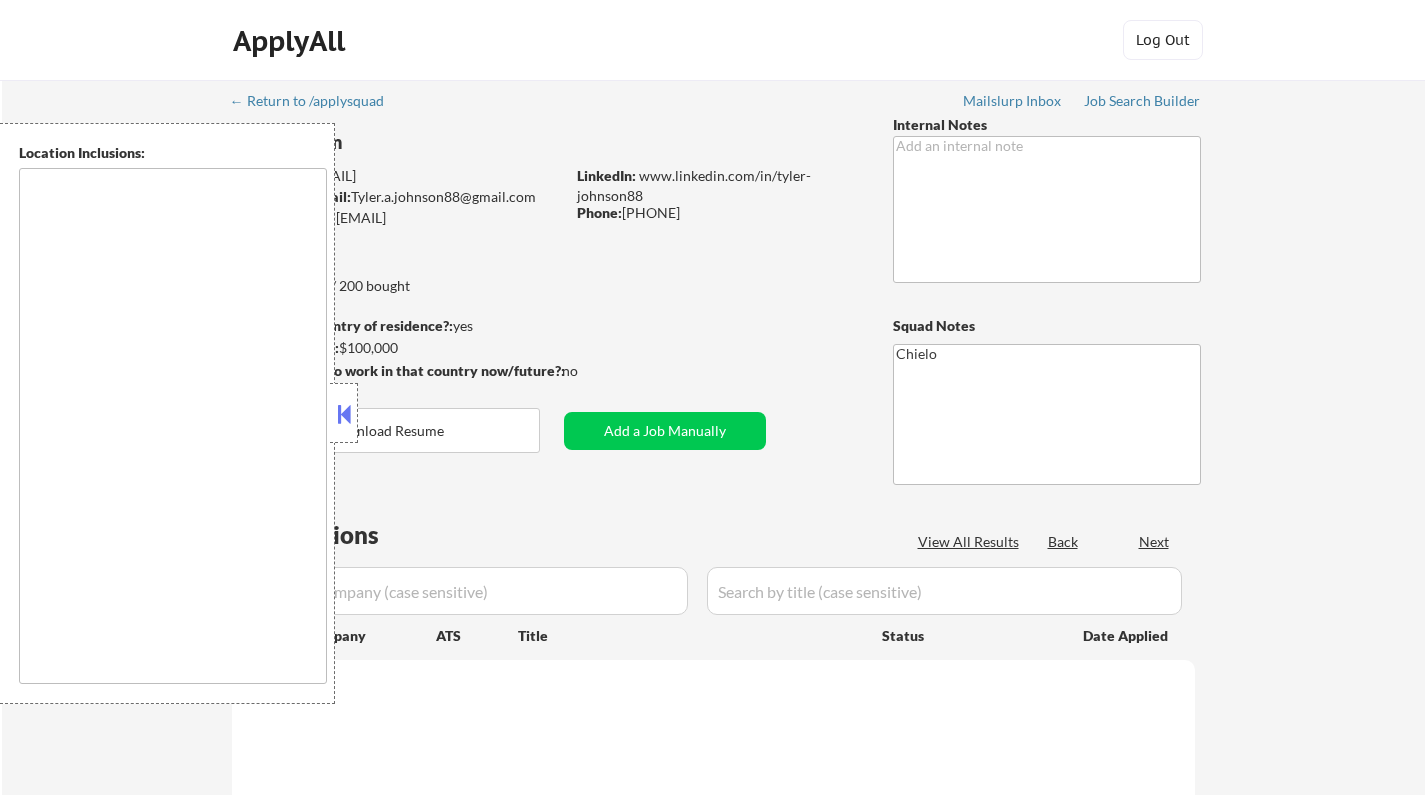 scroll, scrollTop: 0, scrollLeft: 0, axis: both 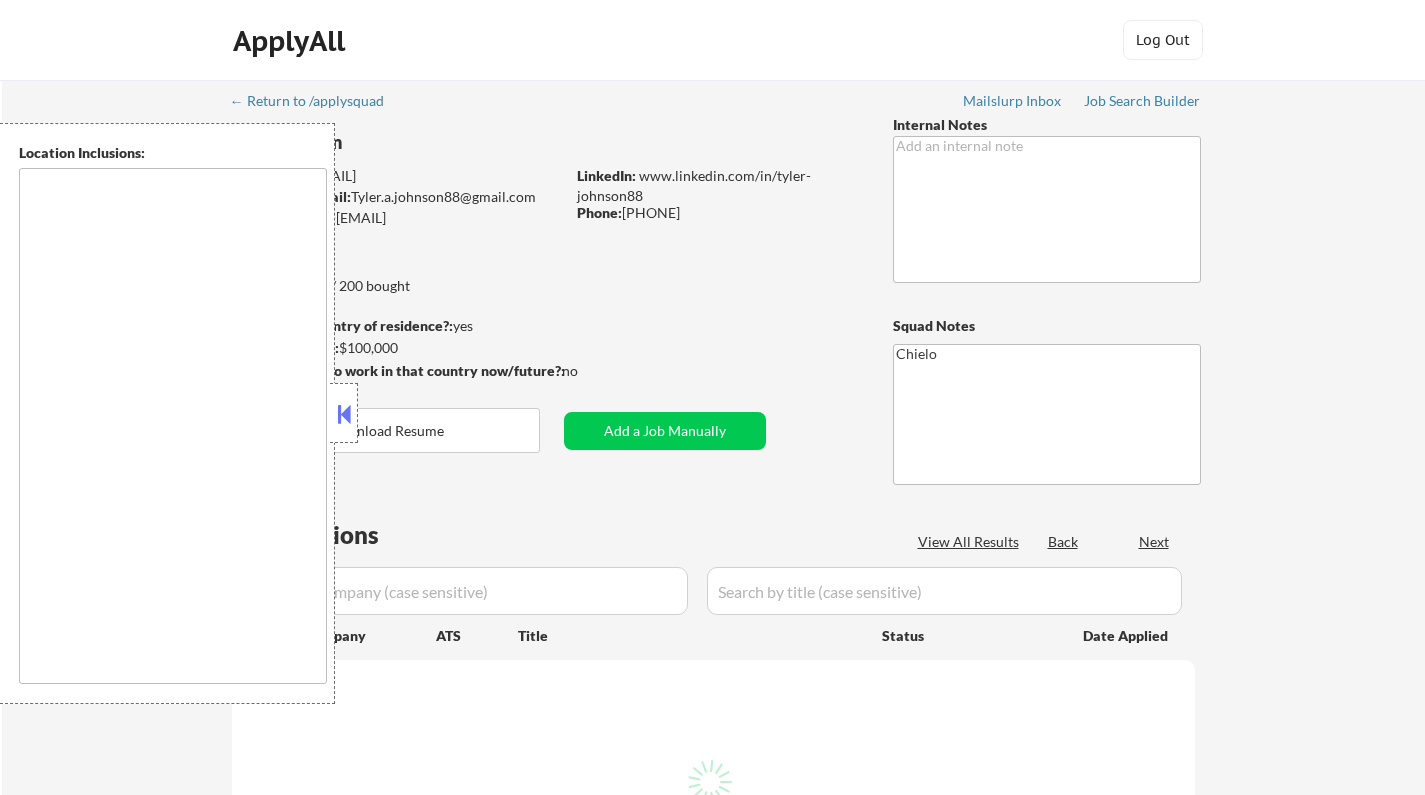 type on "remote" 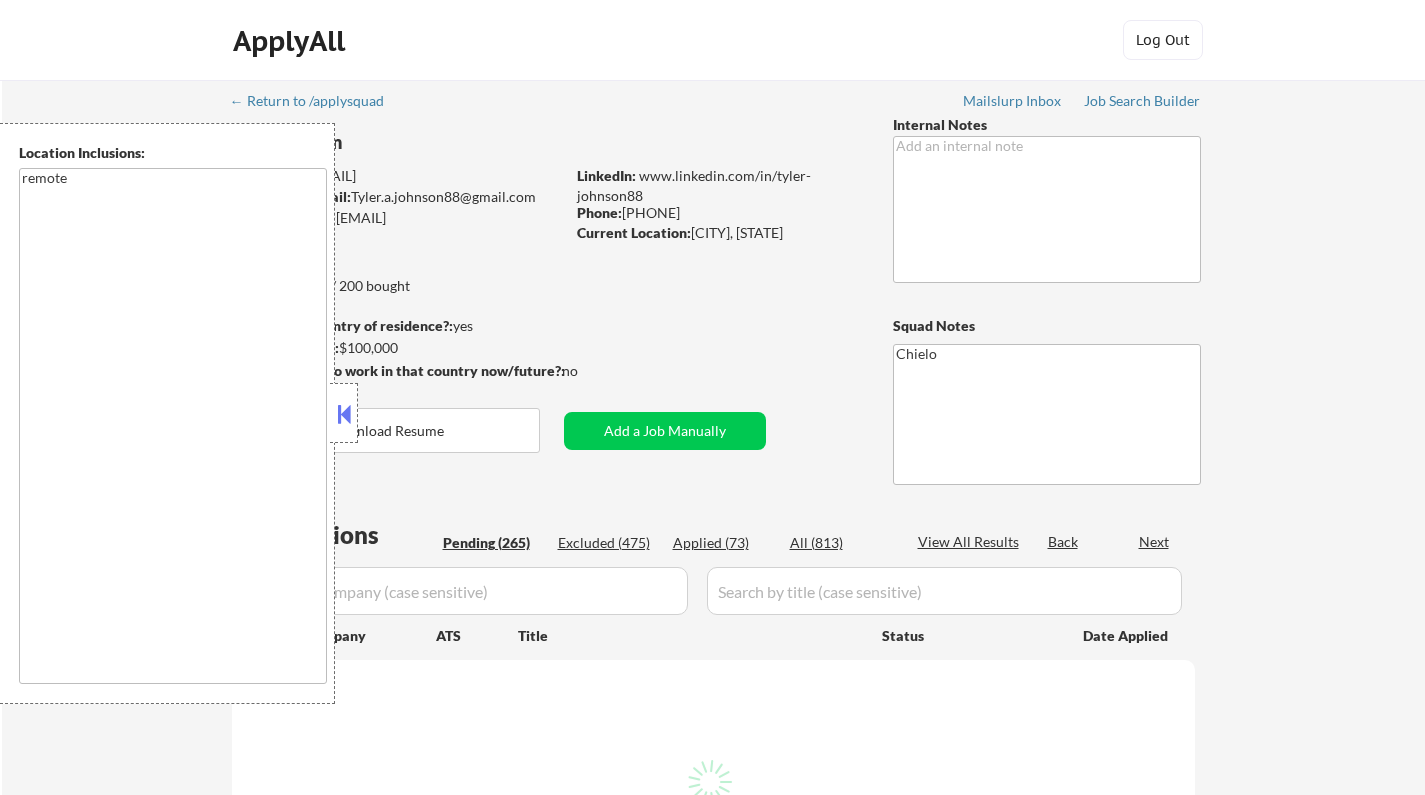 click at bounding box center (344, 414) 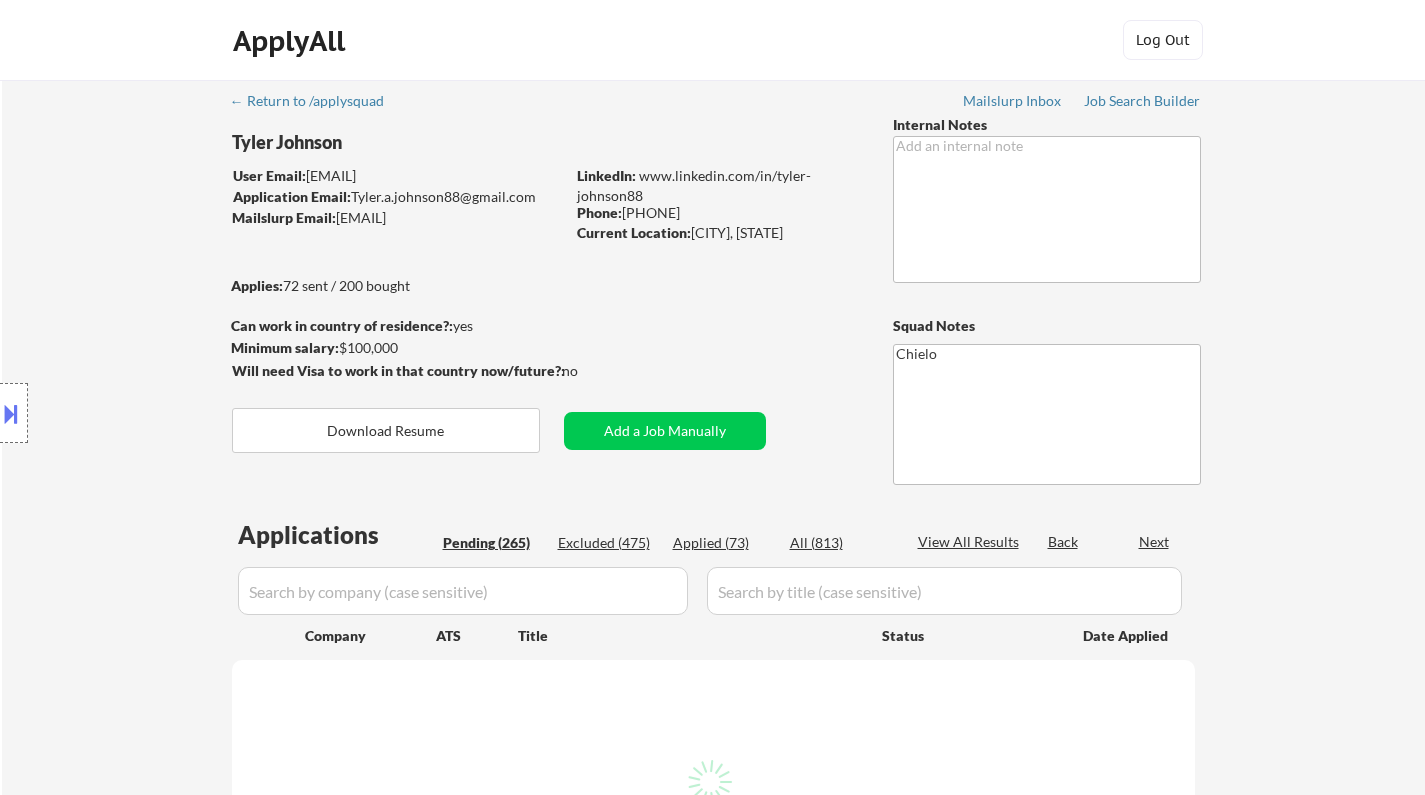 select on ""pending"" 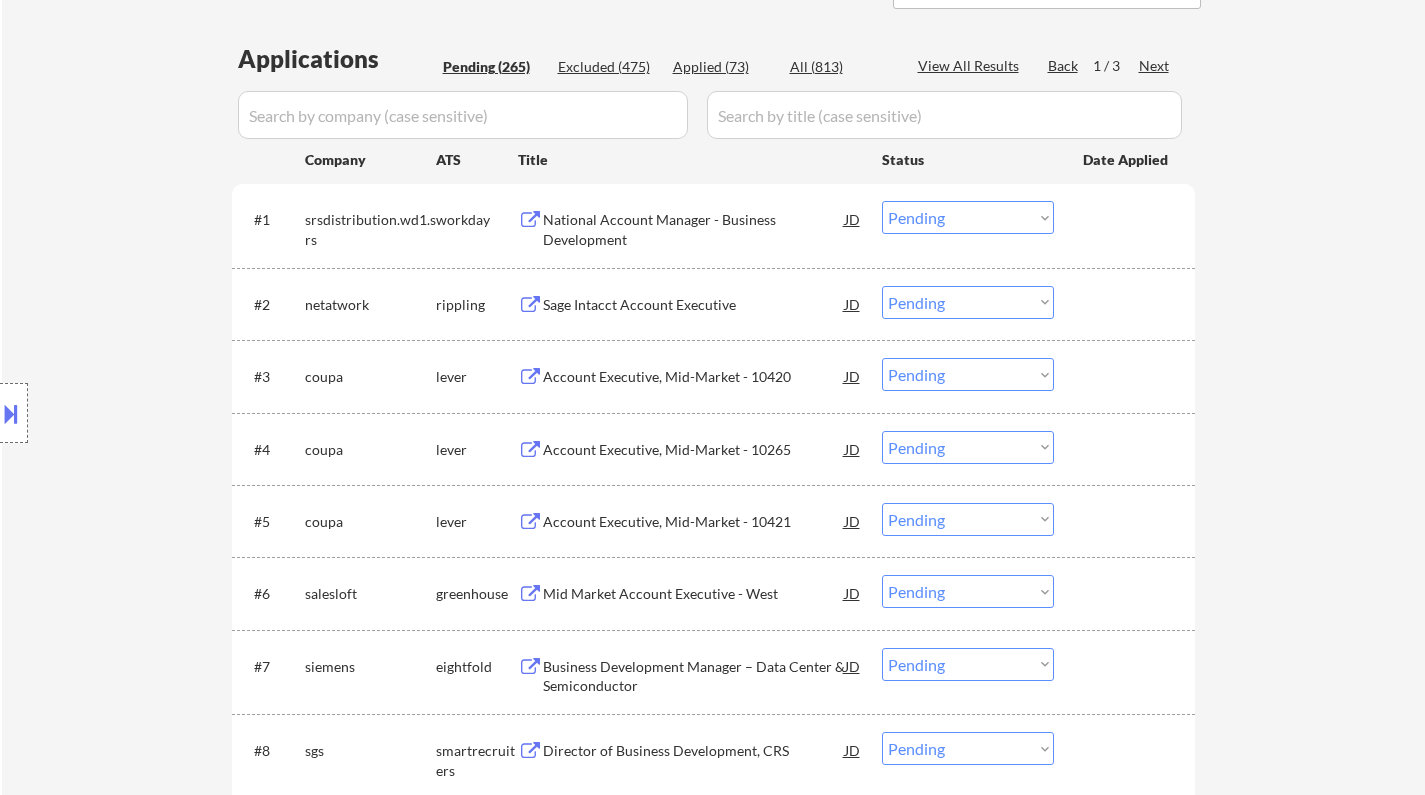scroll, scrollTop: 500, scrollLeft: 0, axis: vertical 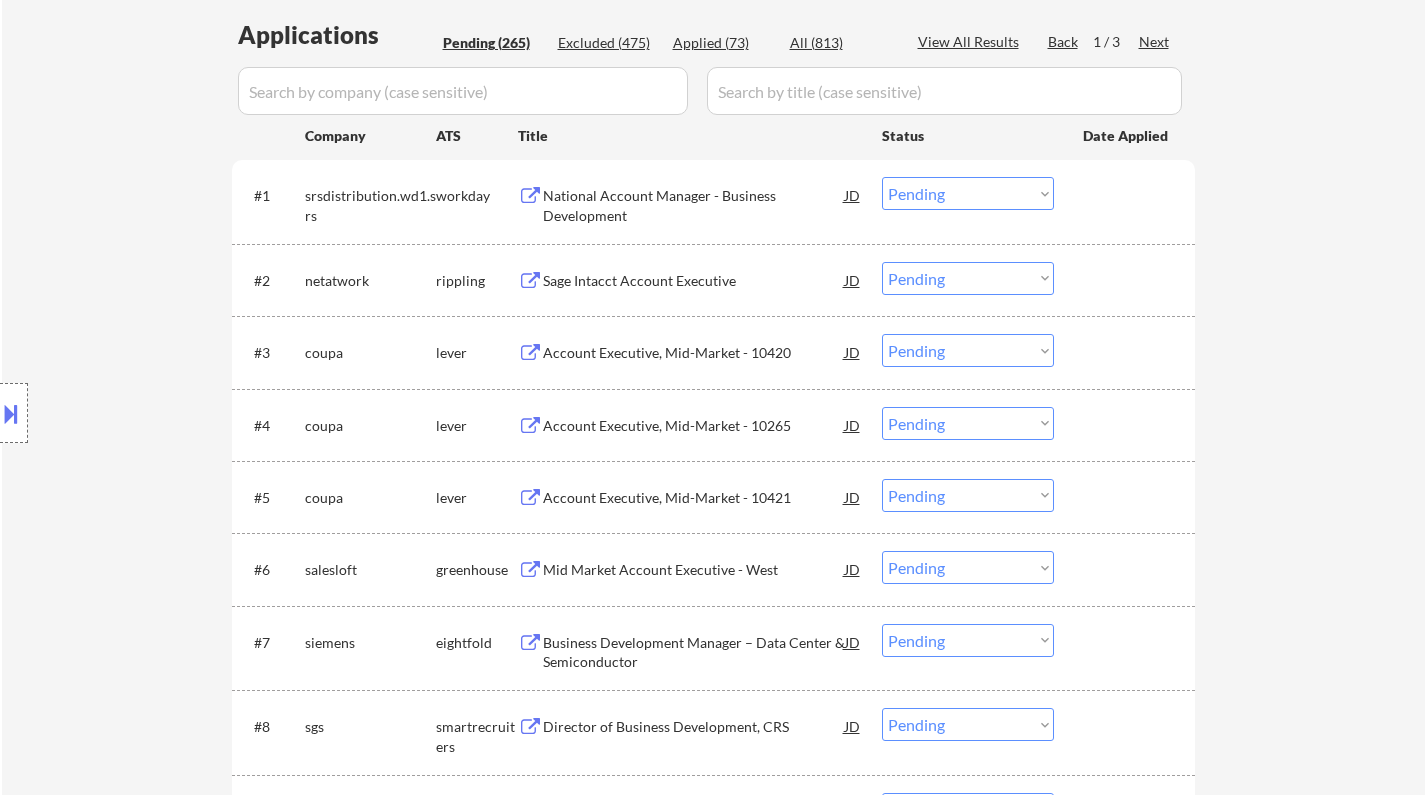click on "Account Executive, Mid-Market - [NUMBER]" at bounding box center [694, 498] 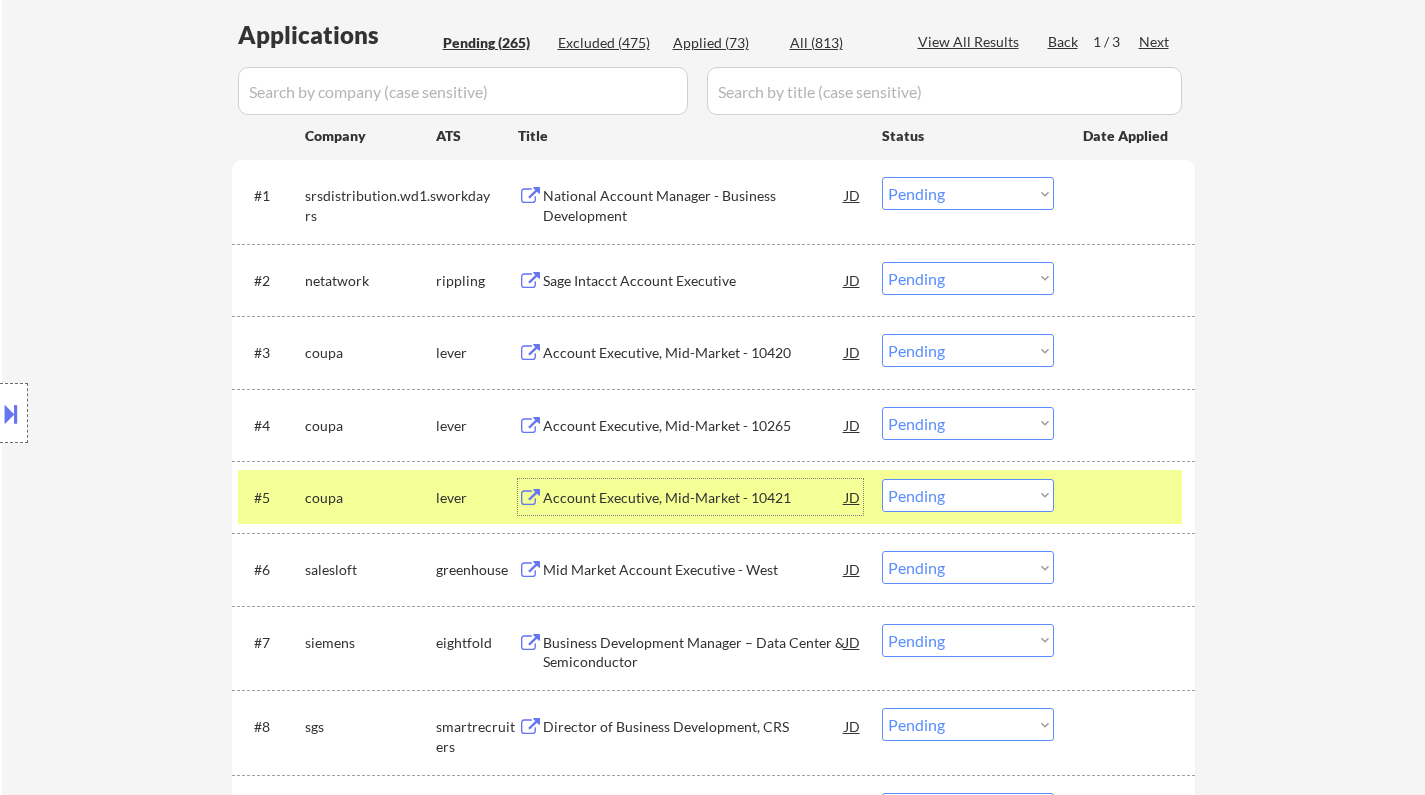 click on "Account Executive, Mid-Market - 10265" at bounding box center [694, 426] 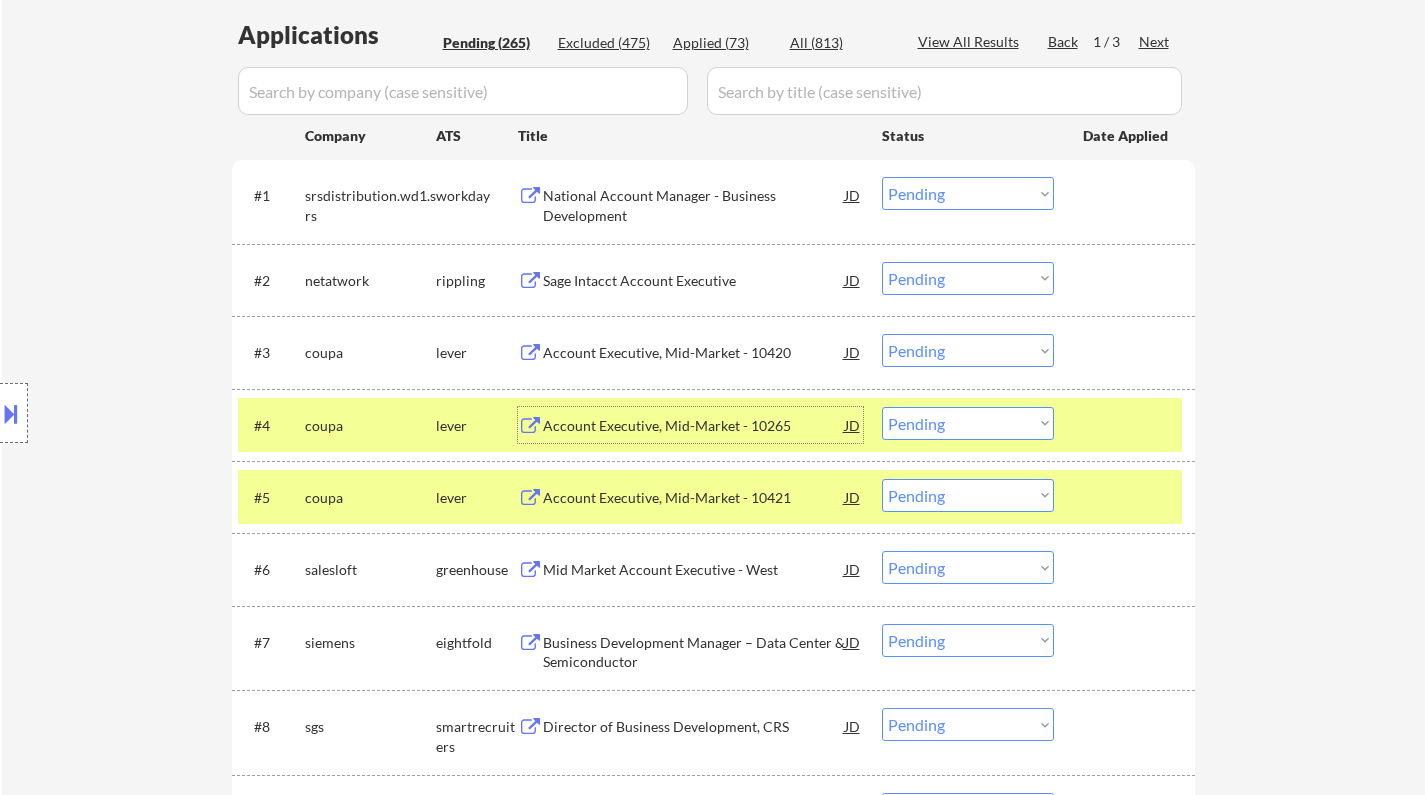 click on "Account Executive, Mid-Market - 10420" at bounding box center (694, 353) 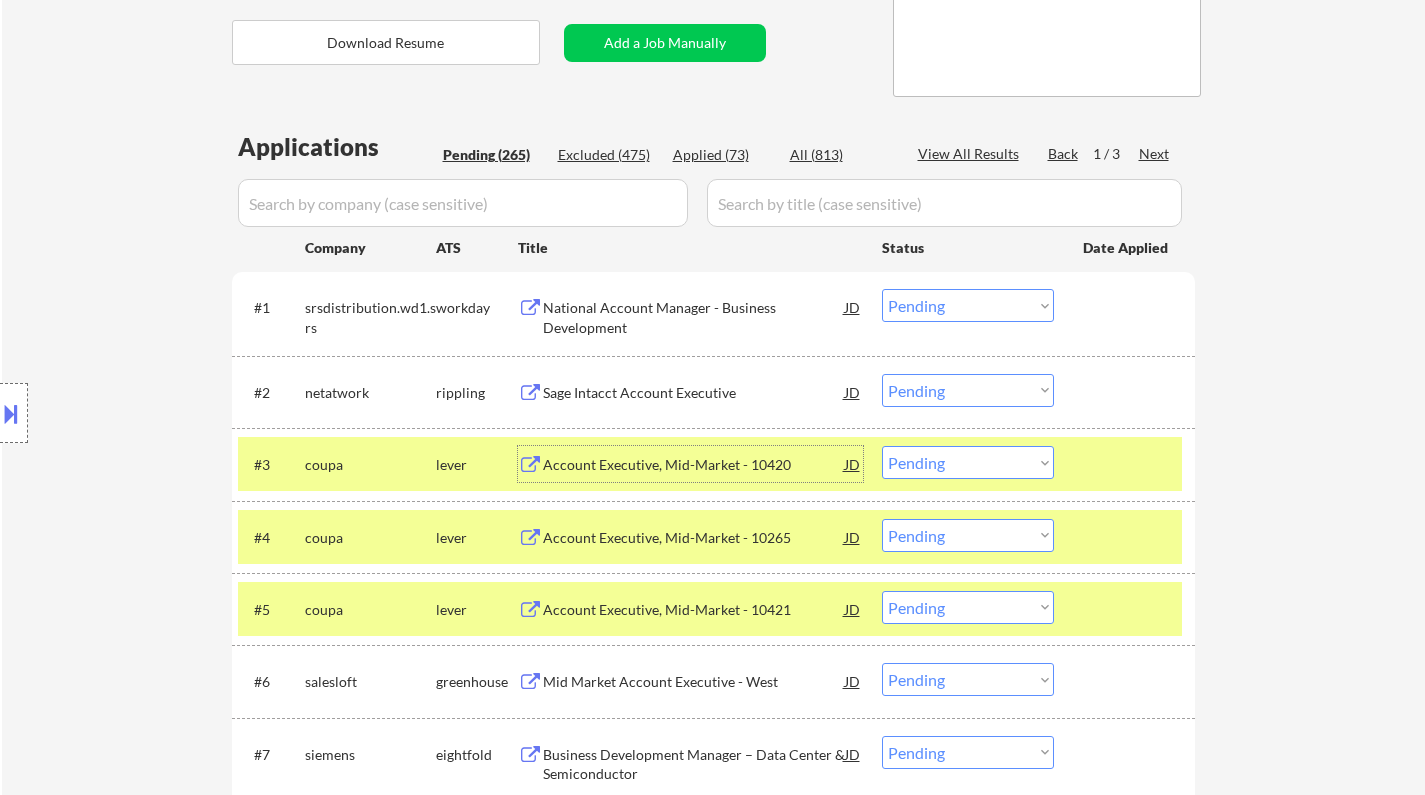 scroll, scrollTop: 500, scrollLeft: 0, axis: vertical 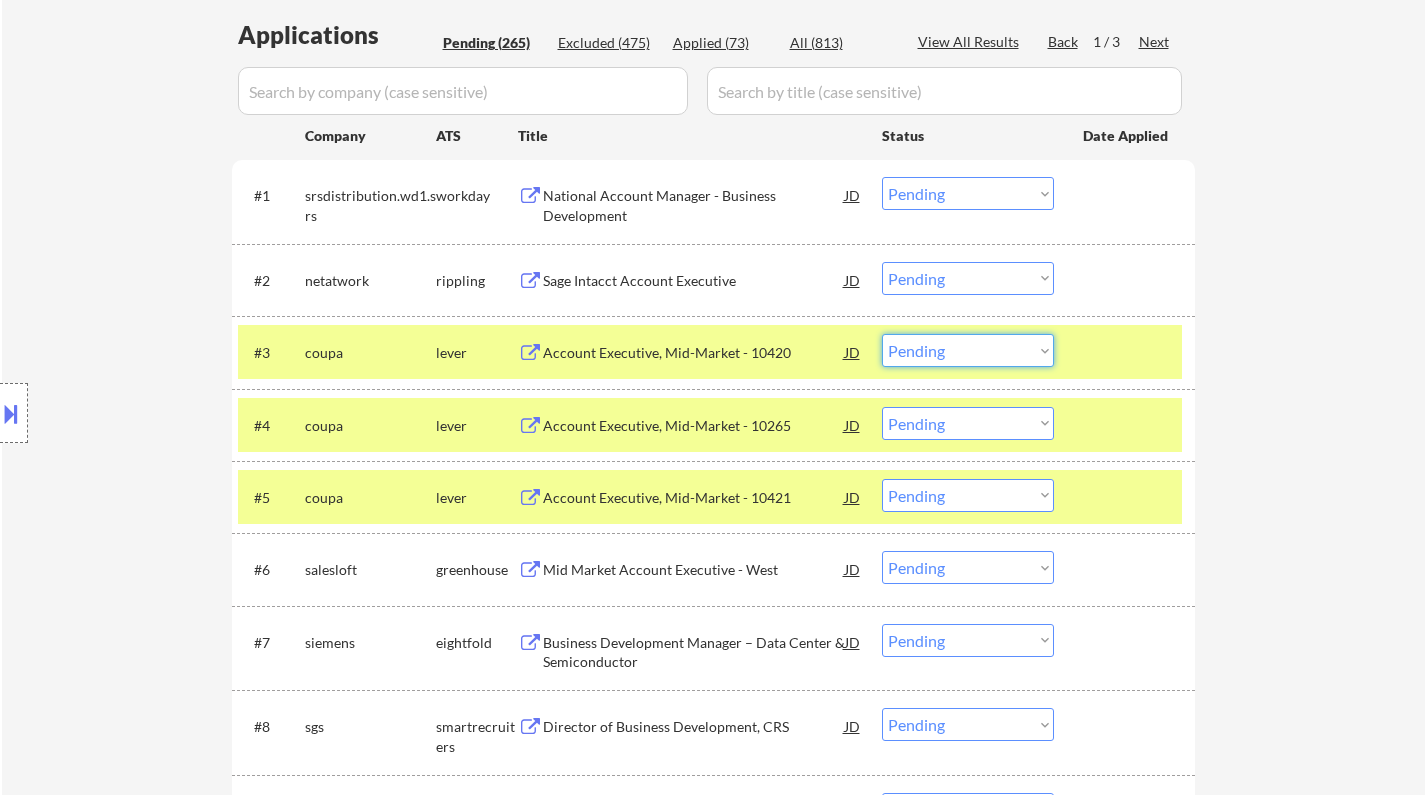 drag, startPoint x: 976, startPoint y: 346, endPoint x: 988, endPoint y: 358, distance: 16.970562 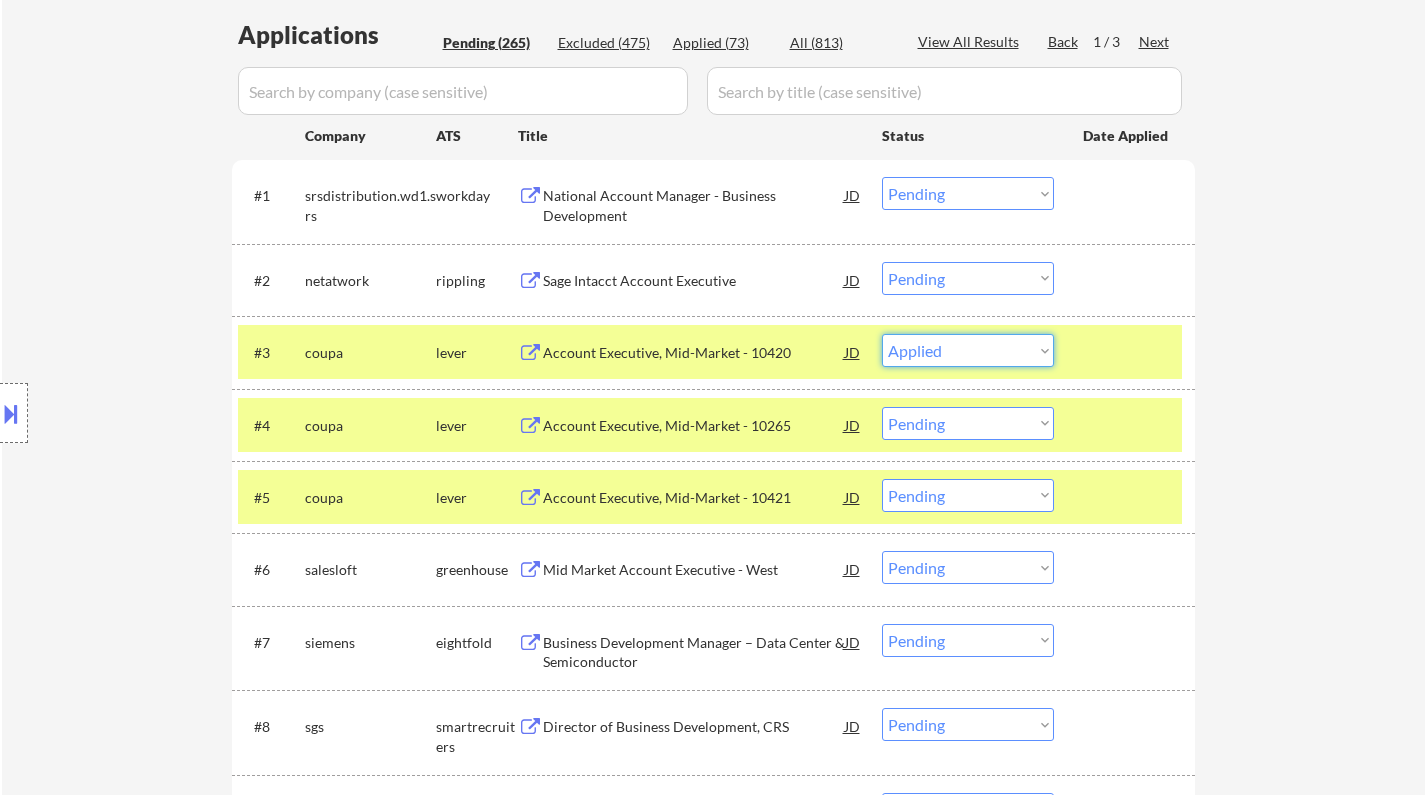 click on "Choose an option... Pending Applied Excluded (Questions) Excluded (Expired) Excluded (Location) Excluded (Bad Match) Excluded (Blocklist) Excluded (Salary) Excluded (Other)" at bounding box center (968, 350) 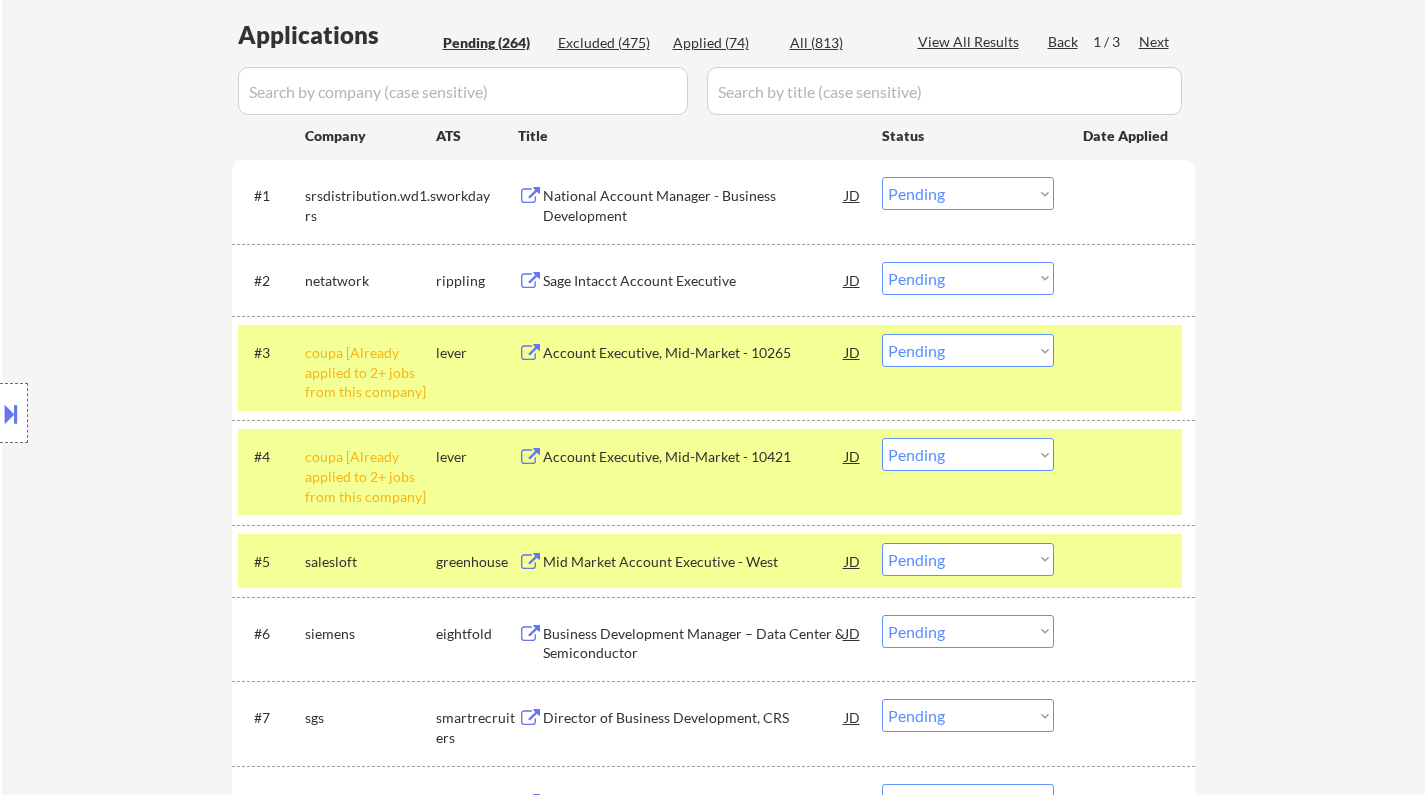 drag, startPoint x: 939, startPoint y: 350, endPoint x: 967, endPoint y: 363, distance: 30.870699 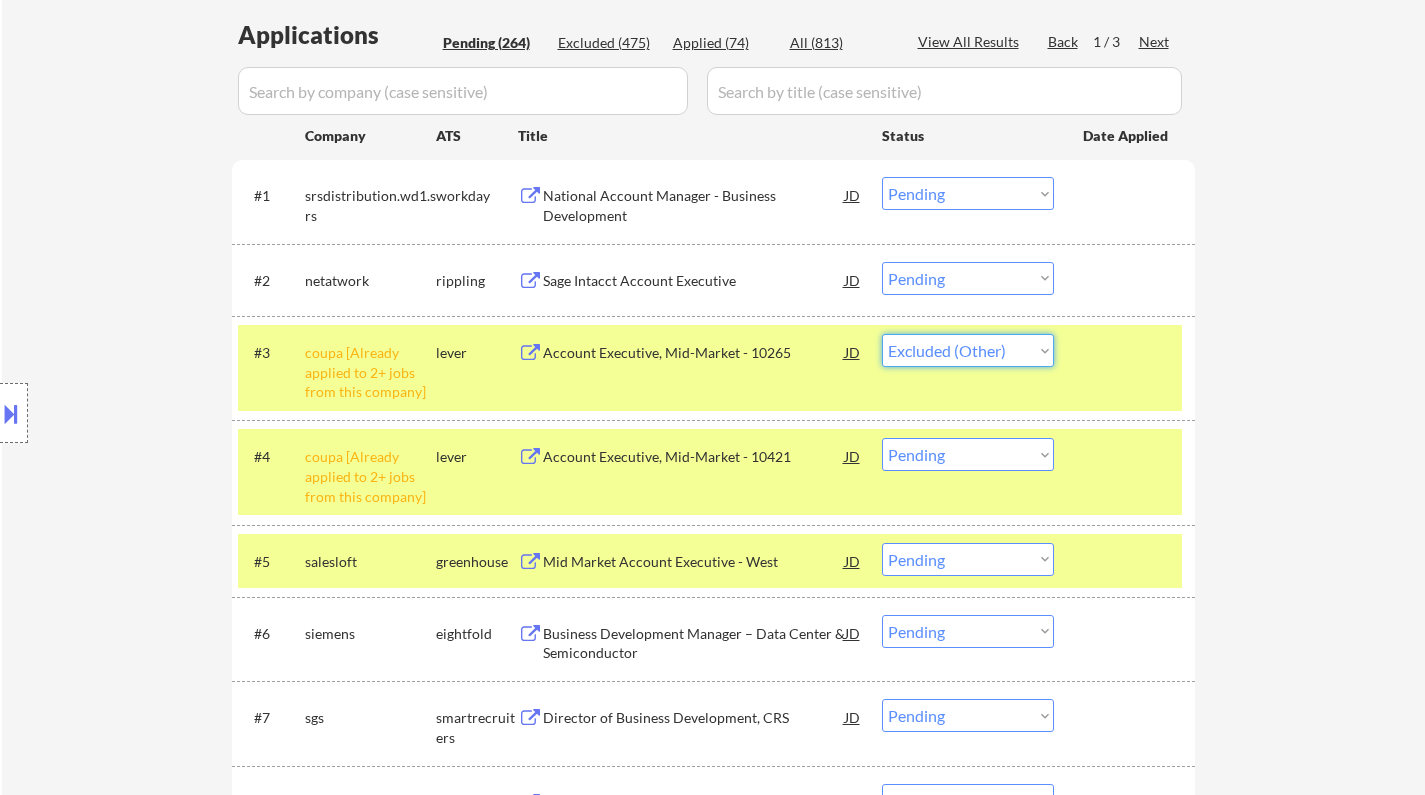 click on "Choose an option... Pending Applied Excluded (Questions) Excluded (Expired) Excluded (Location) Excluded (Bad Match) Excluded (Blocklist) Excluded (Salary) Excluded (Other)" at bounding box center [968, 350] 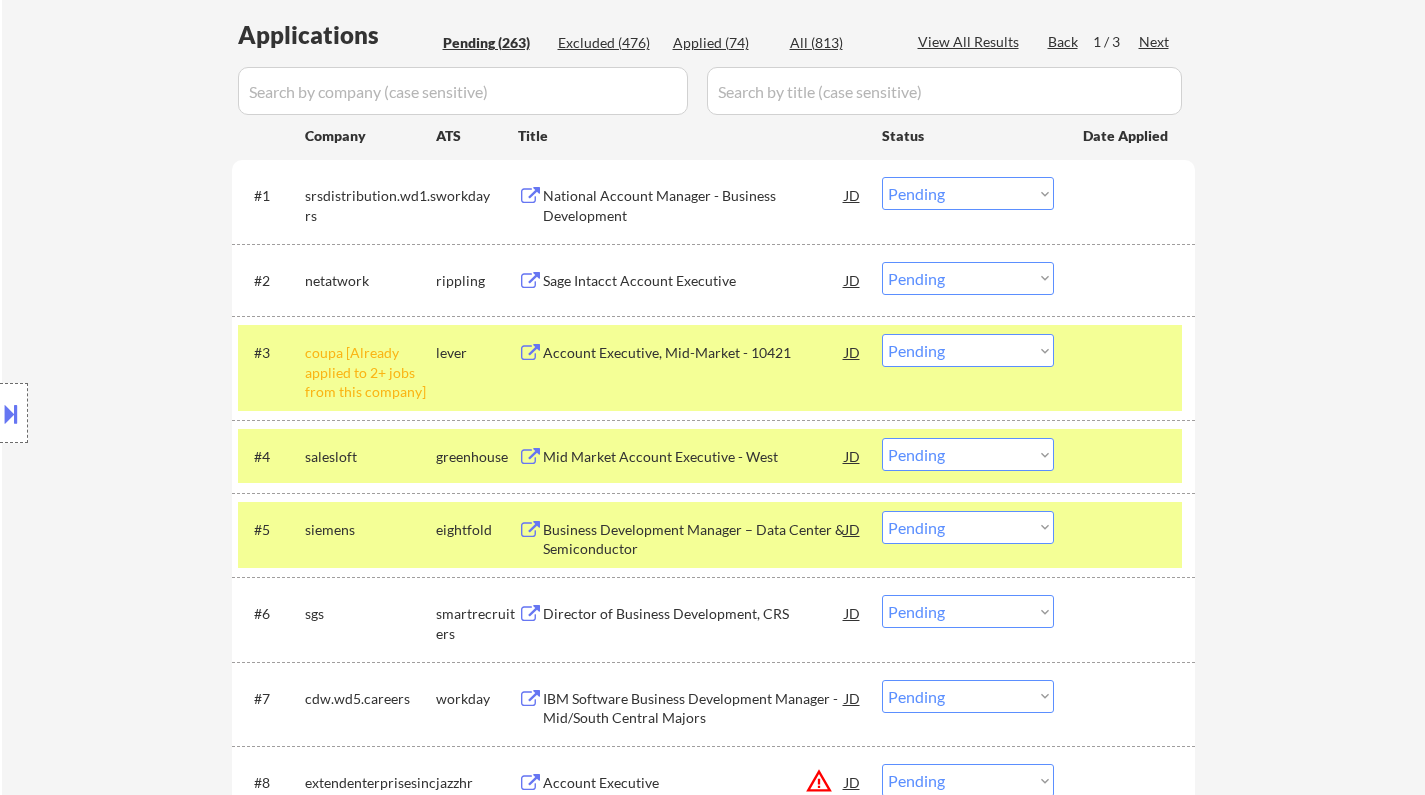 click on "Choose an option... Pending Applied Excluded (Questions) Excluded (Expired) Excluded (Location) Excluded (Bad Match) Excluded (Blocklist) Excluded (Salary) Excluded (Other)" at bounding box center (968, 350) 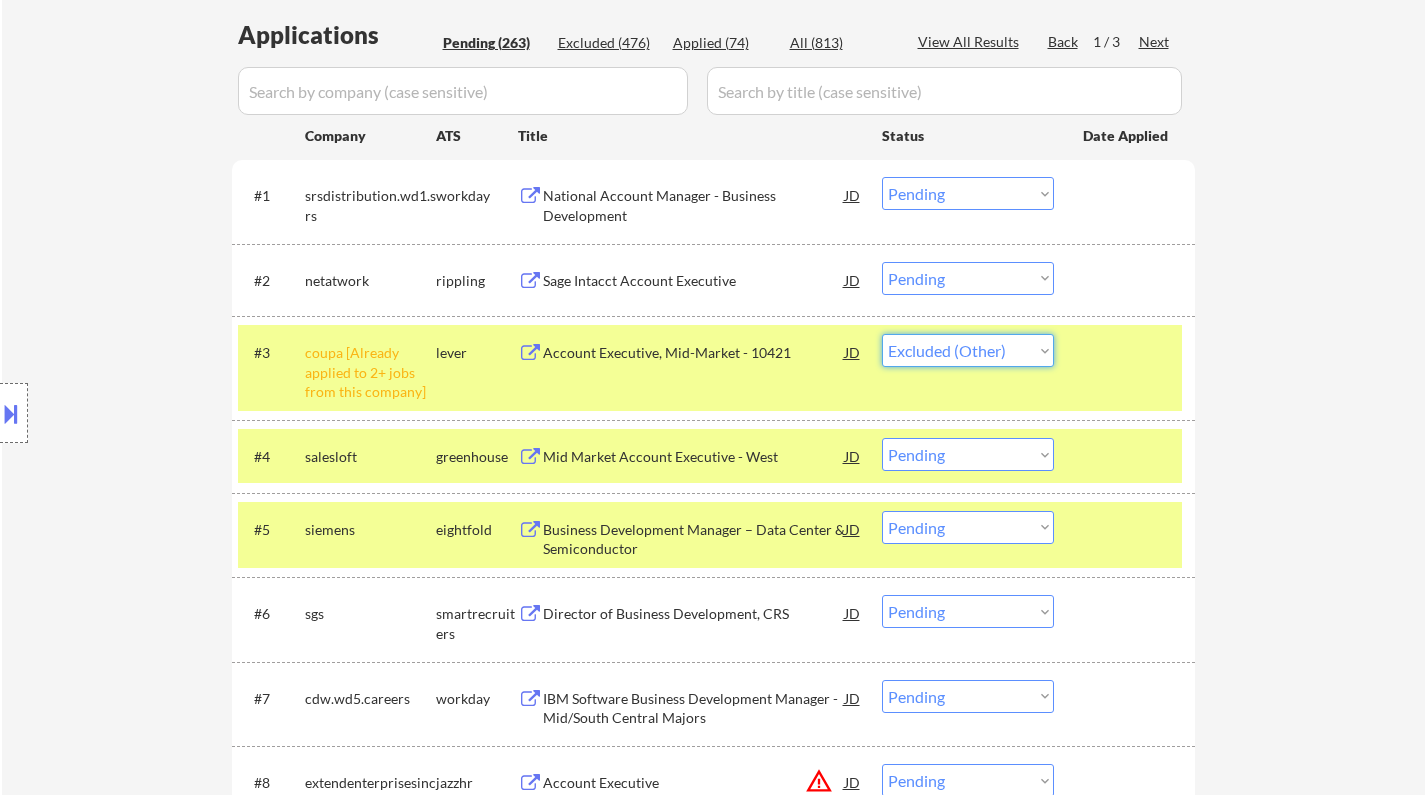 click on "Choose an option... Pending Applied Excluded (Questions) Excluded (Expired) Excluded (Location) Excluded (Bad Match) Excluded (Blocklist) Excluded (Salary) Excluded (Other)" at bounding box center [968, 350] 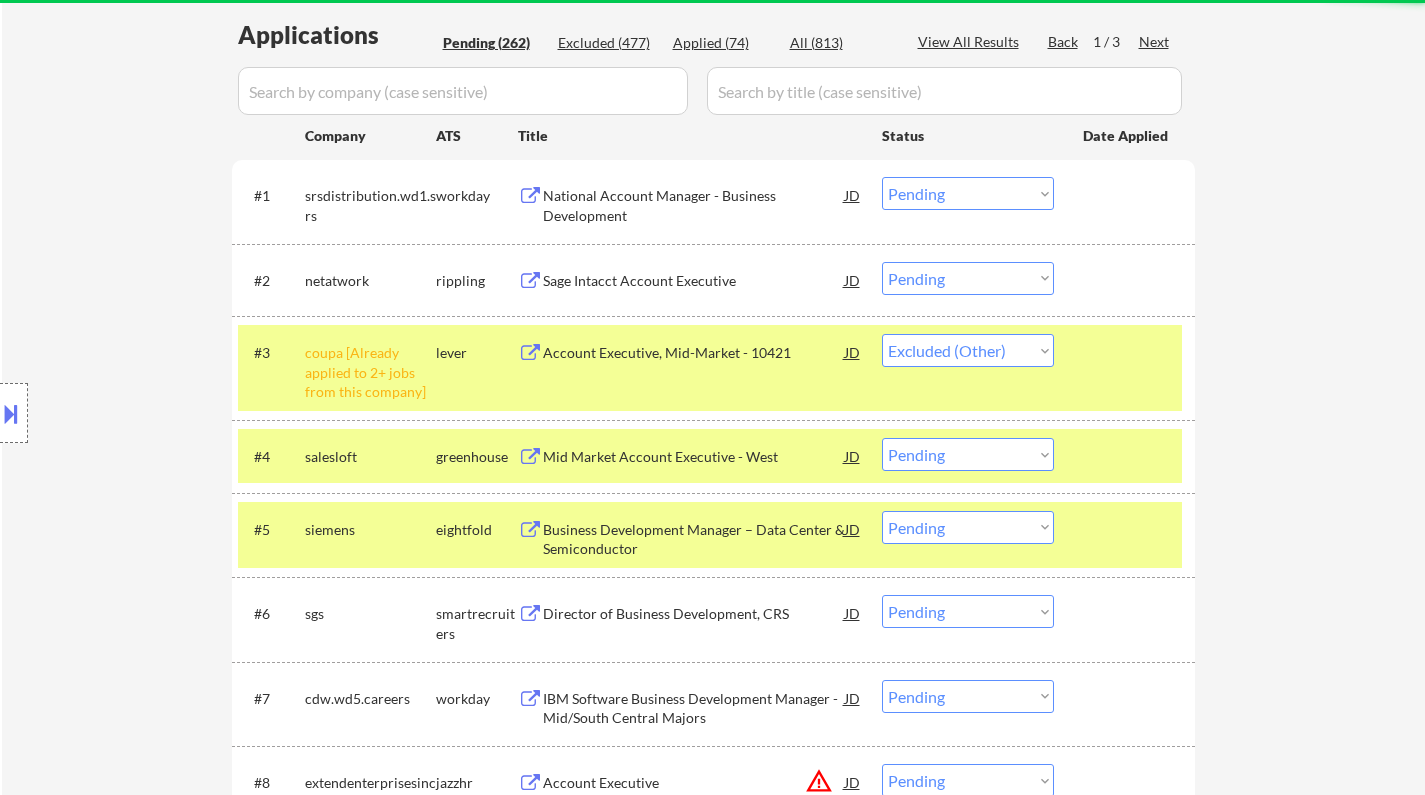 select on ""pending"" 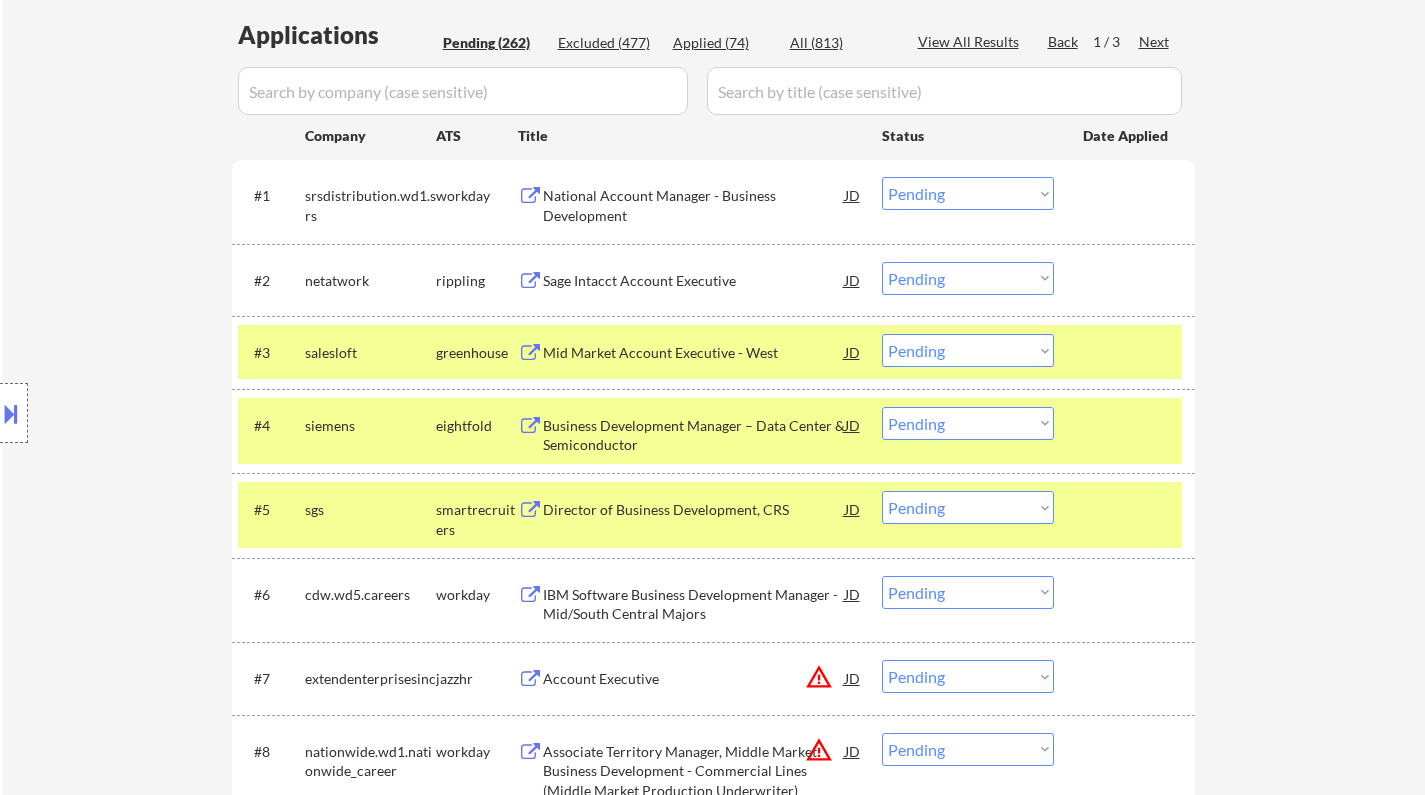 click on "Sage Intacct Account Executive" at bounding box center (694, 281) 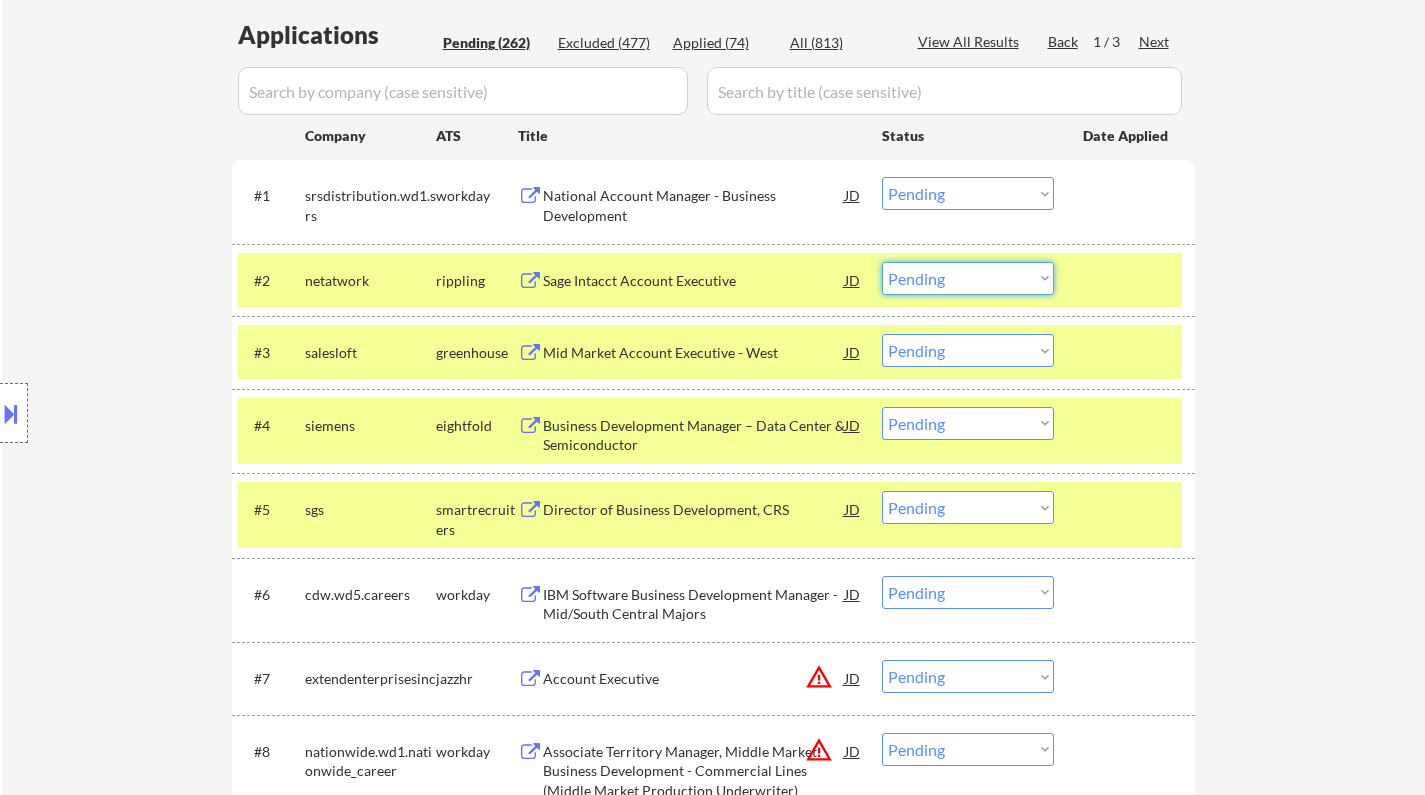 click on "Choose an option... Pending Applied Excluded (Questions) Excluded (Expired) Excluded (Location) Excluded (Bad Match) Excluded (Blocklist) Excluded (Salary) Excluded (Other)" at bounding box center (968, 278) 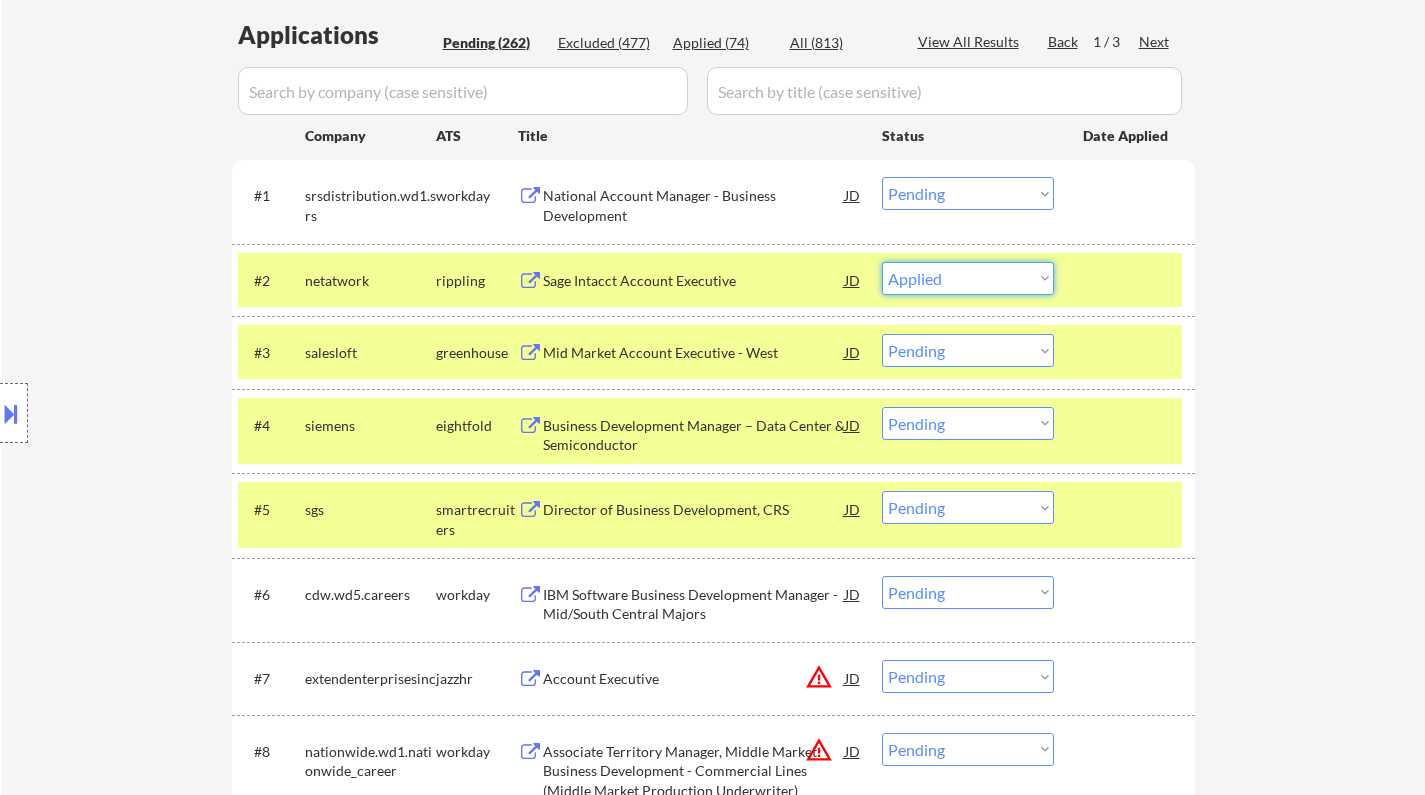 click on "Choose an option... Pending Applied Excluded (Questions) Excluded (Expired) Excluded (Location) Excluded (Bad Match) Excluded (Blocklist) Excluded (Salary) Excluded (Other)" at bounding box center (968, 278) 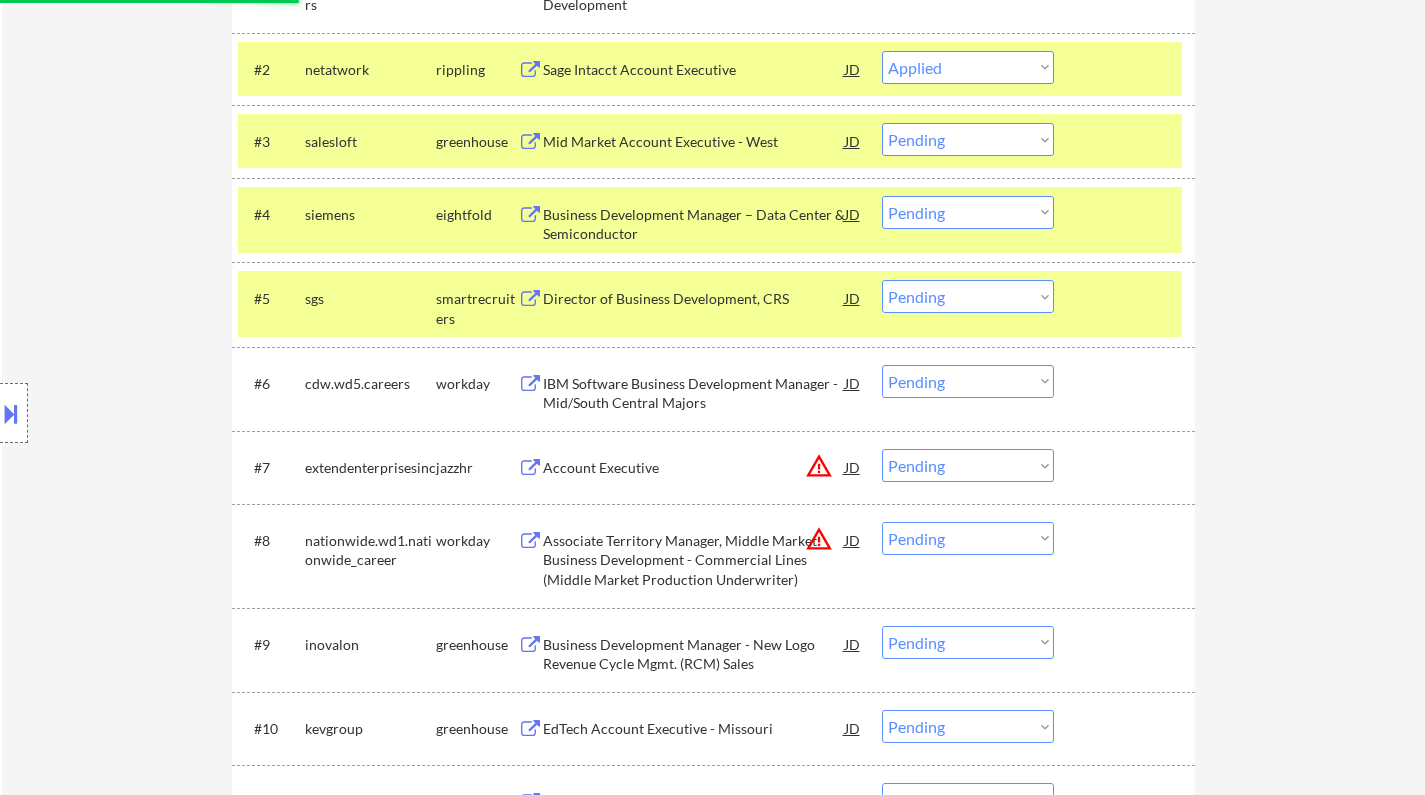 scroll, scrollTop: 700, scrollLeft: 0, axis: vertical 